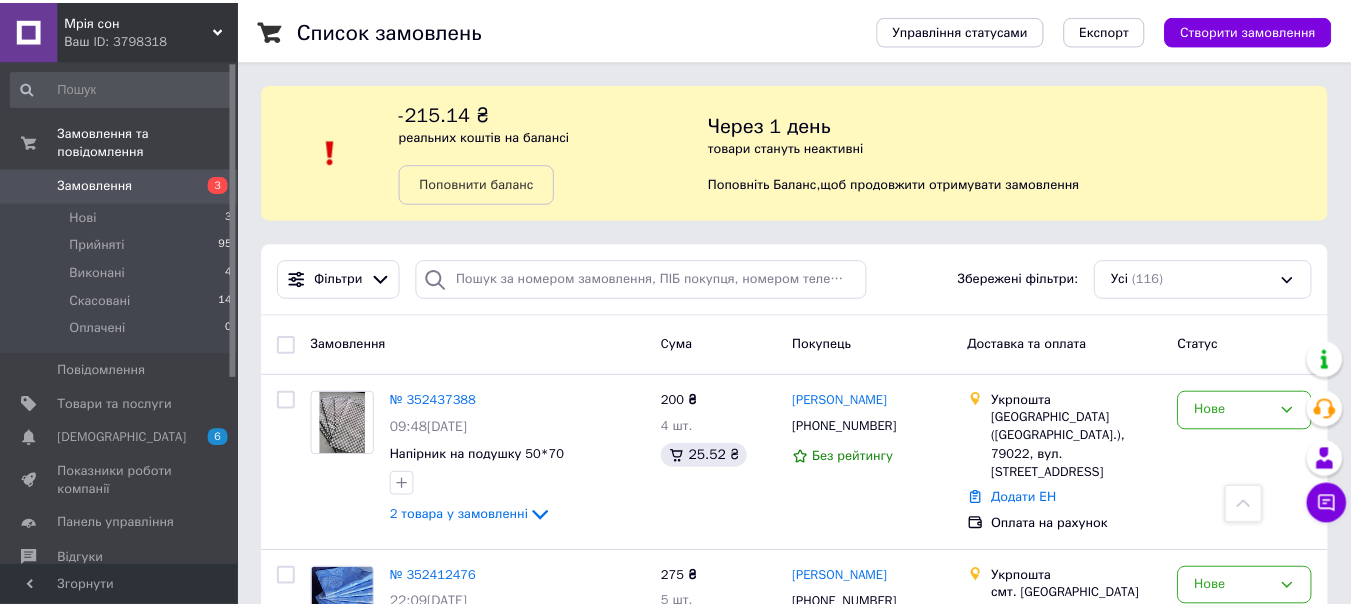 scroll, scrollTop: 1593, scrollLeft: 0, axis: vertical 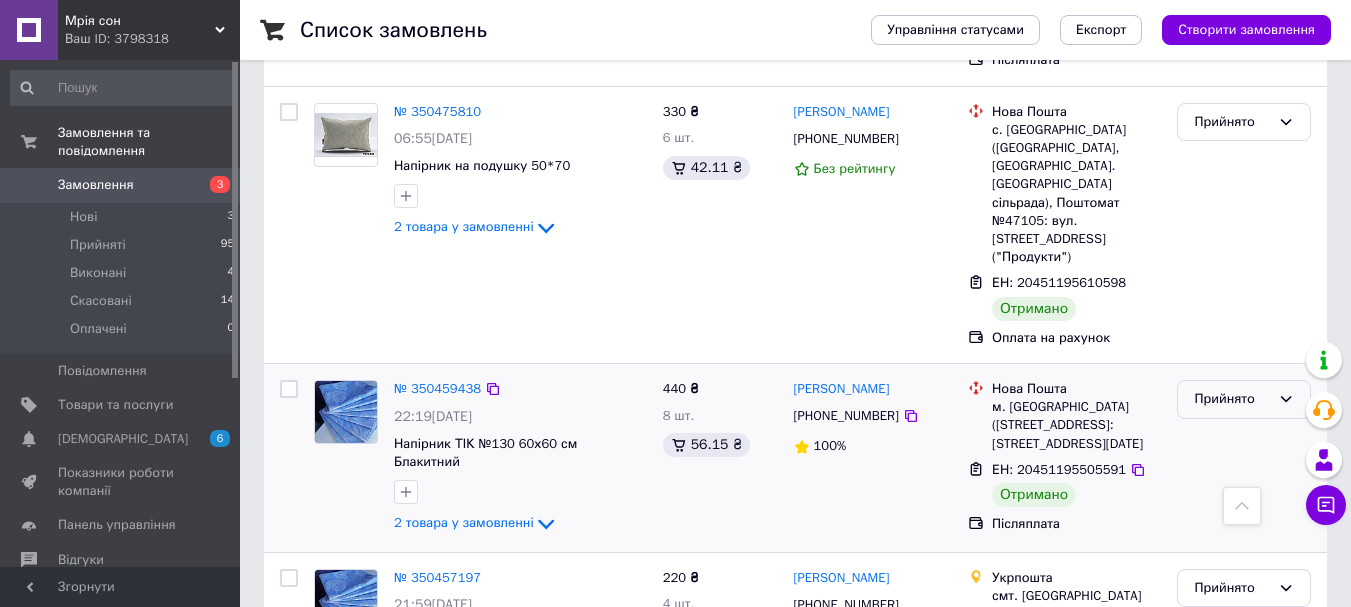 click on "Прийнято" at bounding box center [1232, 399] 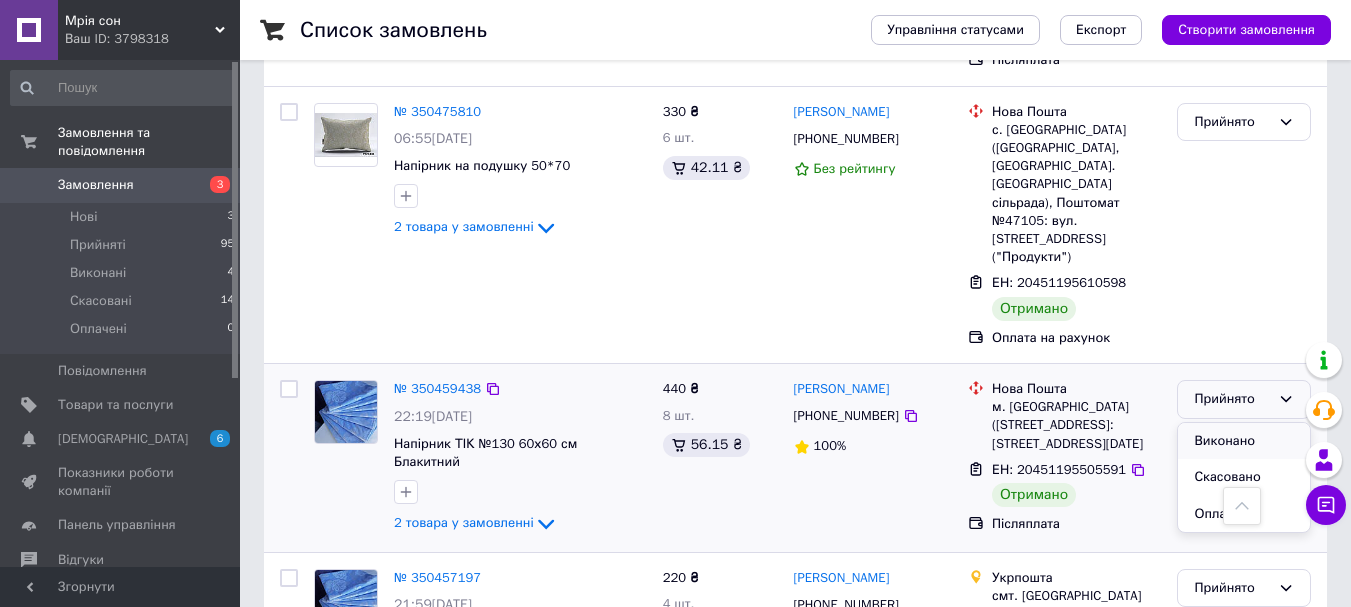 click on "Виконано" at bounding box center (1244, 441) 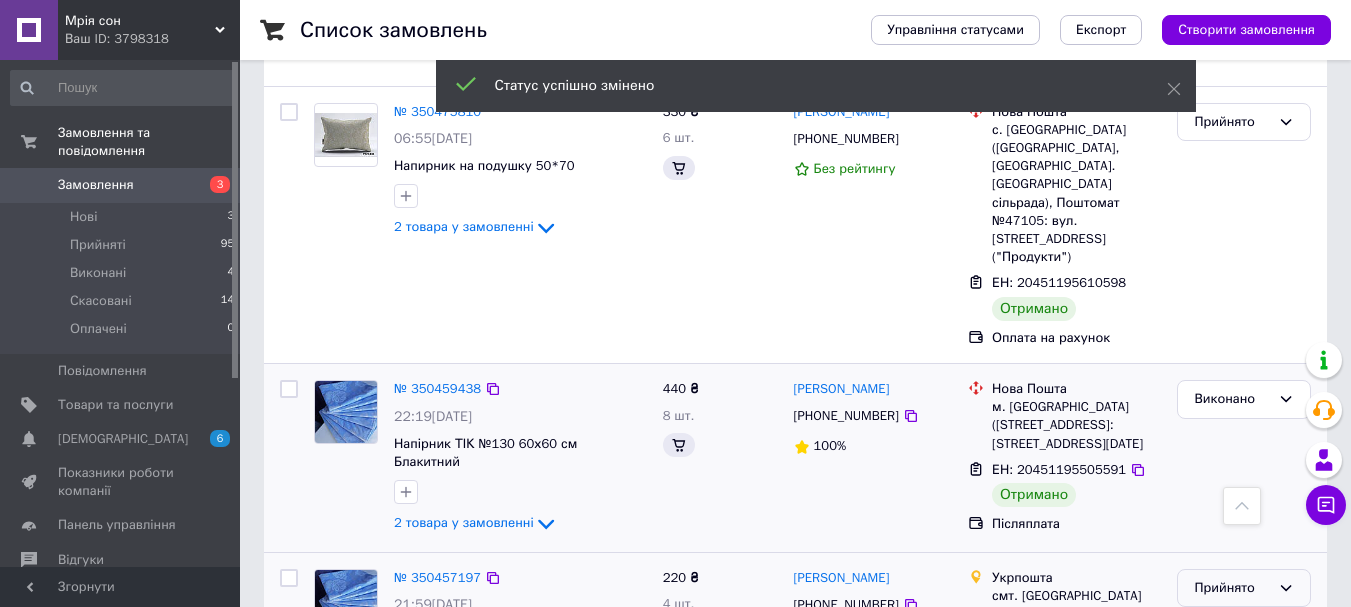 click on "Прийнято" at bounding box center [1244, 588] 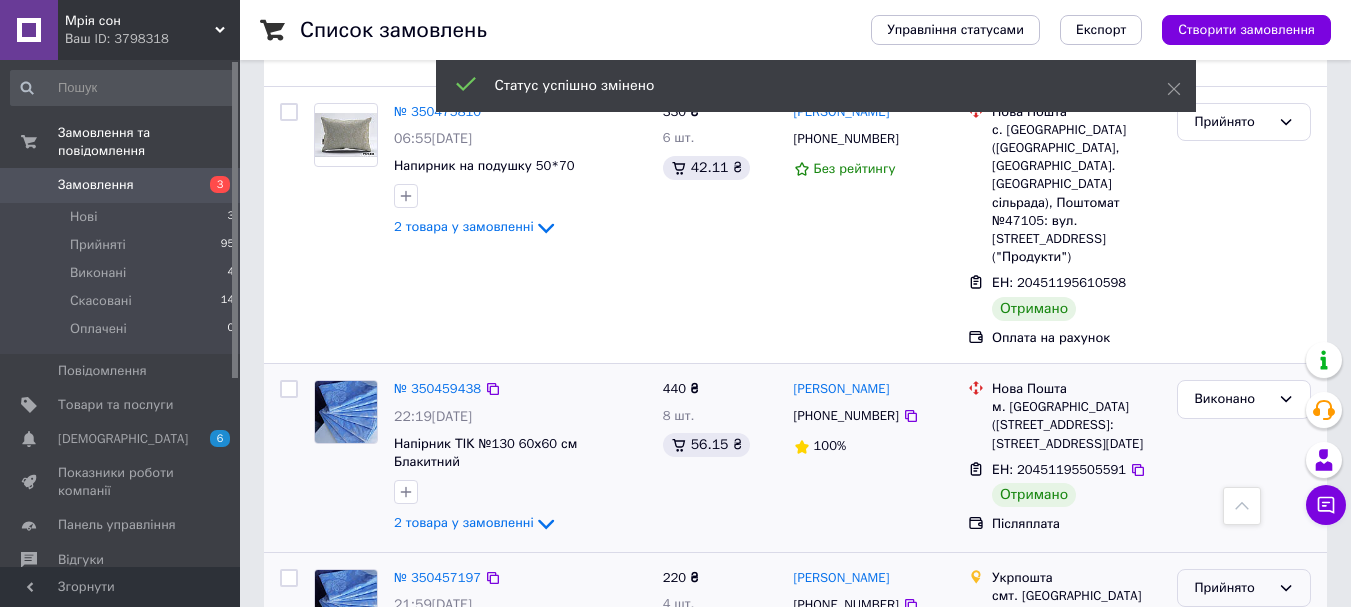 click on "Виконано" at bounding box center (1244, 629) 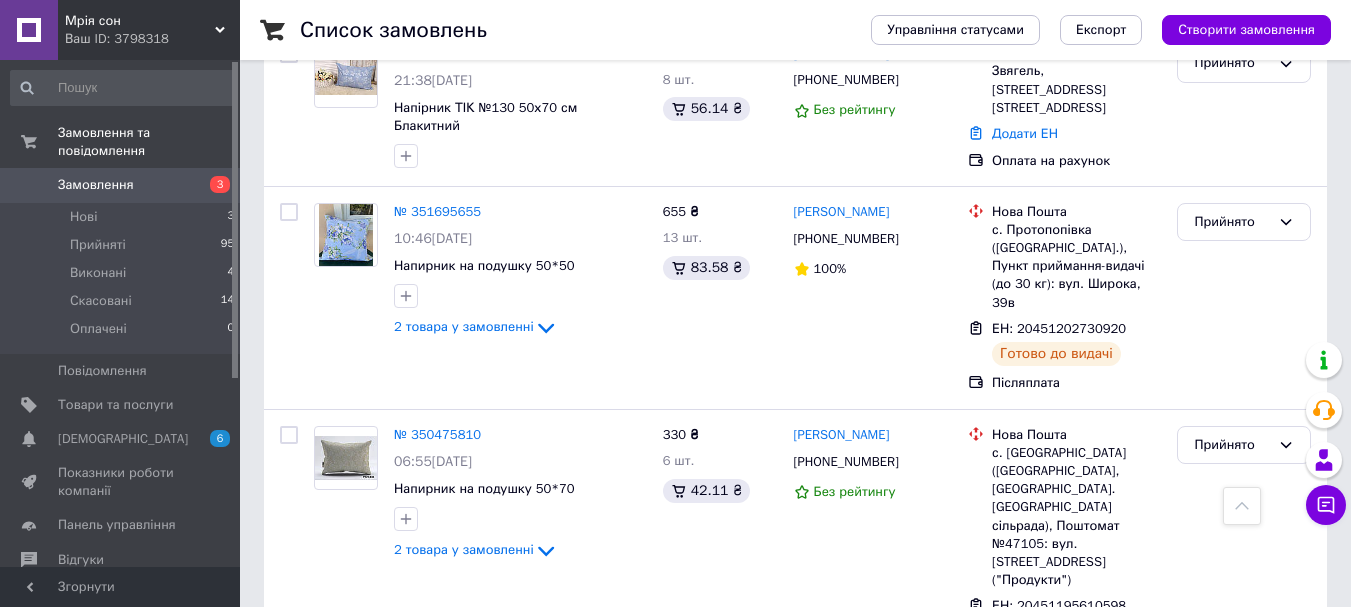 scroll, scrollTop: 1860, scrollLeft: 0, axis: vertical 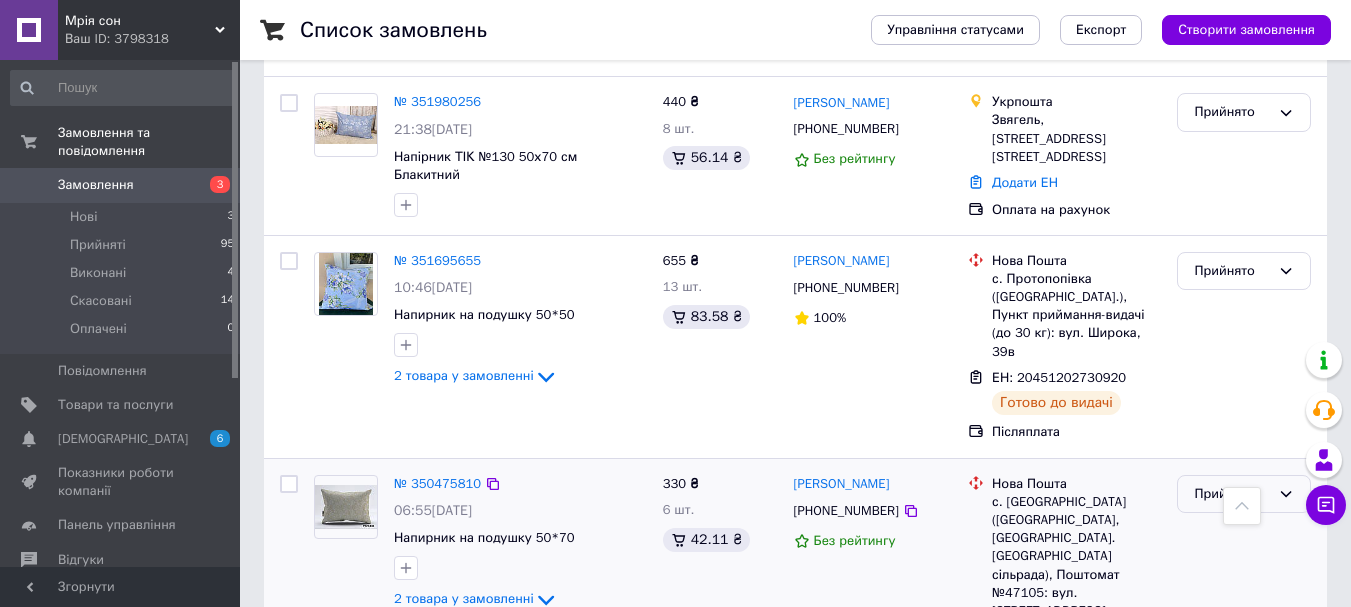 click on "Прийнято" at bounding box center (1232, 494) 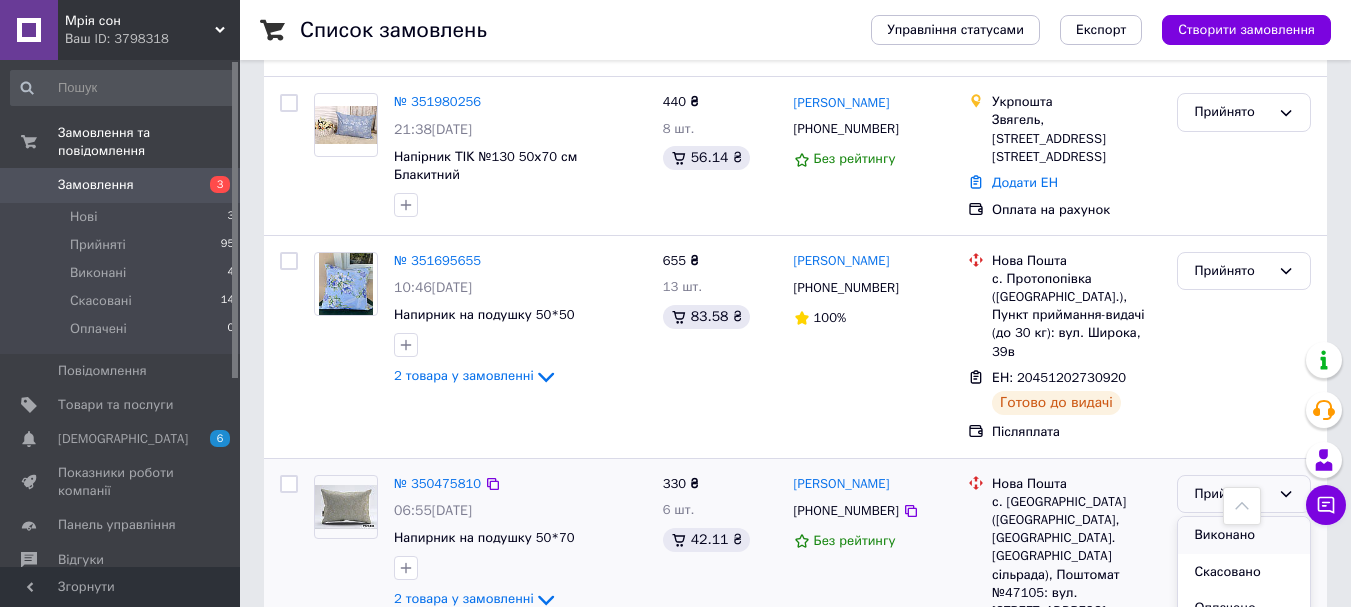 click on "Виконано" at bounding box center (1244, 535) 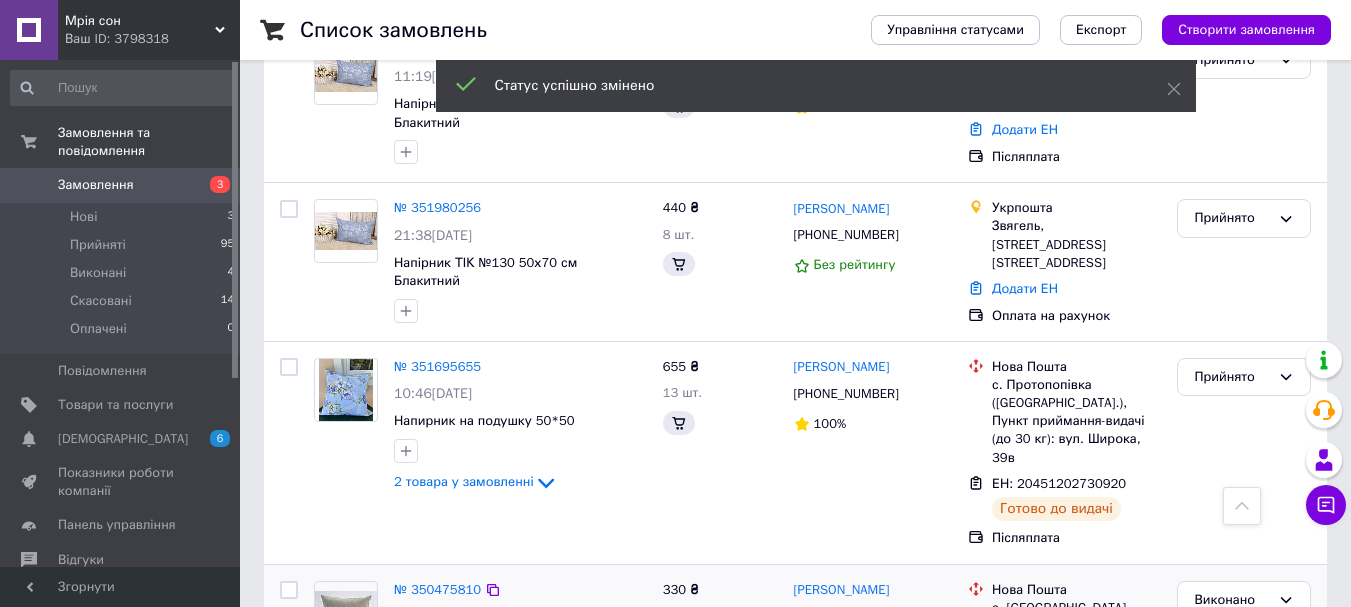scroll, scrollTop: 1593, scrollLeft: 0, axis: vertical 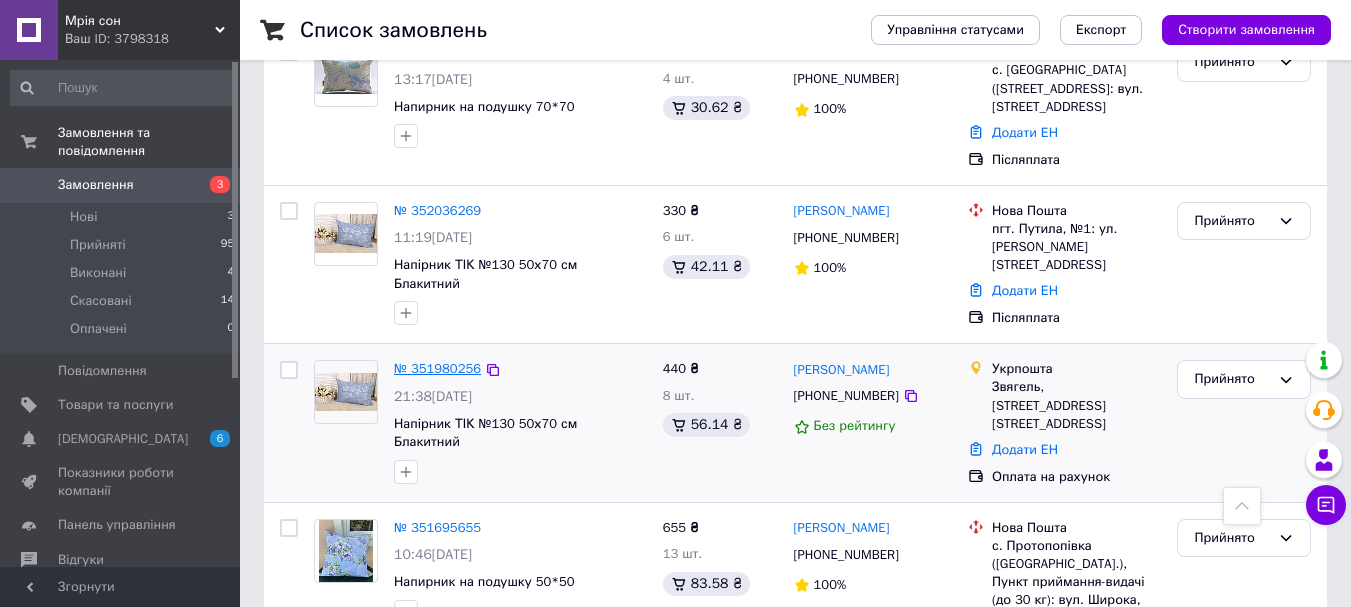 click on "№ 351980256" at bounding box center [437, 368] 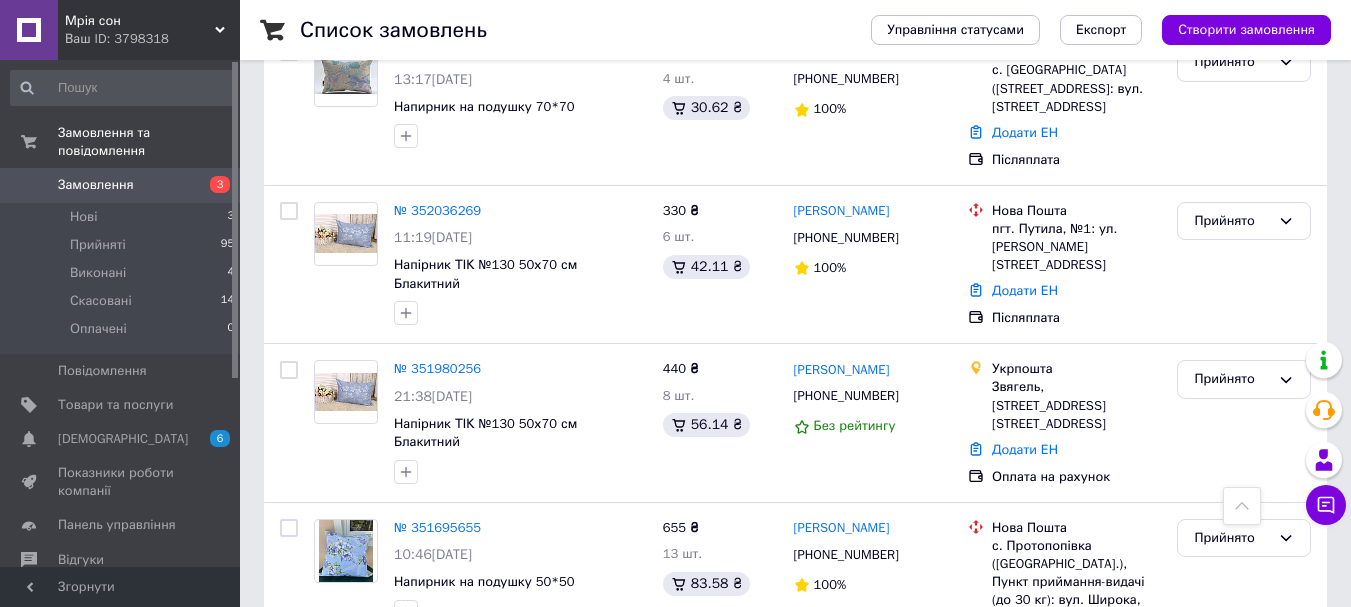 scroll, scrollTop: 0, scrollLeft: 0, axis: both 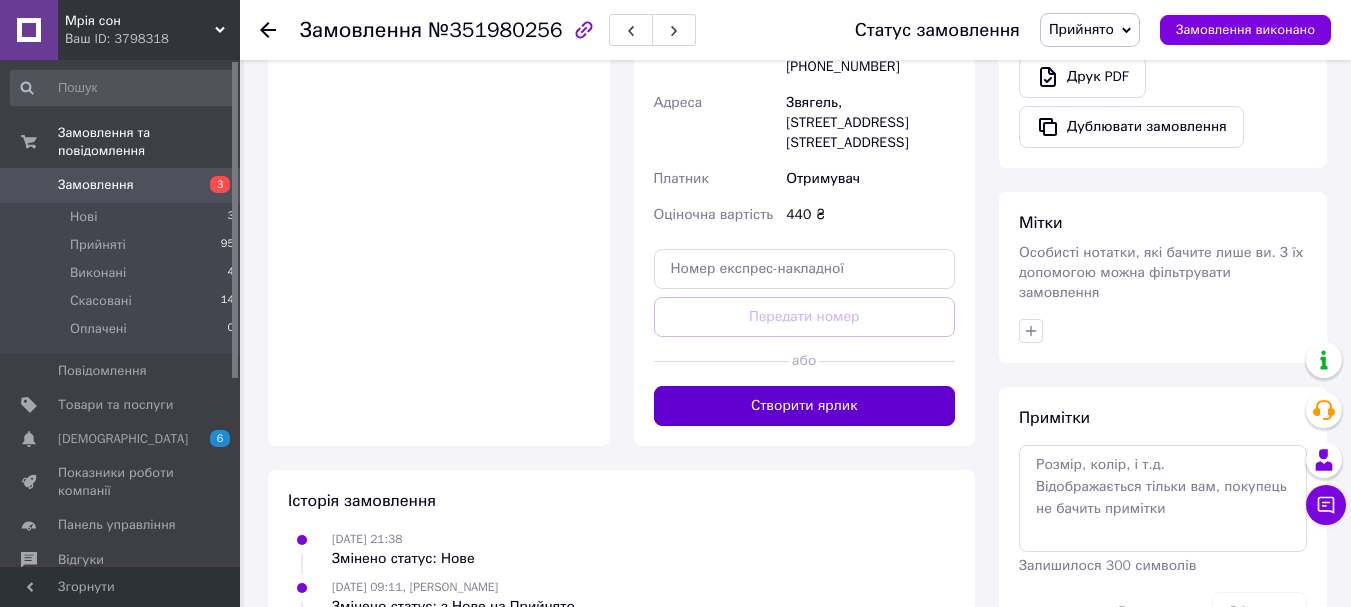 click on "Створити ярлик" at bounding box center [805, 406] 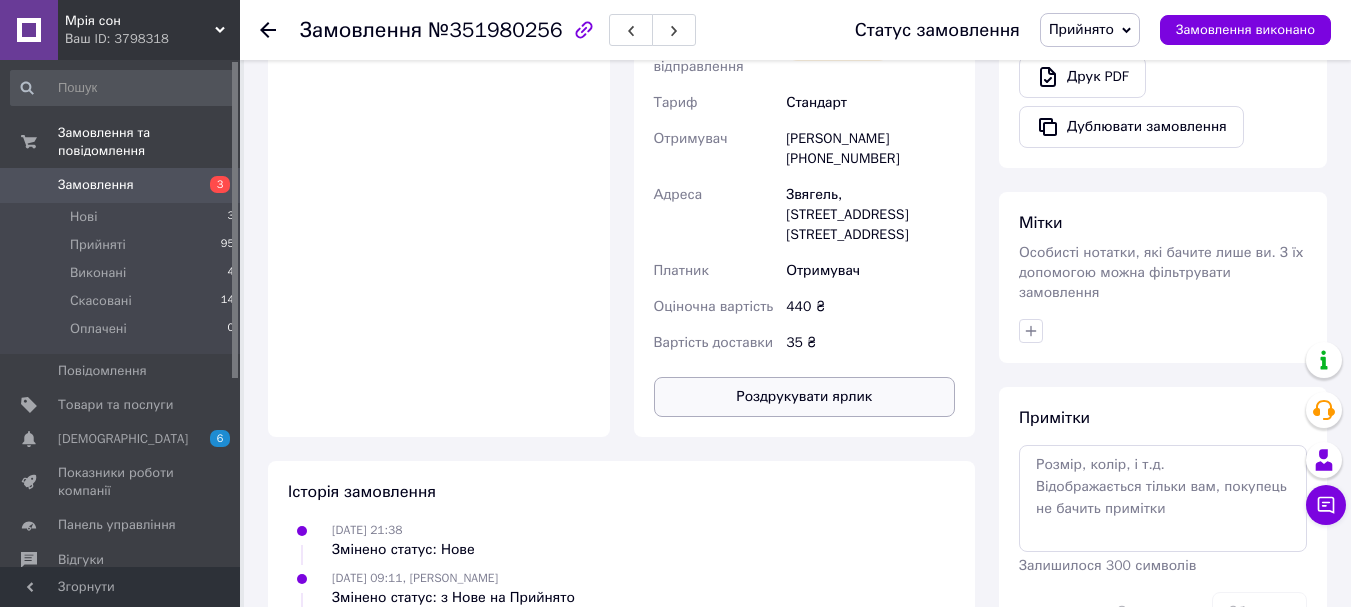 click on "Роздрукувати ярлик" at bounding box center (805, 397) 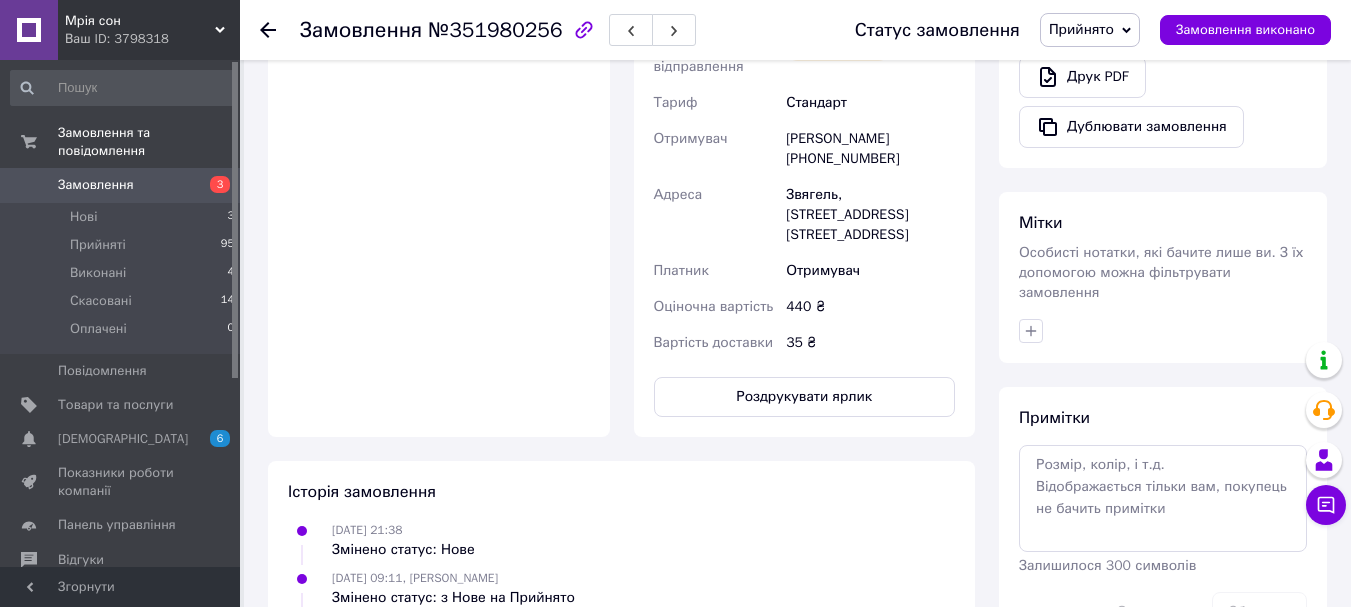 click 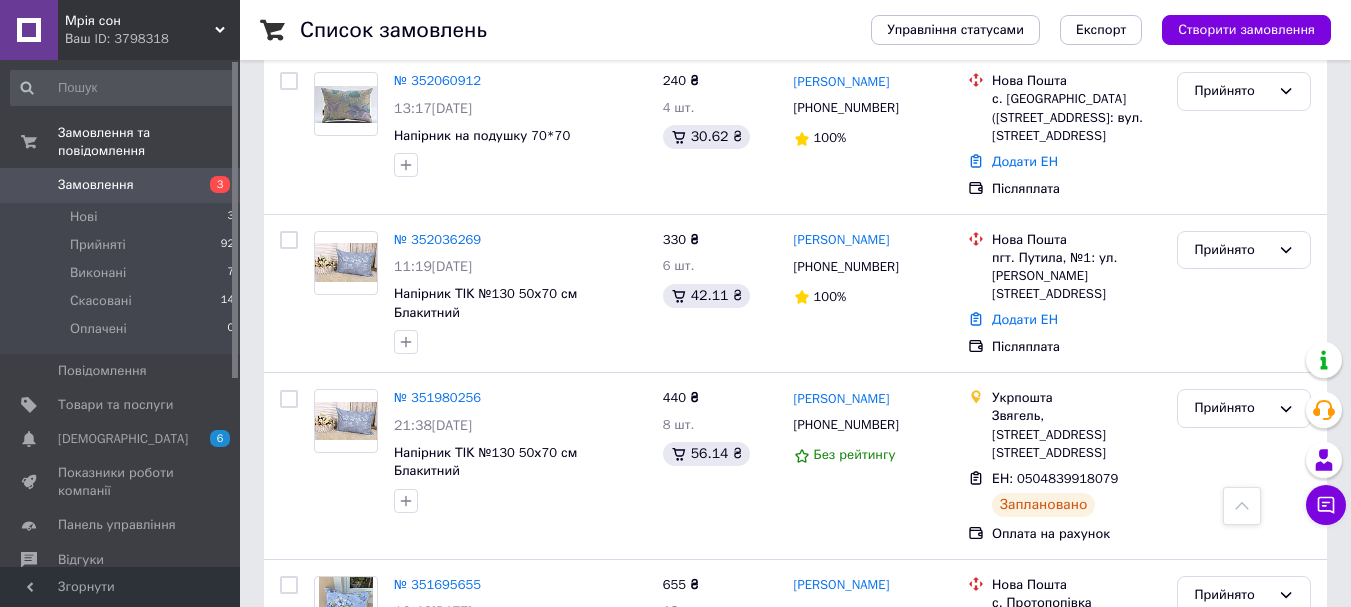 scroll, scrollTop: 1571, scrollLeft: 0, axis: vertical 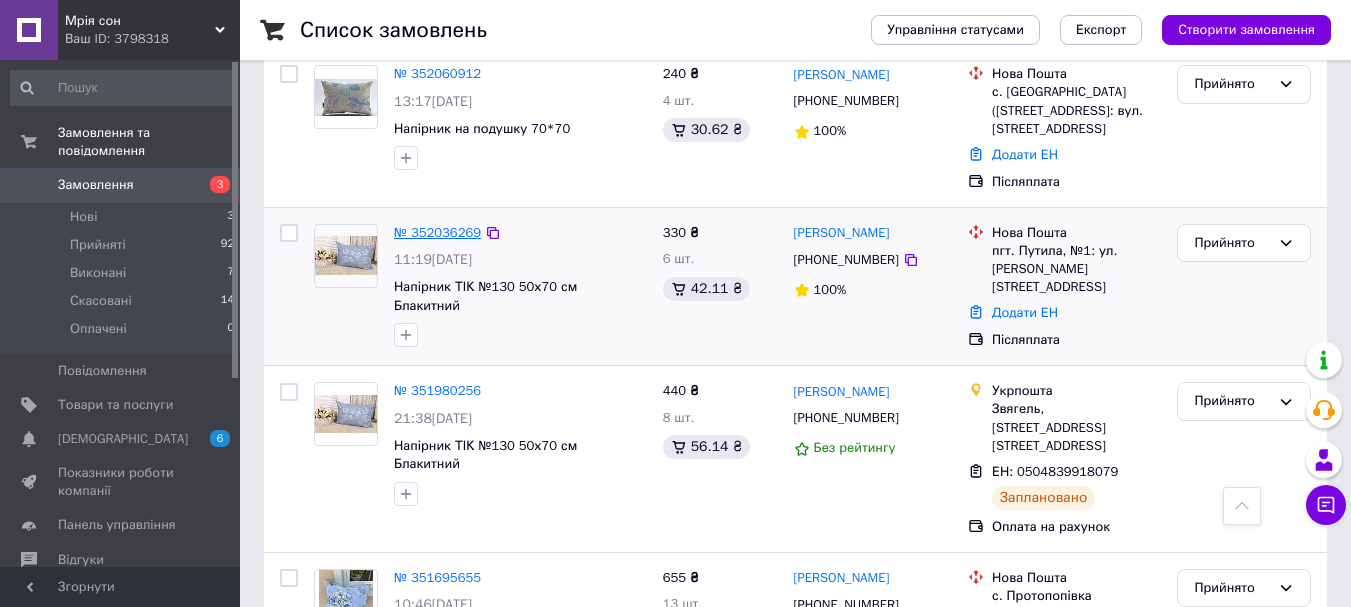 click on "№ 352036269" at bounding box center (437, 232) 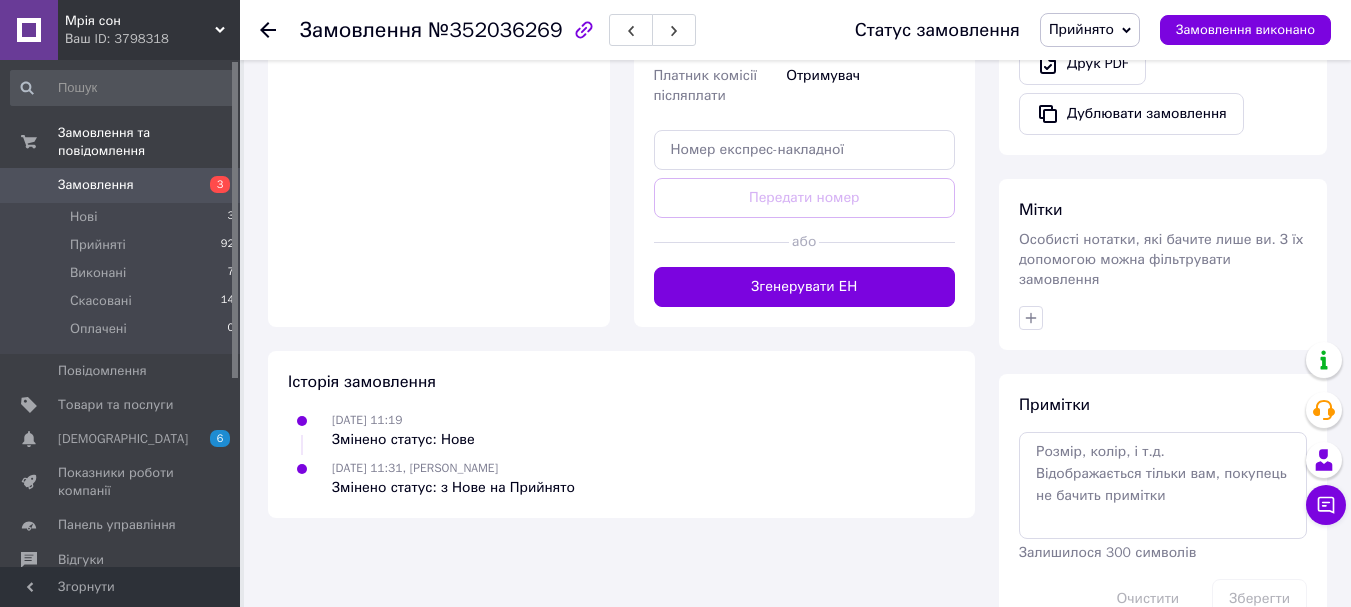 scroll, scrollTop: 828, scrollLeft: 0, axis: vertical 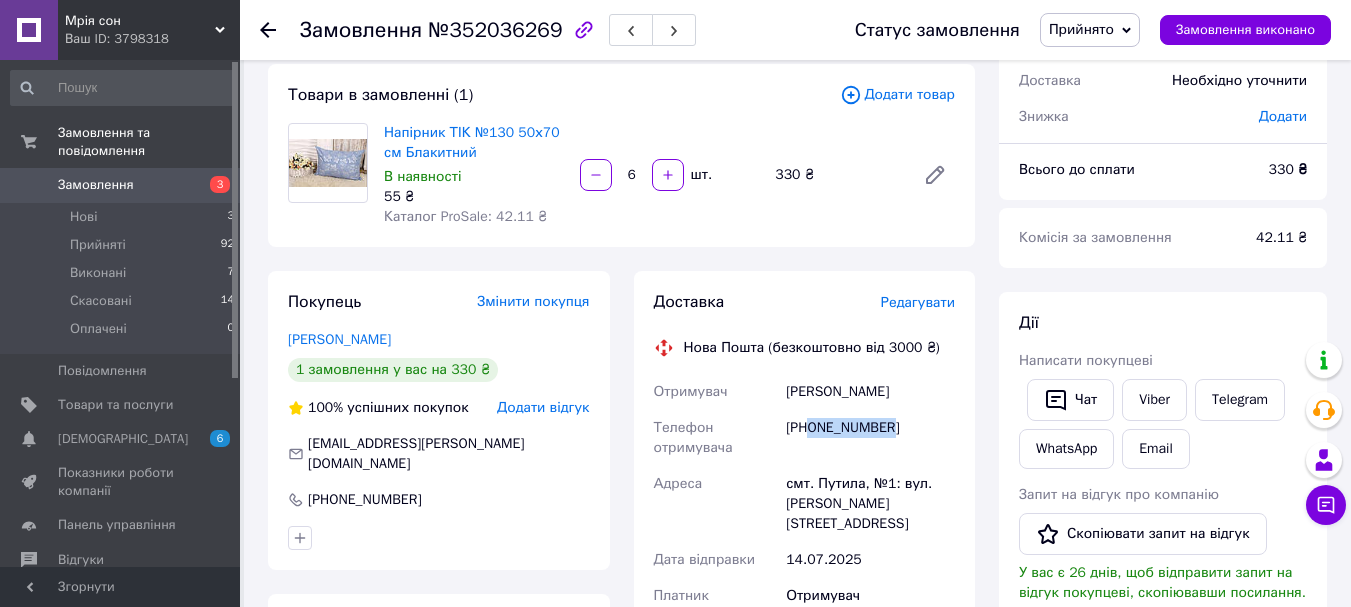 drag, startPoint x: 889, startPoint y: 426, endPoint x: 814, endPoint y: 446, distance: 77.62087 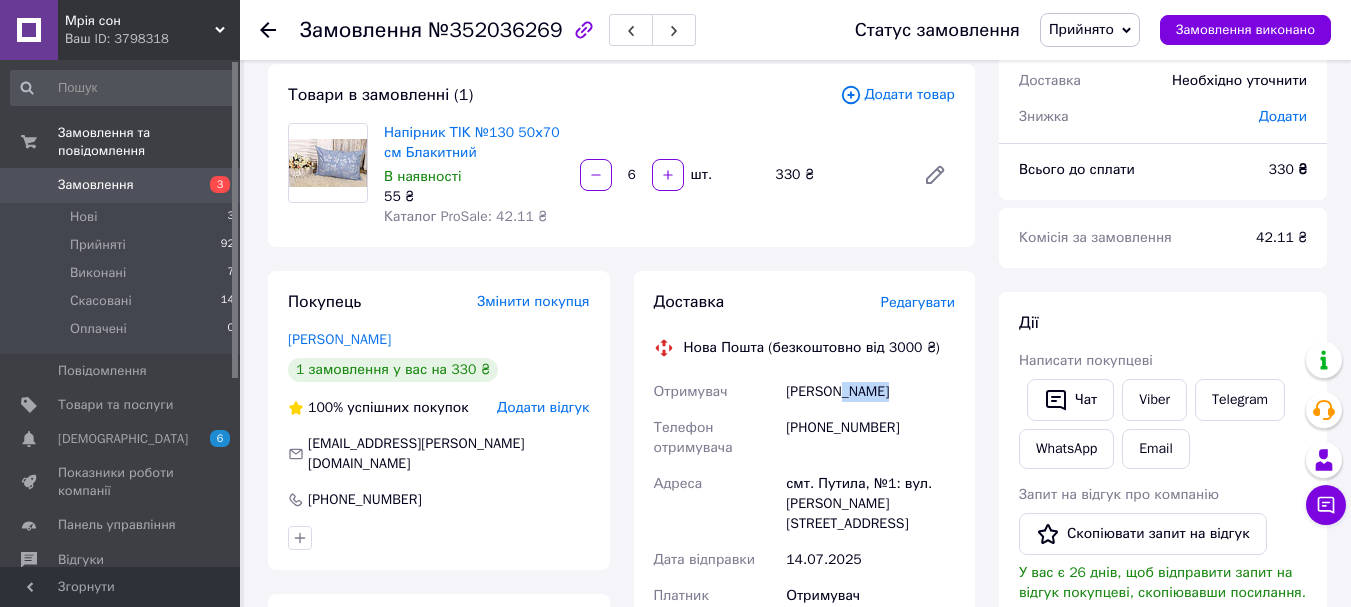drag, startPoint x: 881, startPoint y: 393, endPoint x: 838, endPoint y: 398, distance: 43.289722 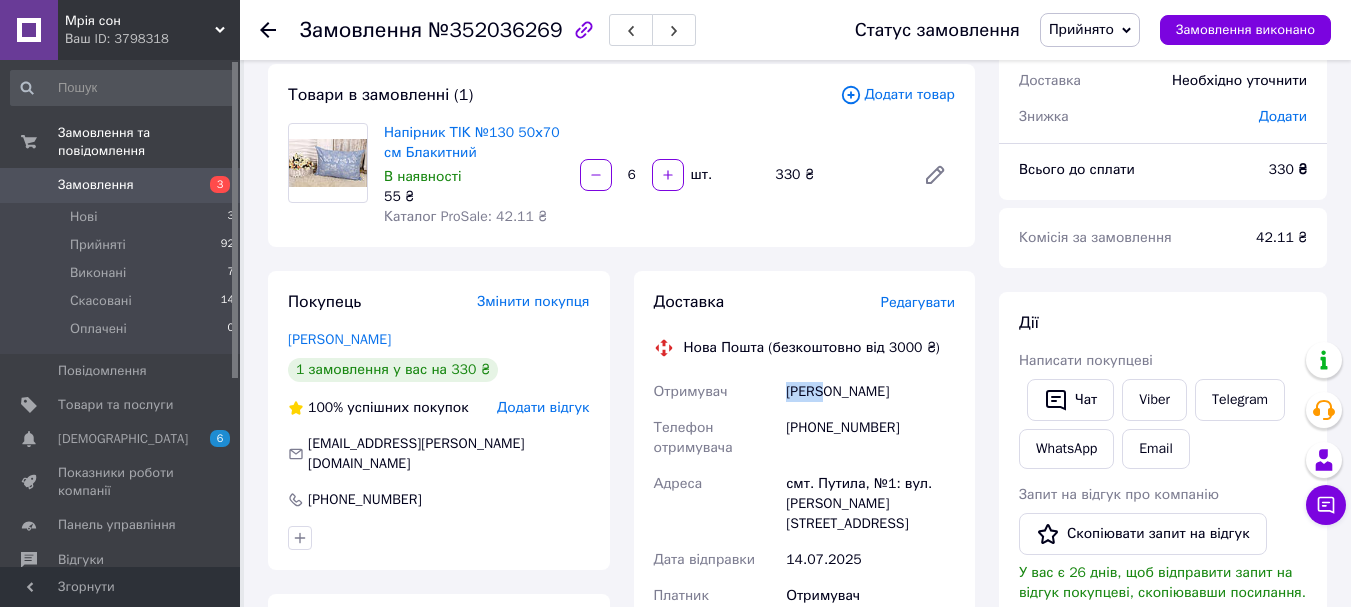 drag, startPoint x: 831, startPoint y: 389, endPoint x: 768, endPoint y: 390, distance: 63.007935 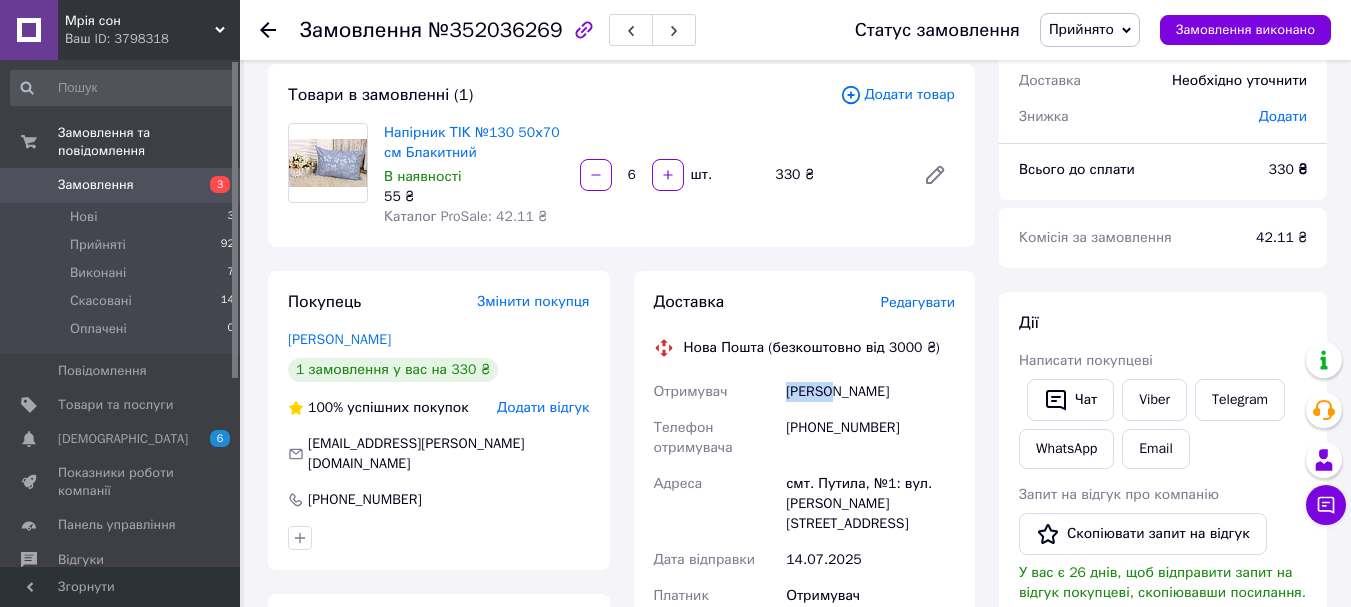 drag, startPoint x: 837, startPoint y: 389, endPoint x: 770, endPoint y: 396, distance: 67.36468 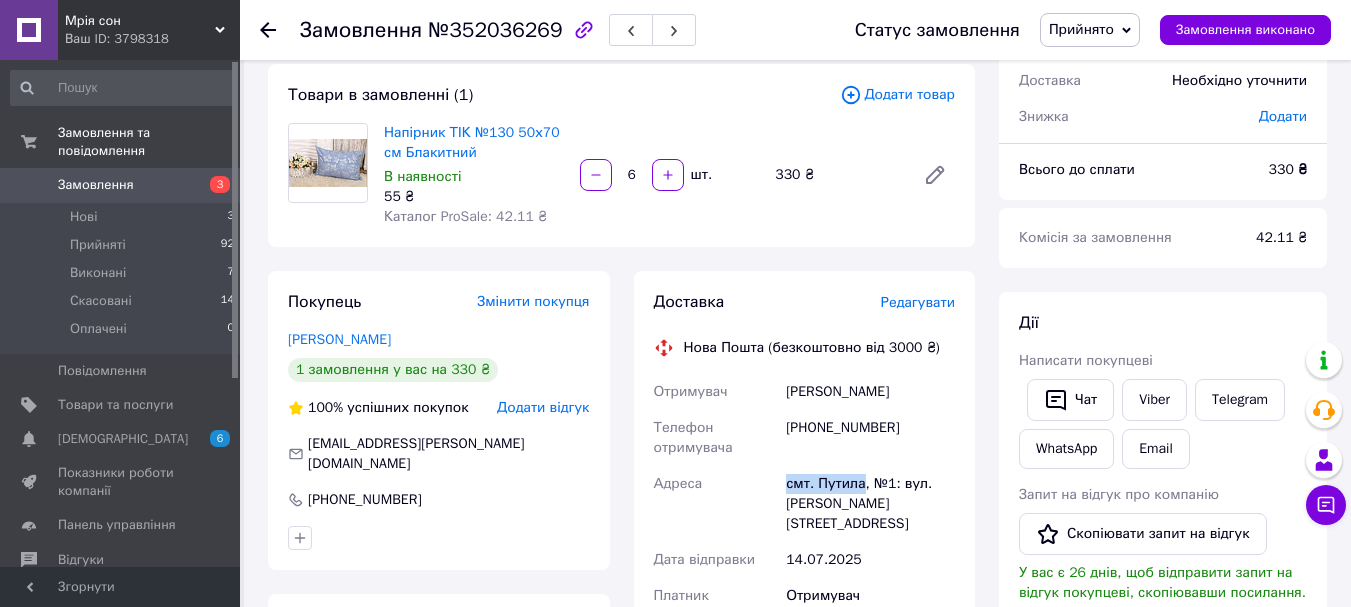 drag, startPoint x: 859, startPoint y: 481, endPoint x: 783, endPoint y: 488, distance: 76.321686 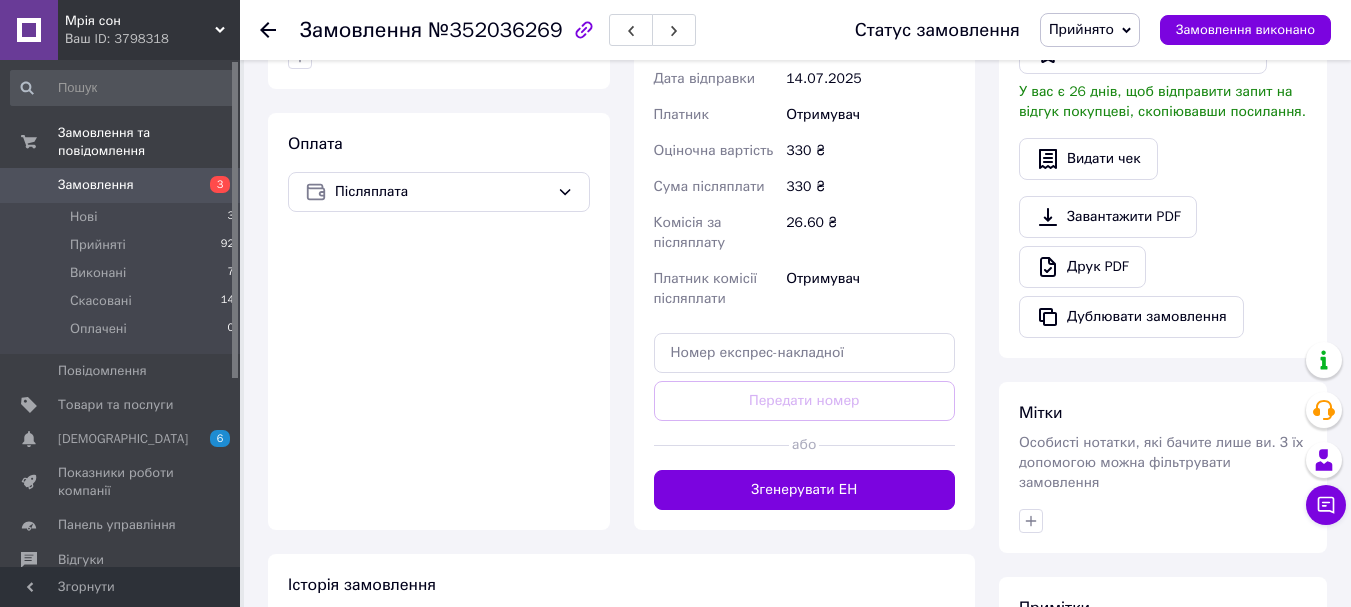 scroll, scrollTop: 594, scrollLeft: 0, axis: vertical 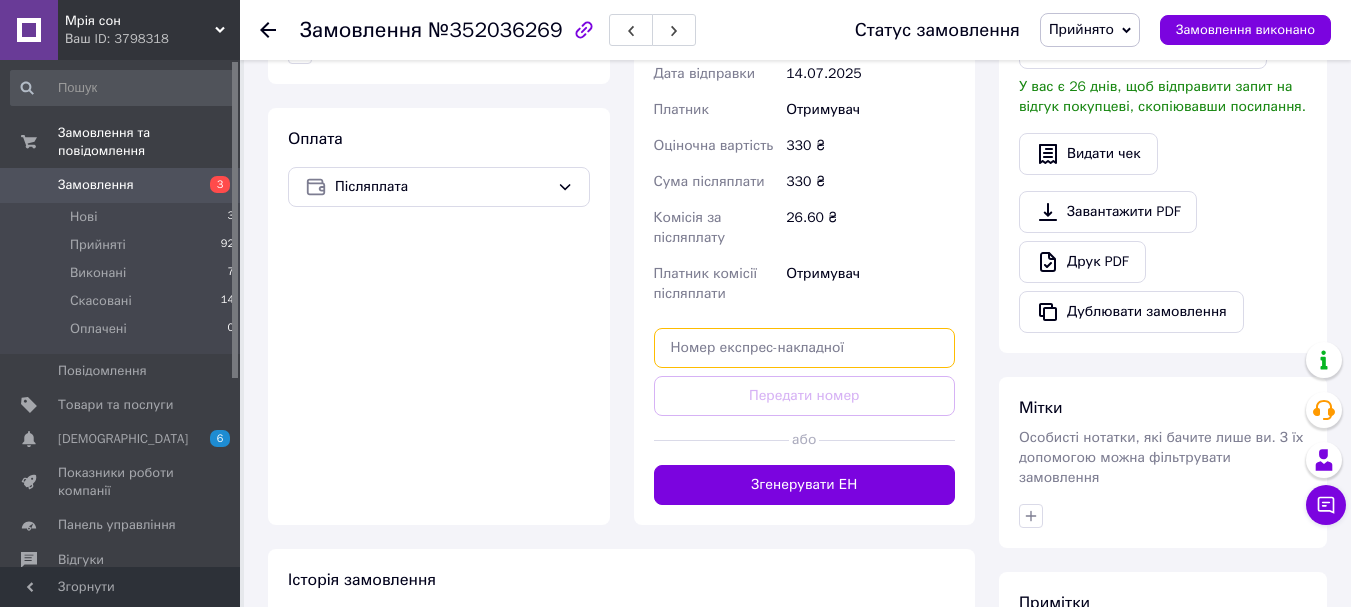 click at bounding box center (805, 348) 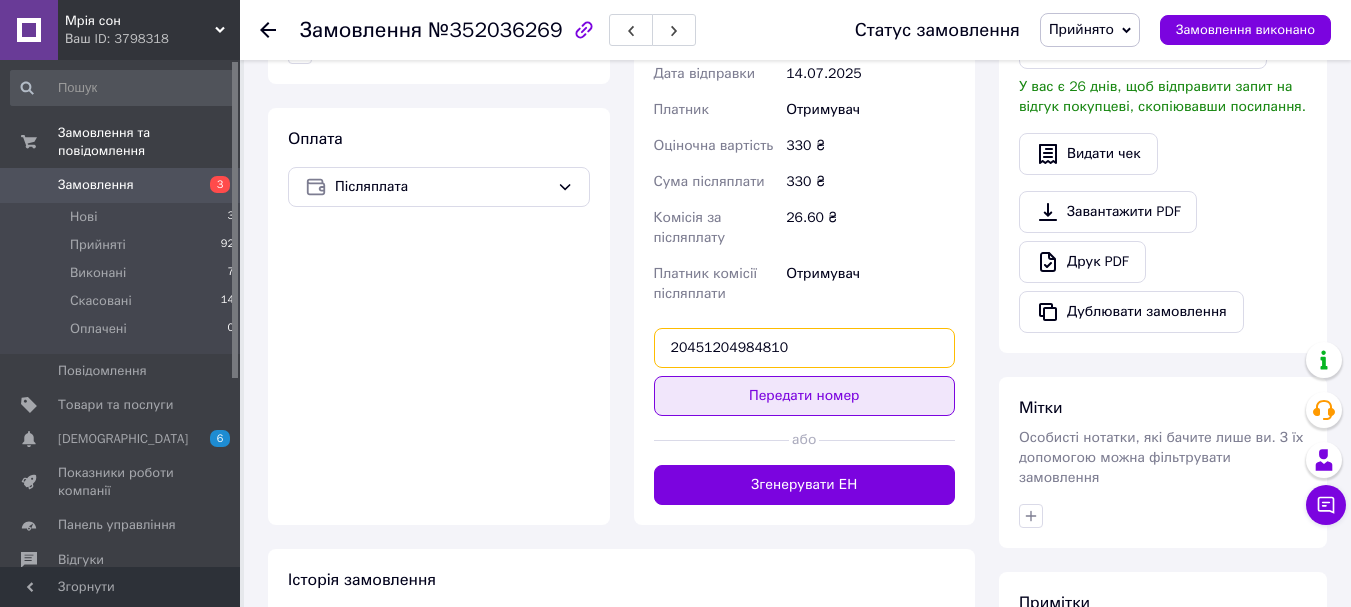 type on "20451204984810" 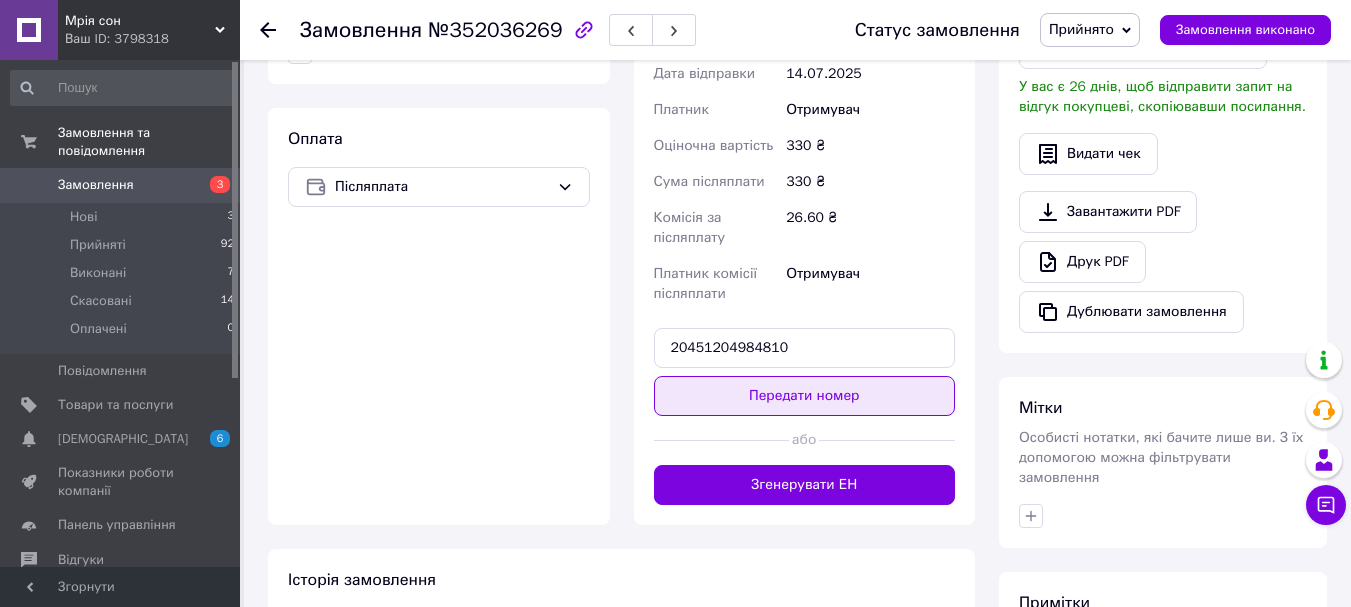 click on "Передати номер" at bounding box center (805, 396) 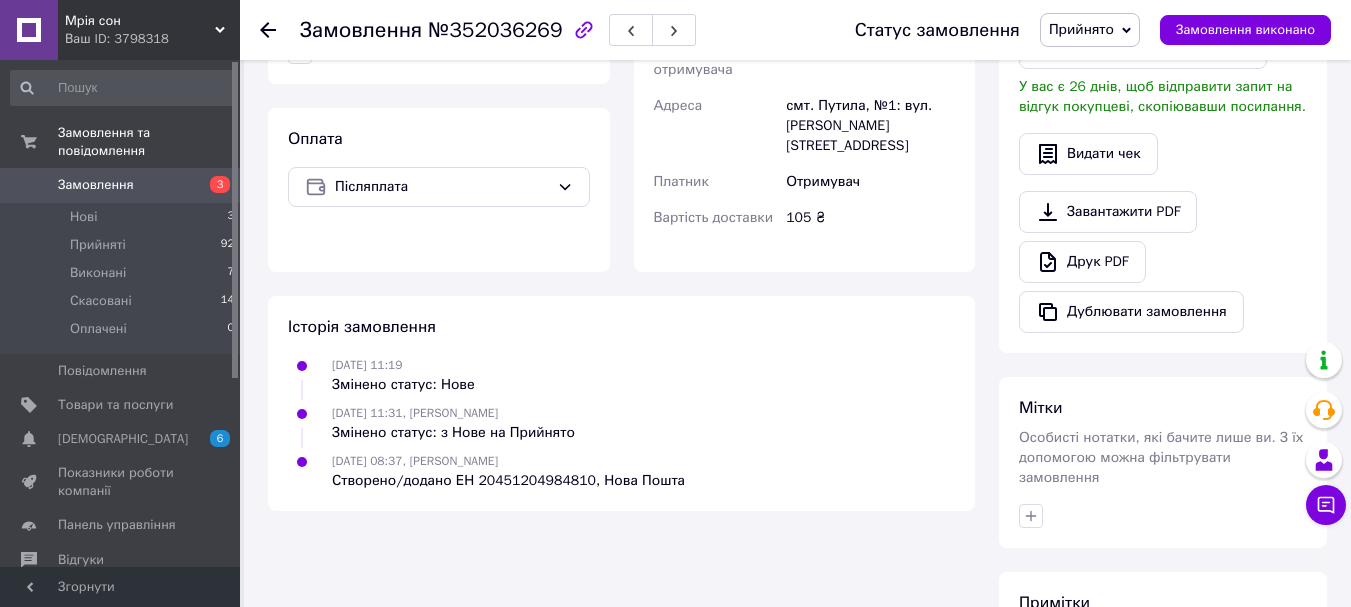 click 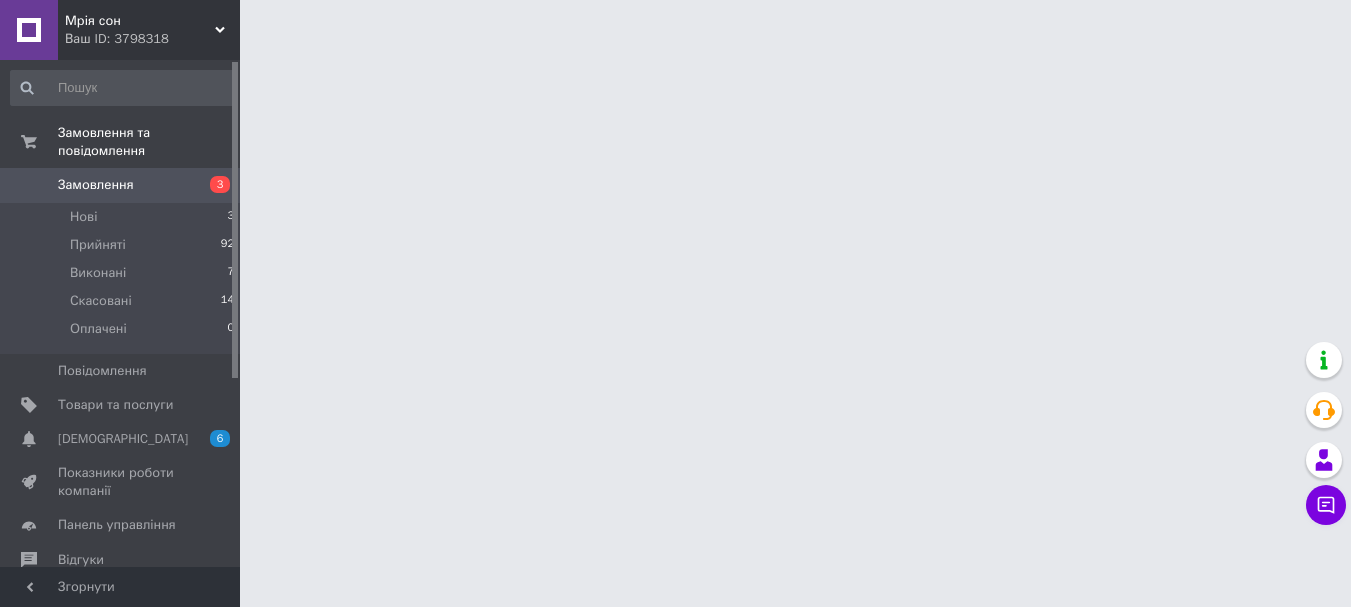 scroll, scrollTop: 0, scrollLeft: 0, axis: both 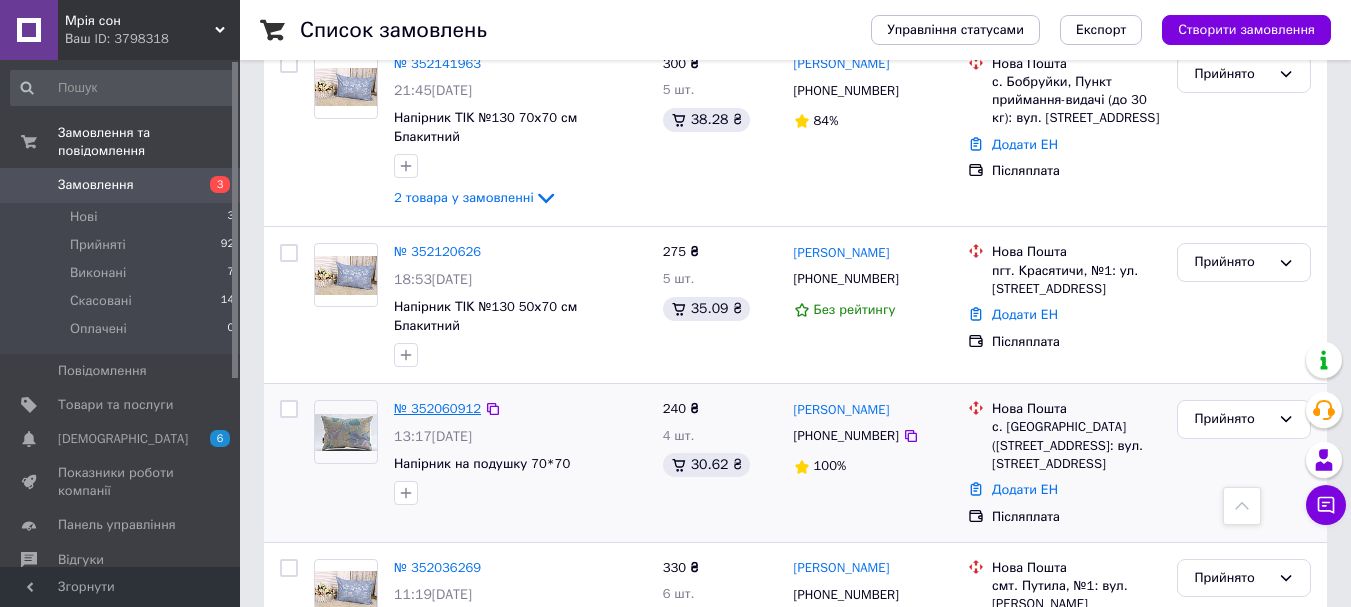 click on "№ 352060912" at bounding box center [437, 408] 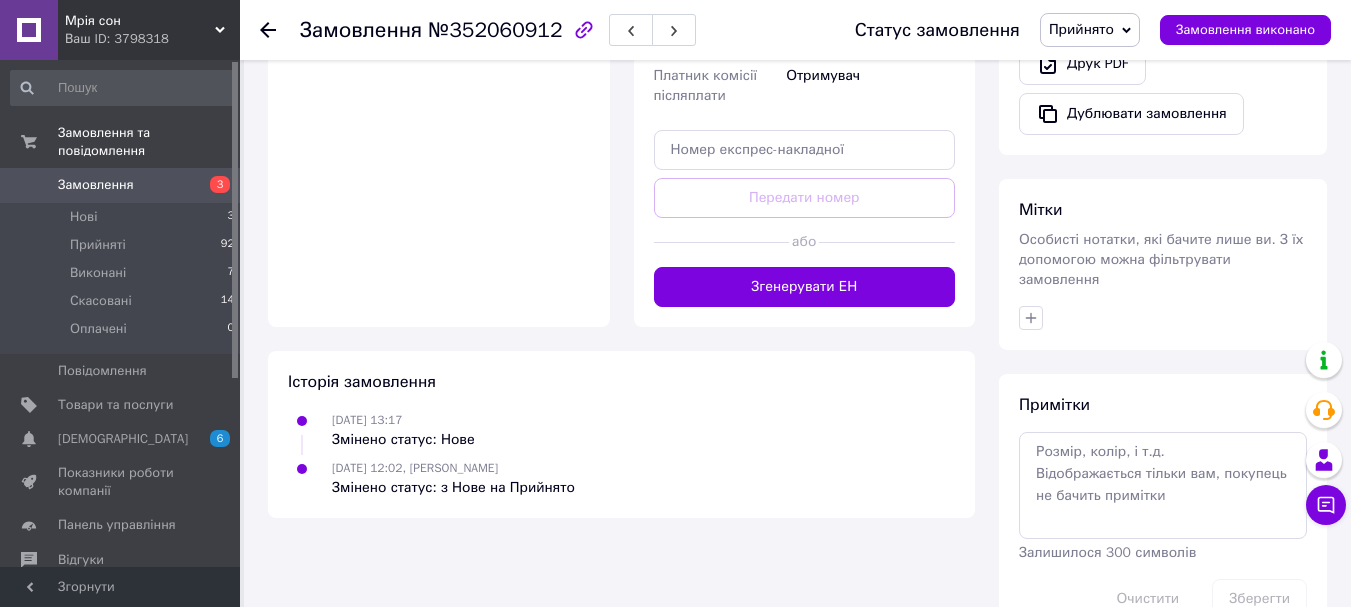 scroll, scrollTop: 828, scrollLeft: 0, axis: vertical 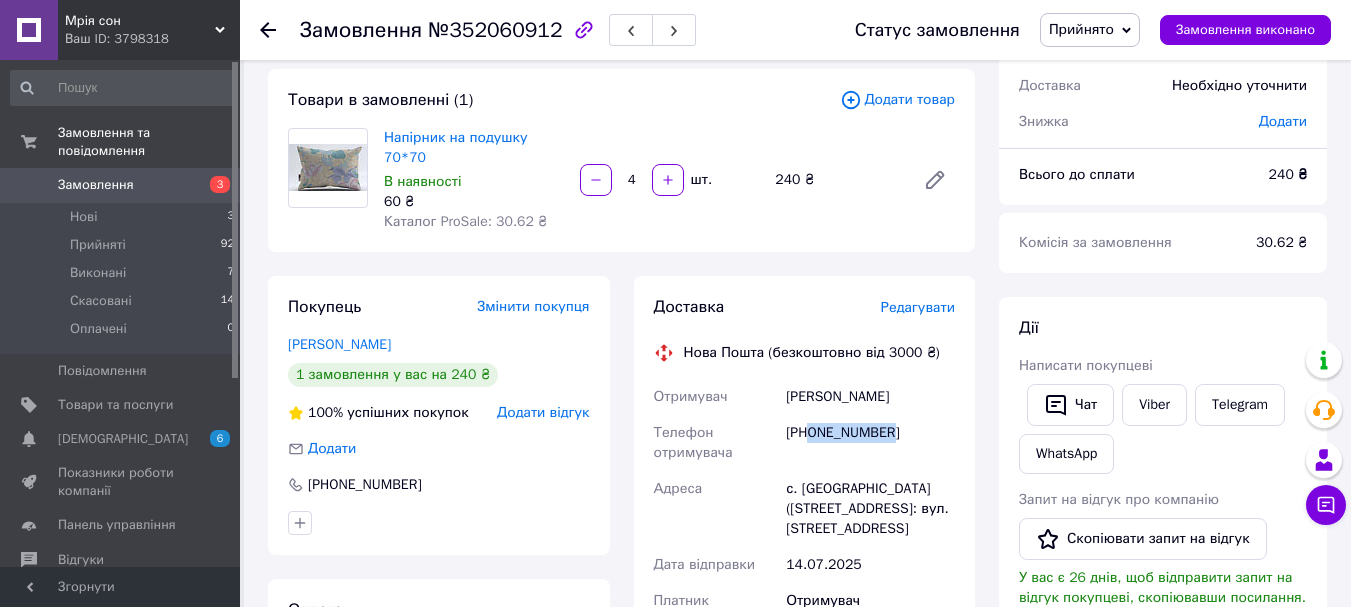 drag, startPoint x: 886, startPoint y: 414, endPoint x: 813, endPoint y: 432, distance: 75.18643 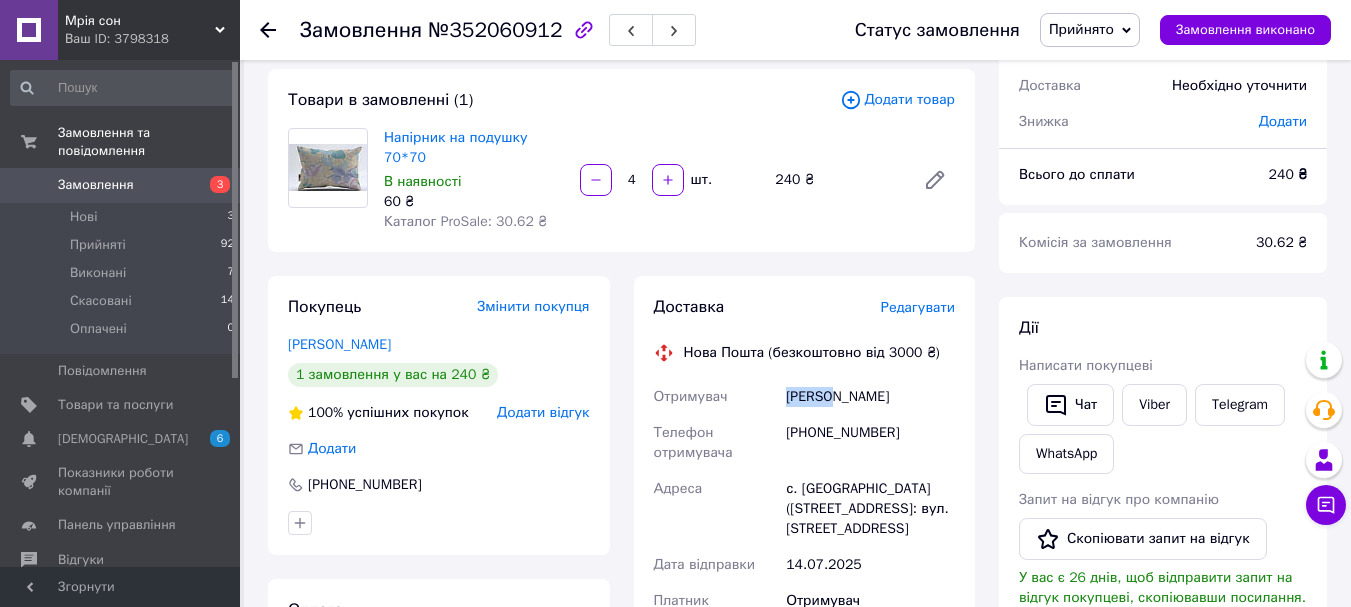 drag, startPoint x: 824, startPoint y: 380, endPoint x: 752, endPoint y: 379, distance: 72.00694 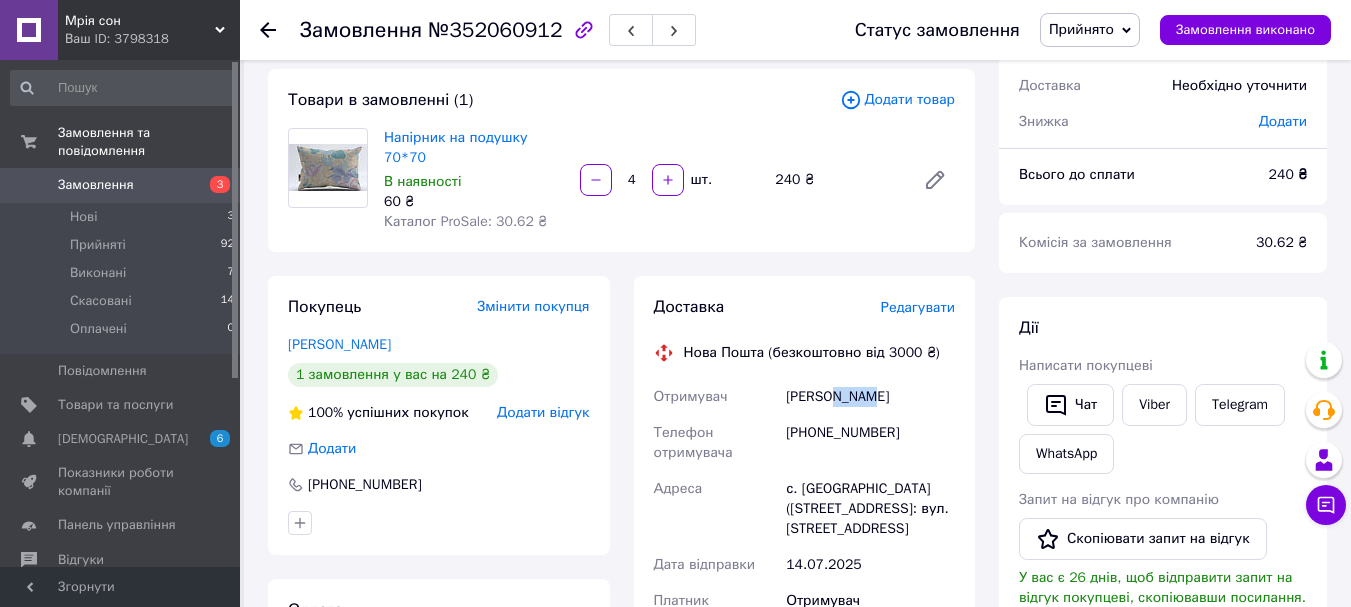 drag, startPoint x: 869, startPoint y: 376, endPoint x: 827, endPoint y: 387, distance: 43.416588 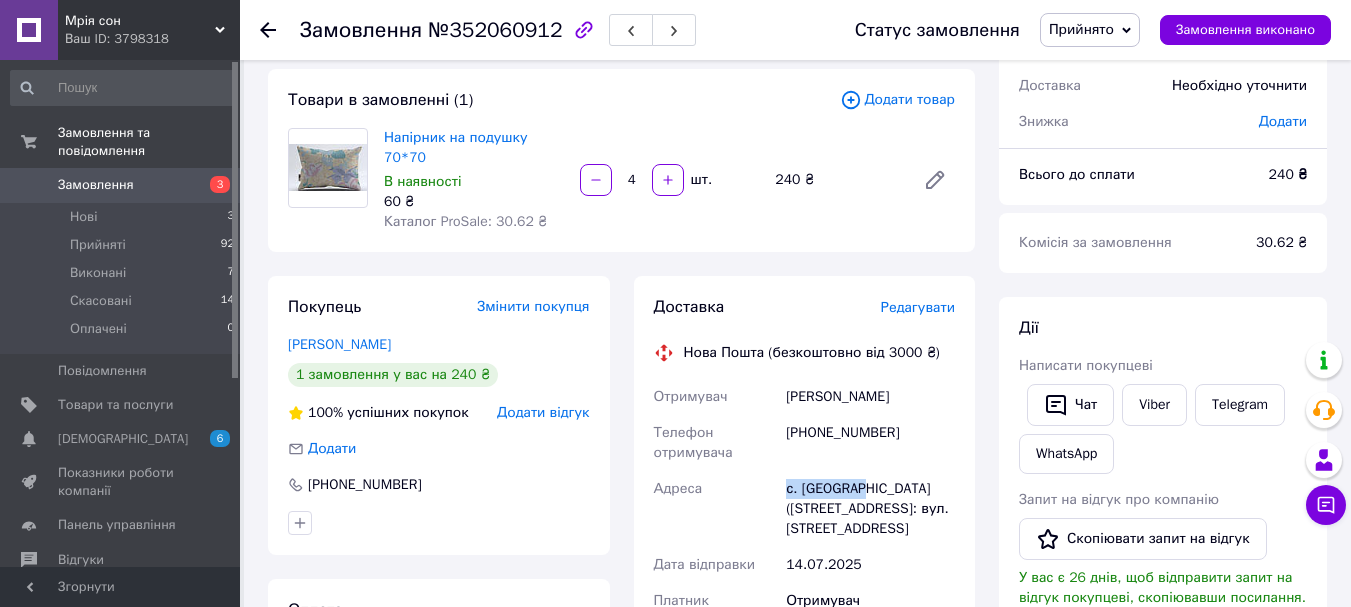 drag, startPoint x: 859, startPoint y: 473, endPoint x: 784, endPoint y: 470, distance: 75.059975 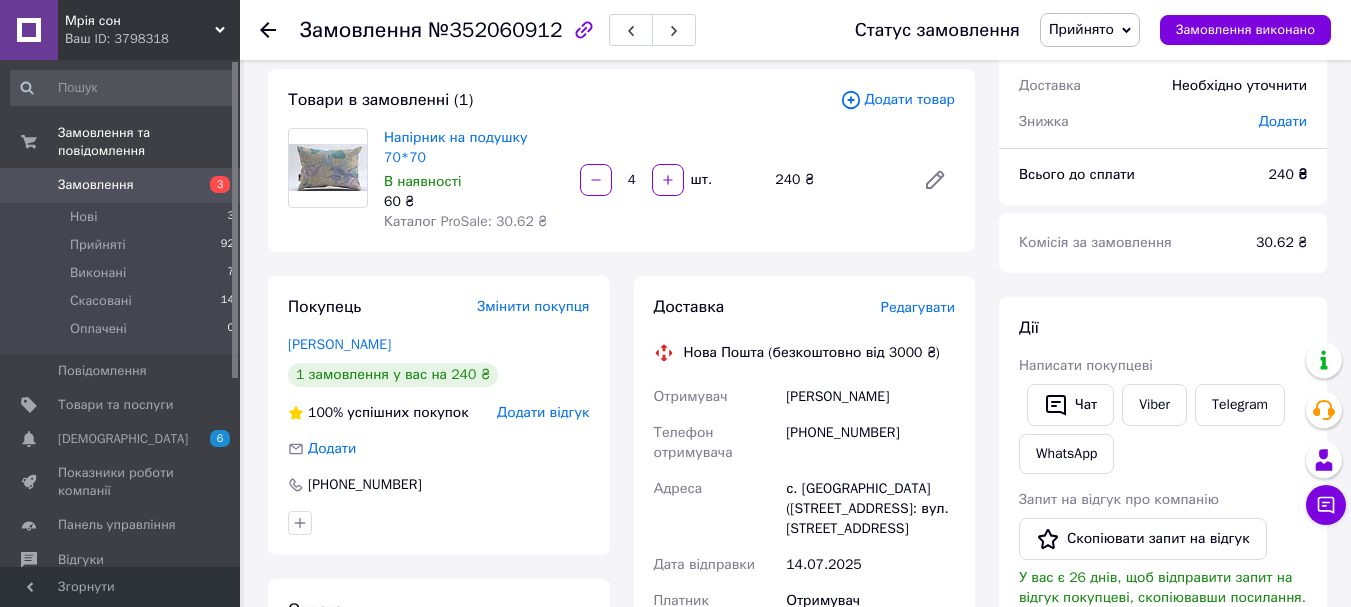 click on "[PHONE_NUMBER]" at bounding box center [870, 443] 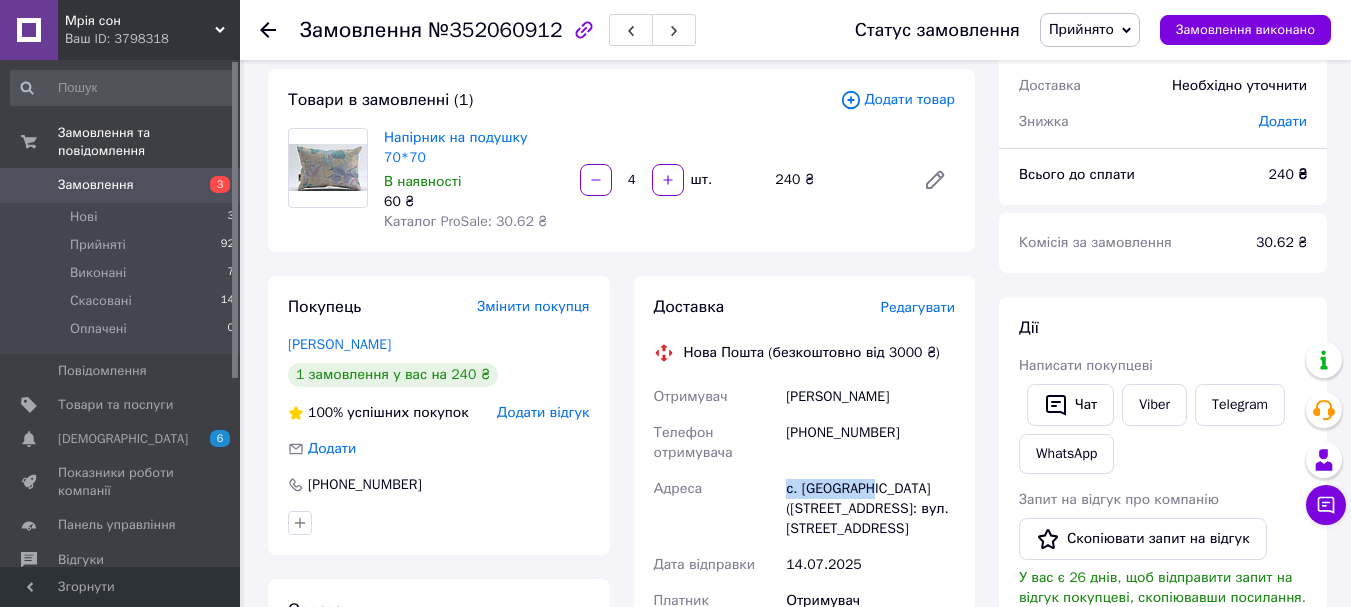 drag, startPoint x: 864, startPoint y: 467, endPoint x: 770, endPoint y: 464, distance: 94.04786 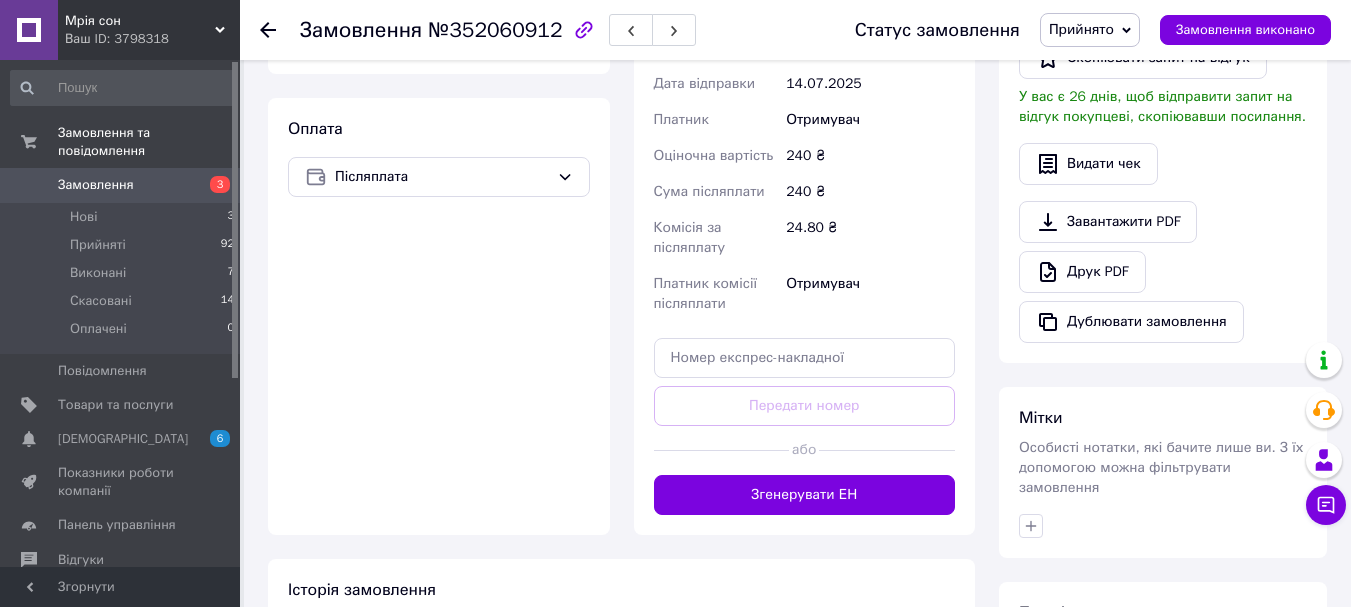 scroll, scrollTop: 586, scrollLeft: 0, axis: vertical 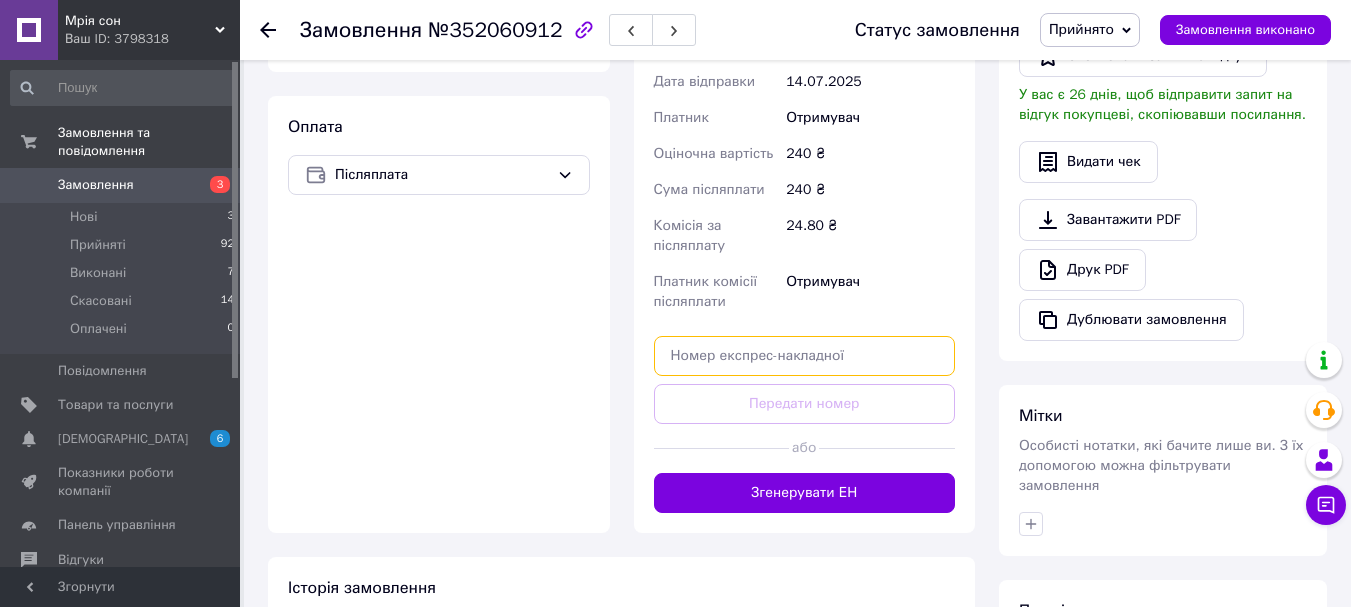 click at bounding box center [805, 356] 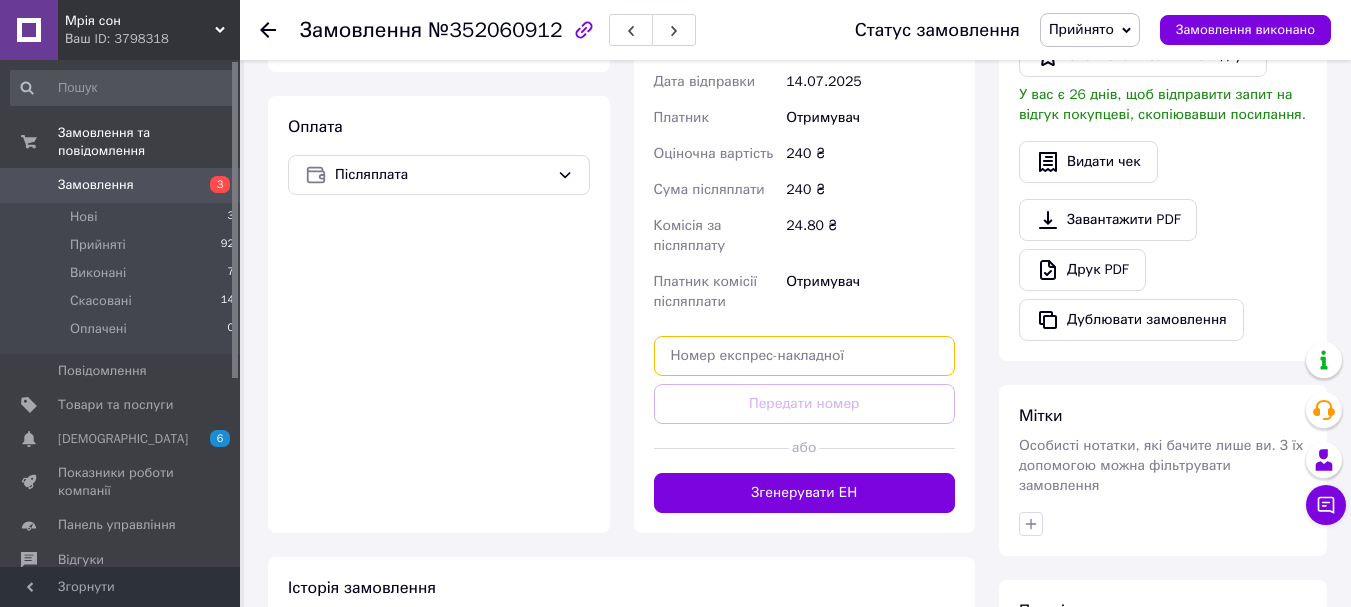 paste on "20451204986245" 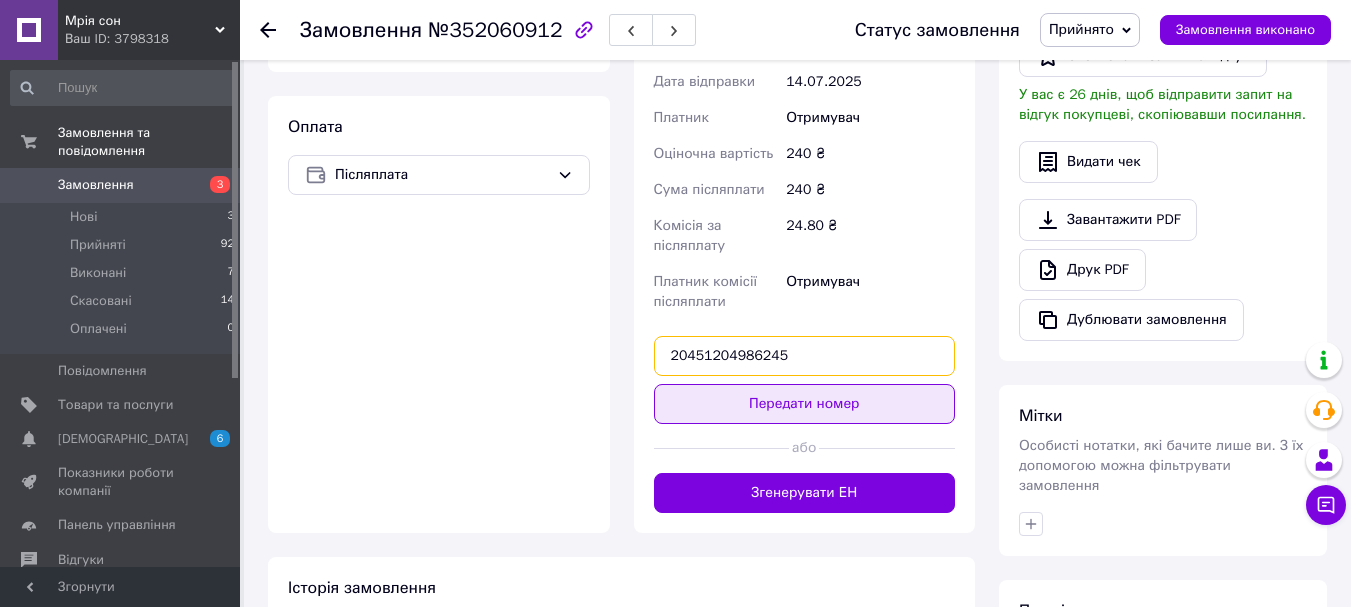 type on "20451204986245" 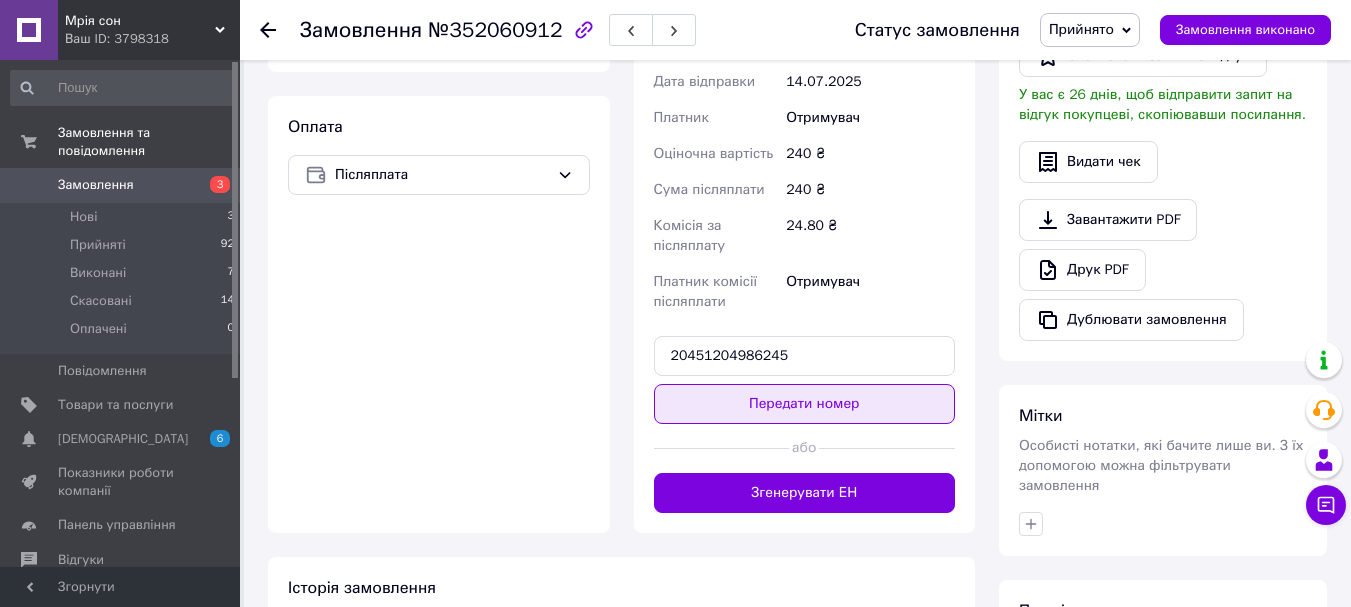 click on "Передати номер" at bounding box center [805, 404] 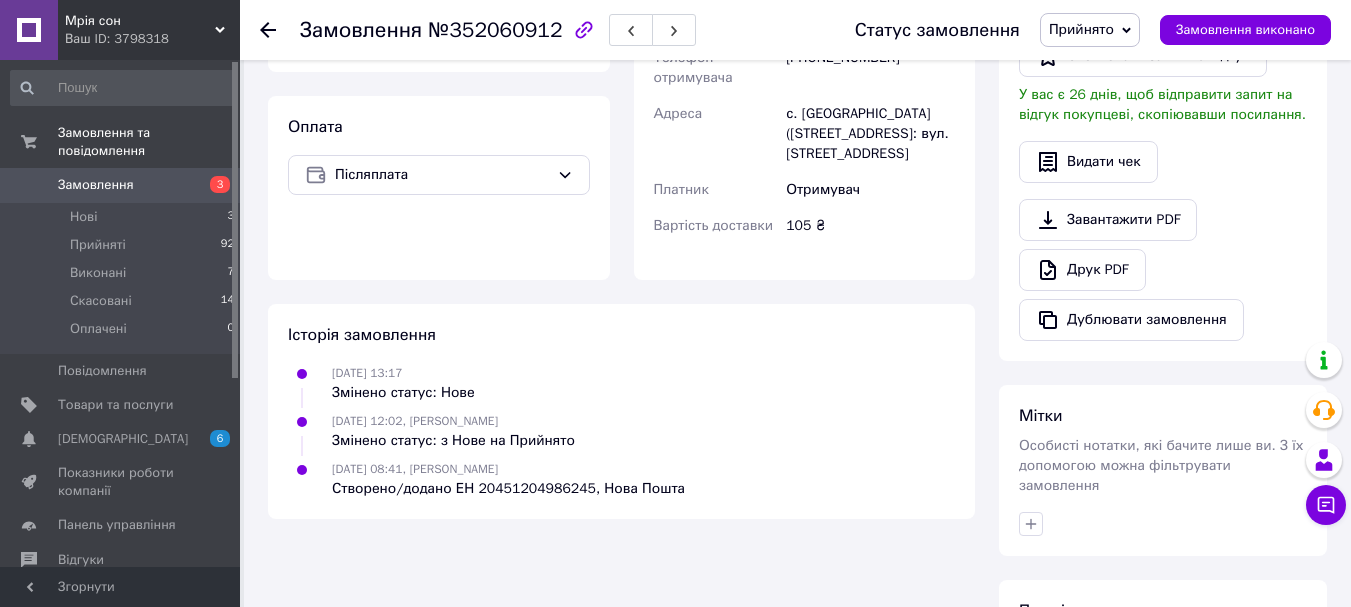 click 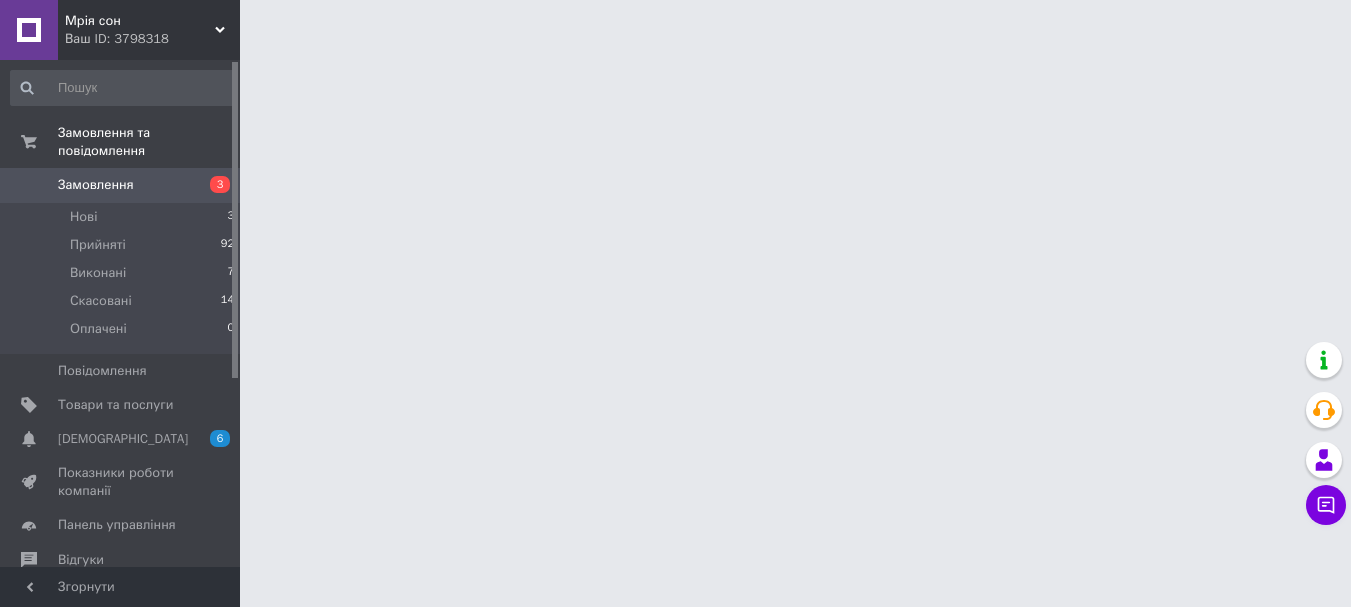scroll, scrollTop: 0, scrollLeft: 0, axis: both 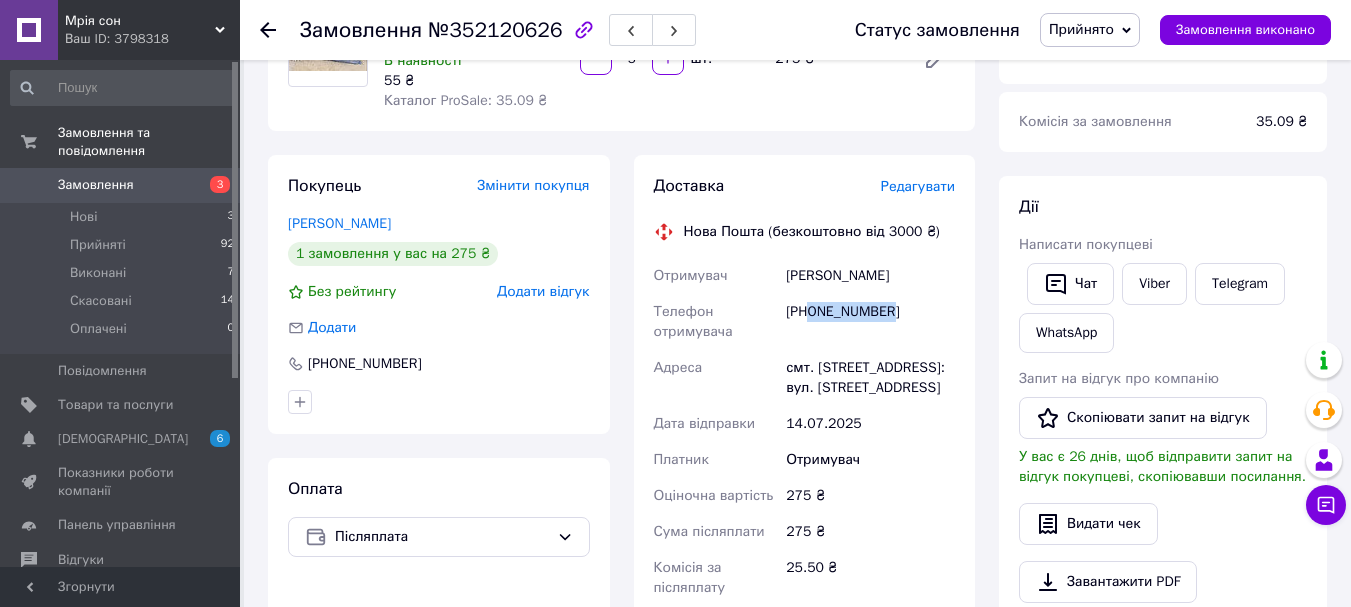 drag, startPoint x: 890, startPoint y: 310, endPoint x: 810, endPoint y: 323, distance: 81.04937 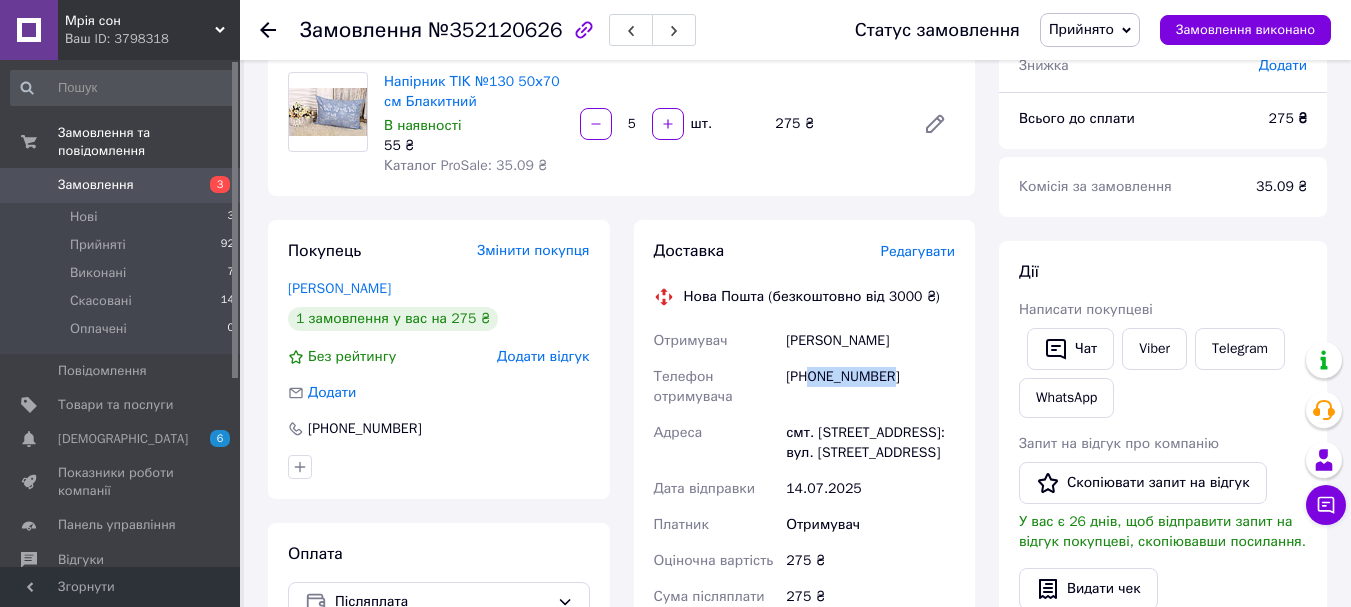 scroll, scrollTop: 146, scrollLeft: 0, axis: vertical 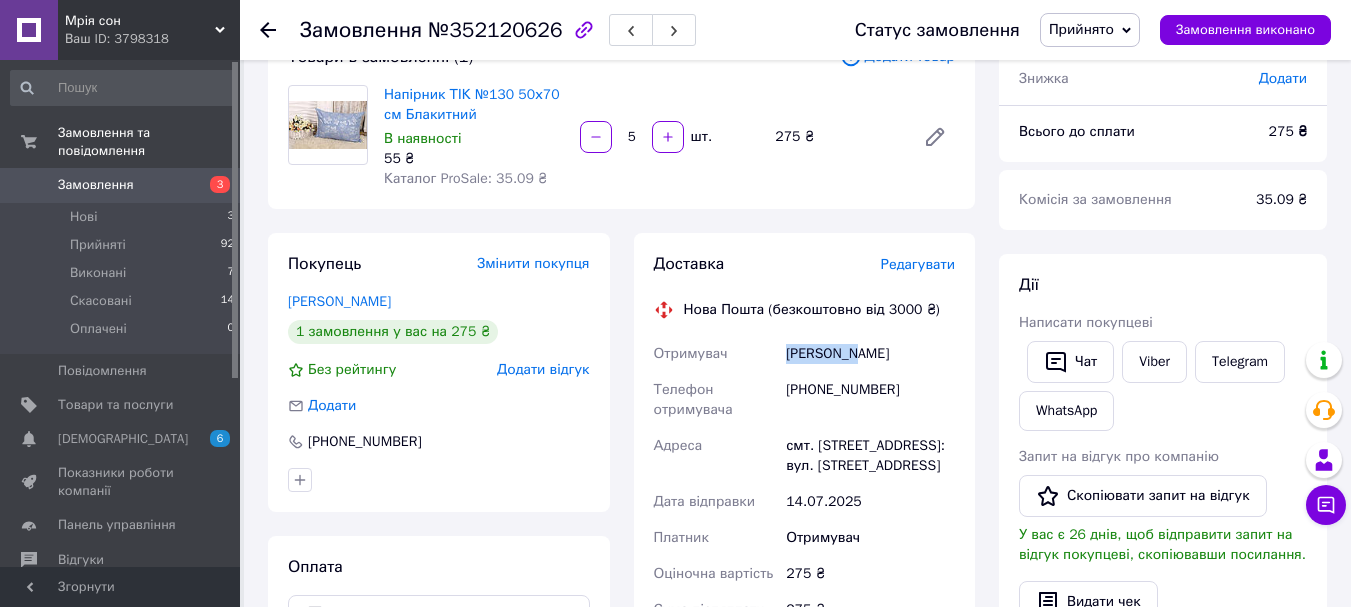 drag, startPoint x: 855, startPoint y: 354, endPoint x: 769, endPoint y: 362, distance: 86.37129 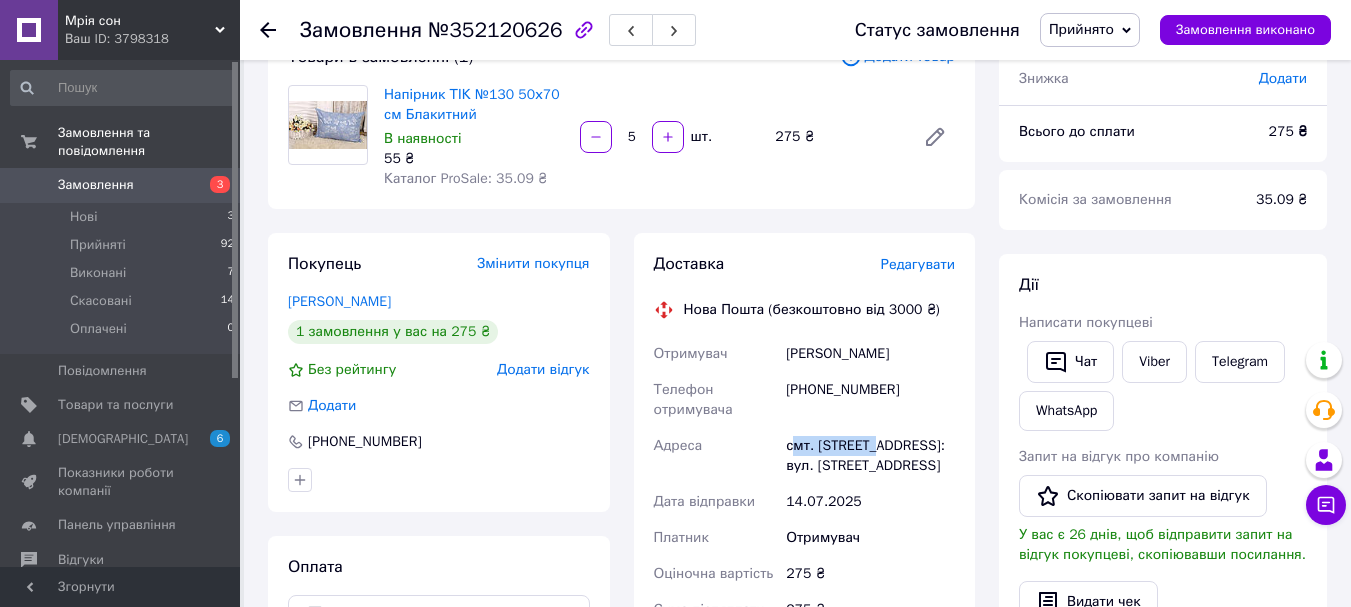 drag, startPoint x: 875, startPoint y: 440, endPoint x: 794, endPoint y: 443, distance: 81.055534 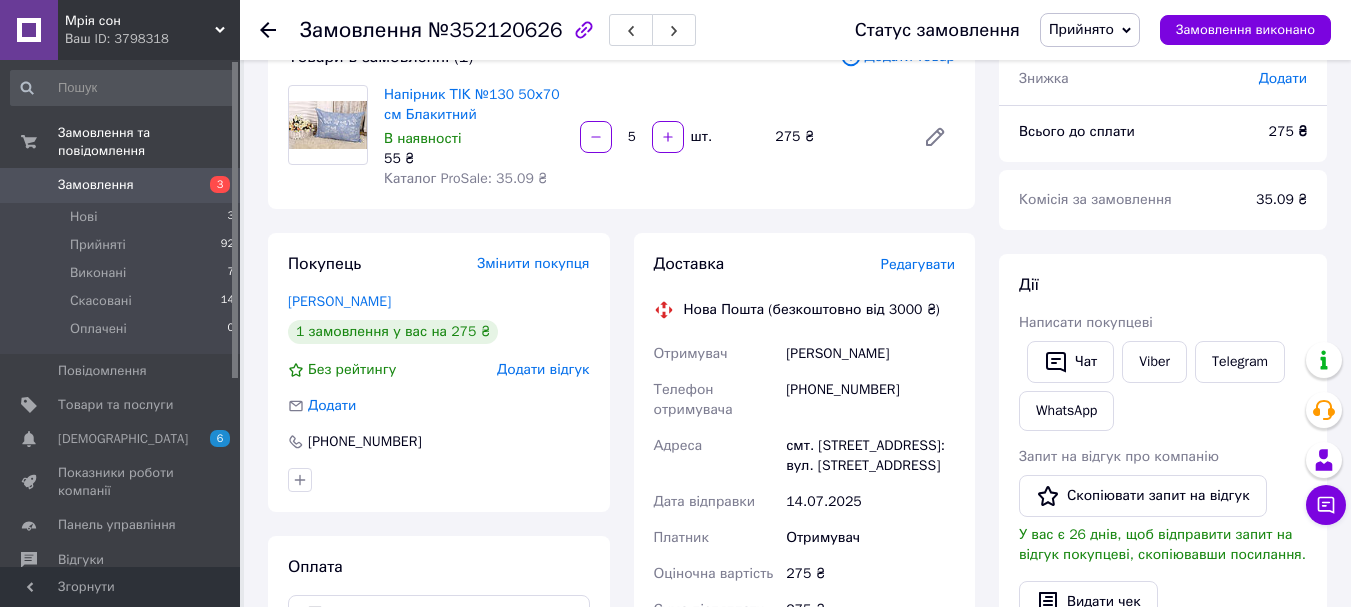 click on "[PHONE_NUMBER]" at bounding box center [870, 400] 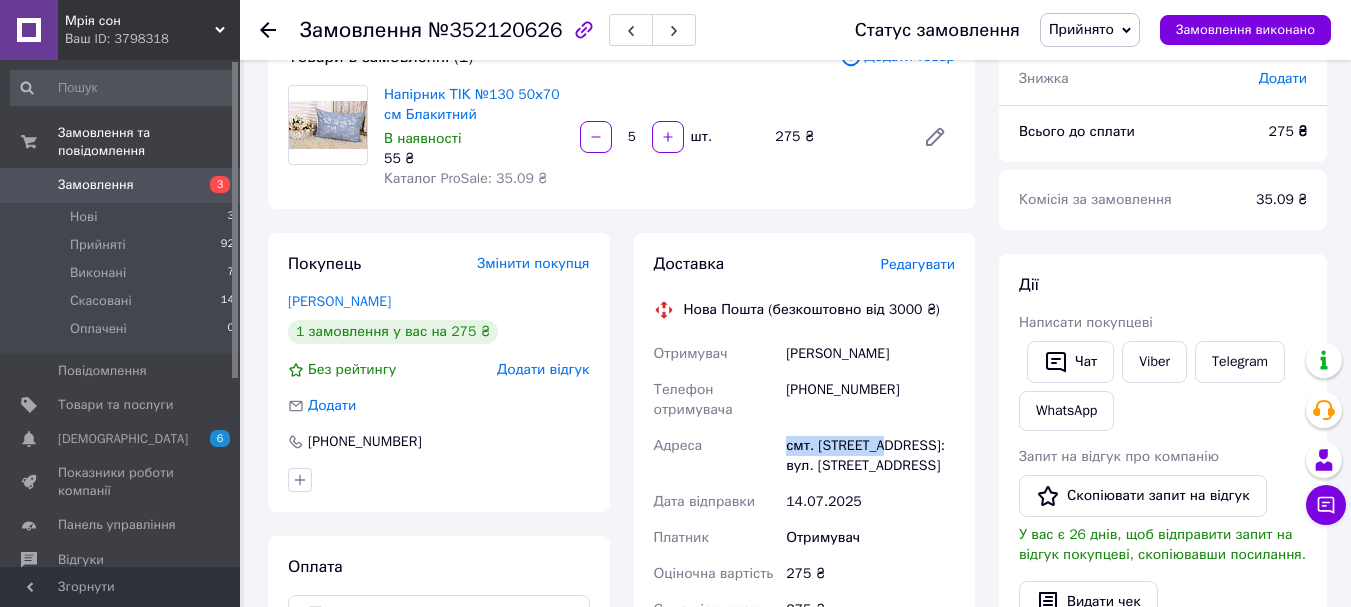 drag, startPoint x: 877, startPoint y: 439, endPoint x: 786, endPoint y: 450, distance: 91.66242 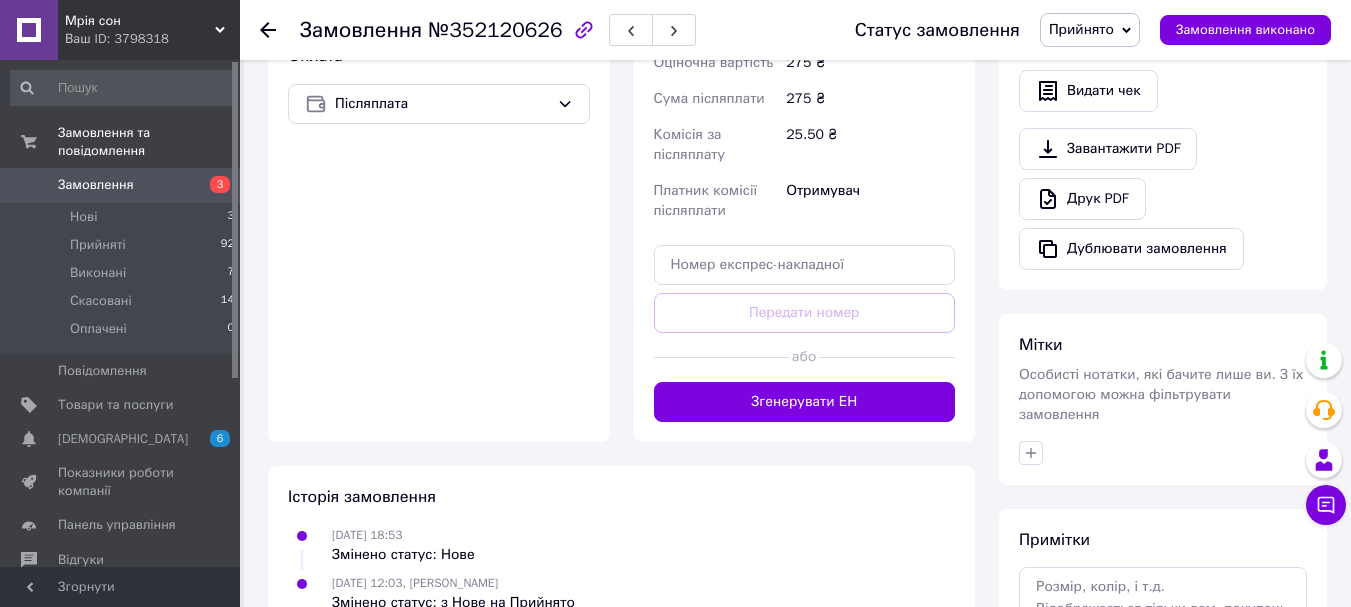 scroll, scrollTop: 659, scrollLeft: 0, axis: vertical 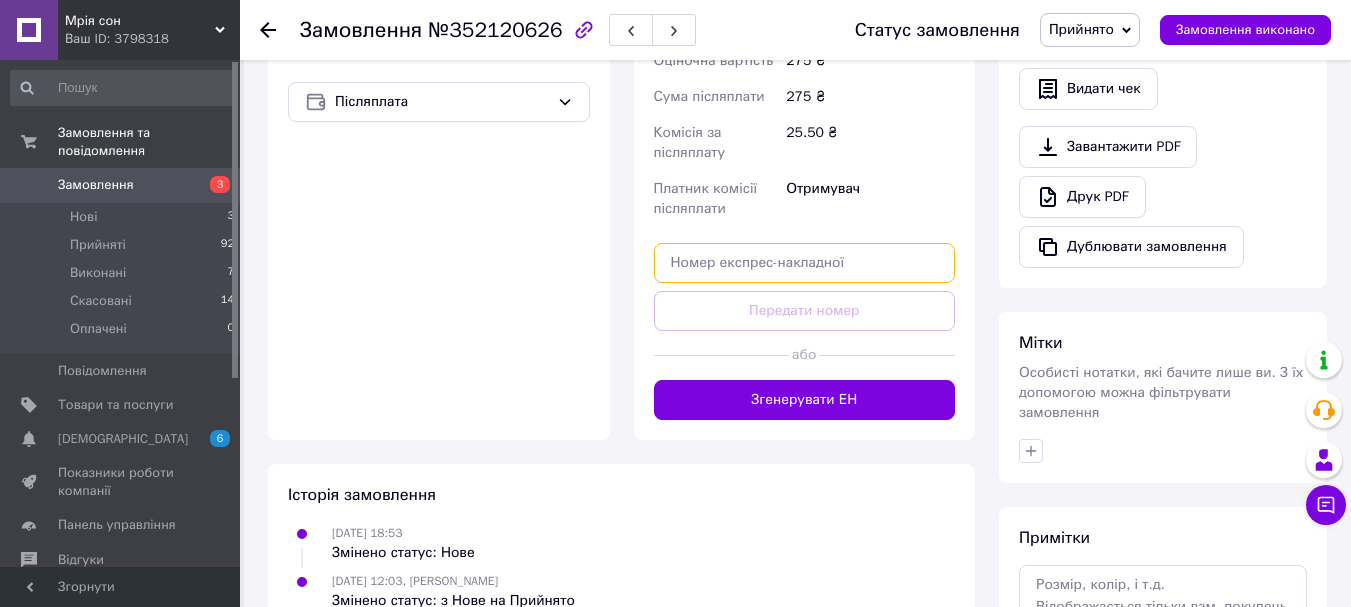 click at bounding box center (805, 263) 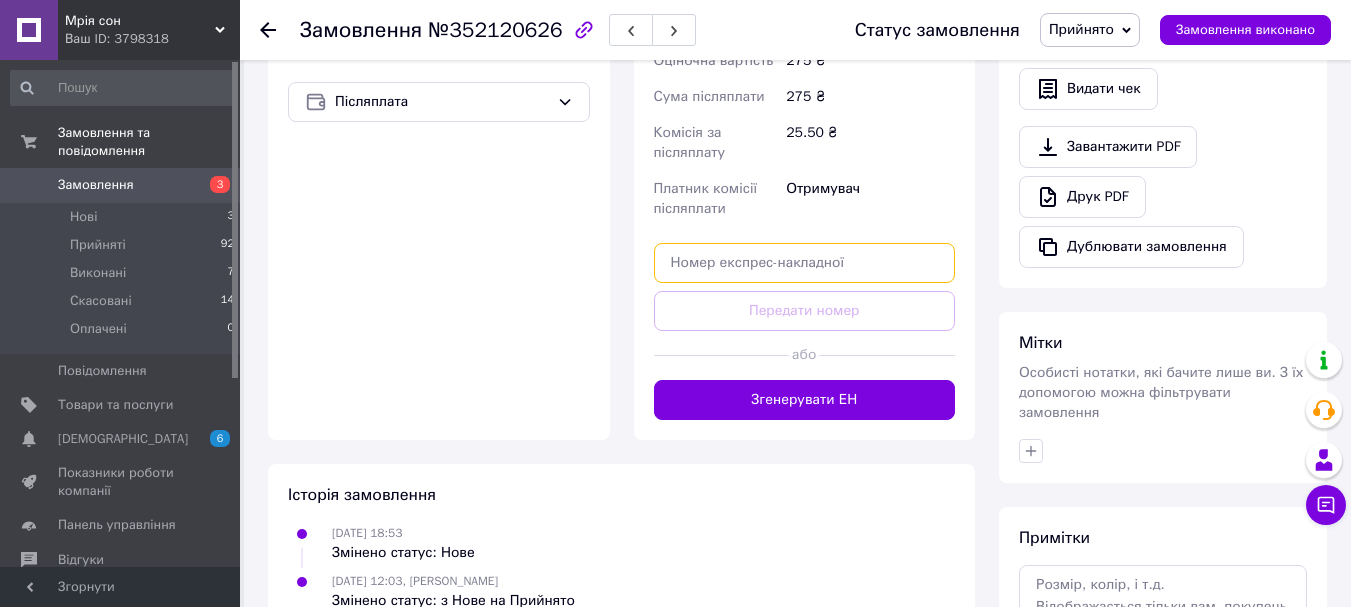 paste on "20451204990499" 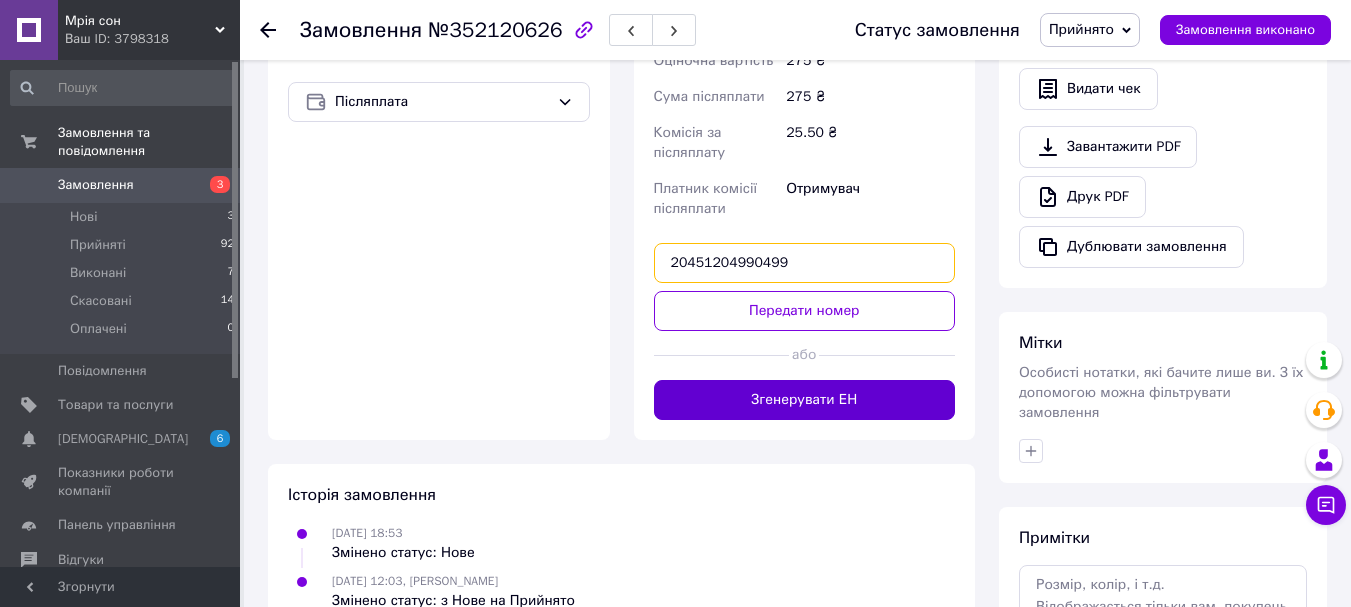 type on "20451204990499" 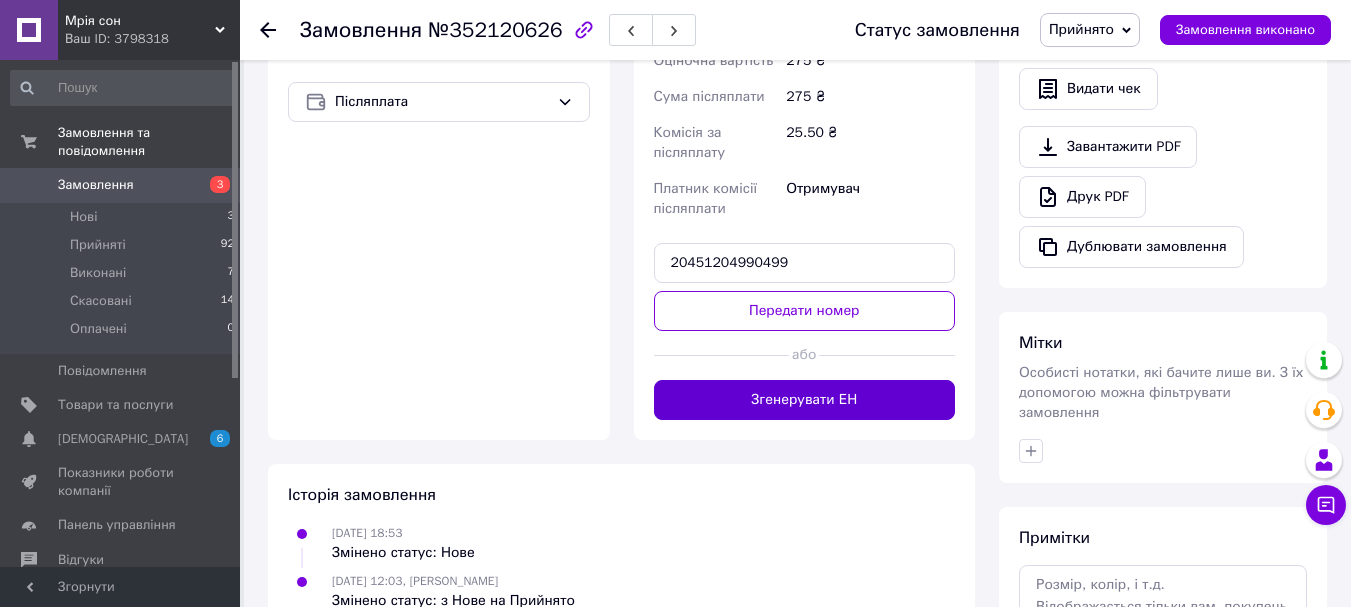 click on "Згенерувати ЕН" at bounding box center (805, 400) 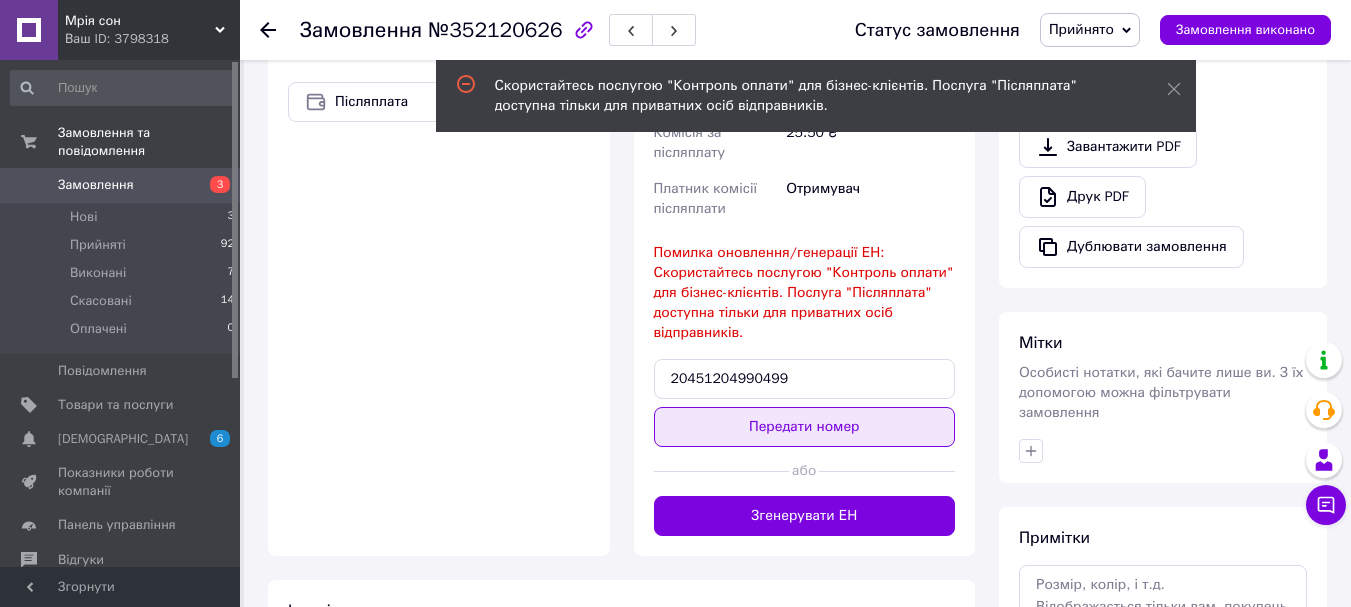 click on "Передати номер" at bounding box center (805, 427) 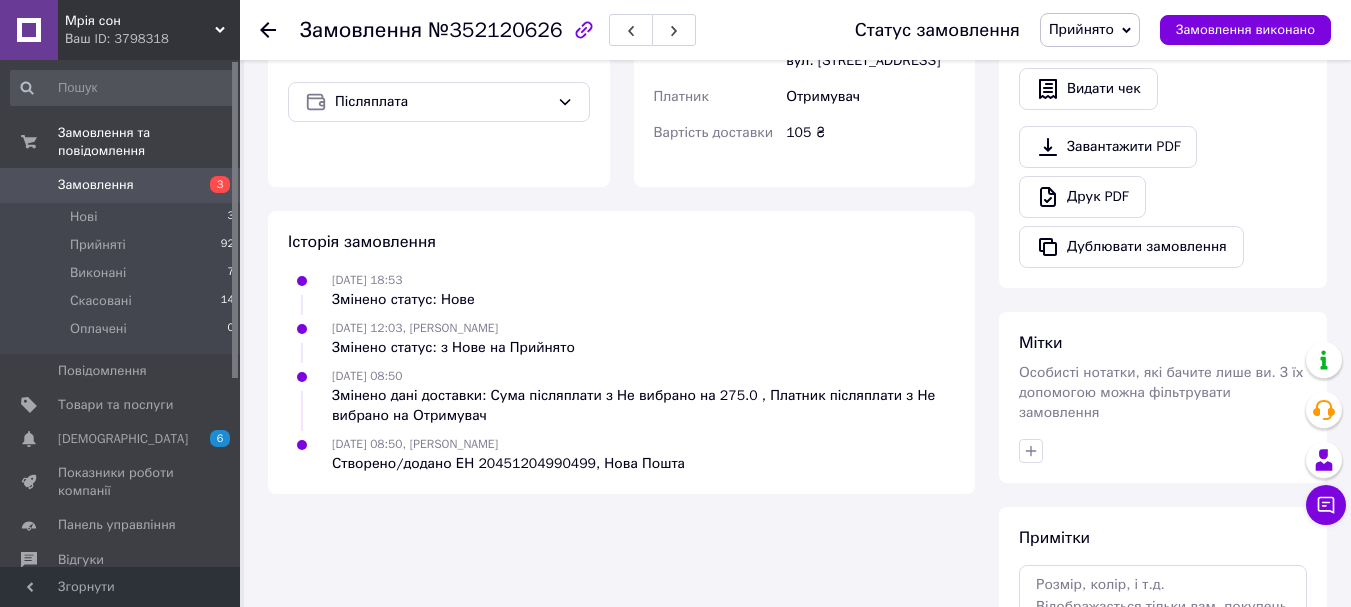 click 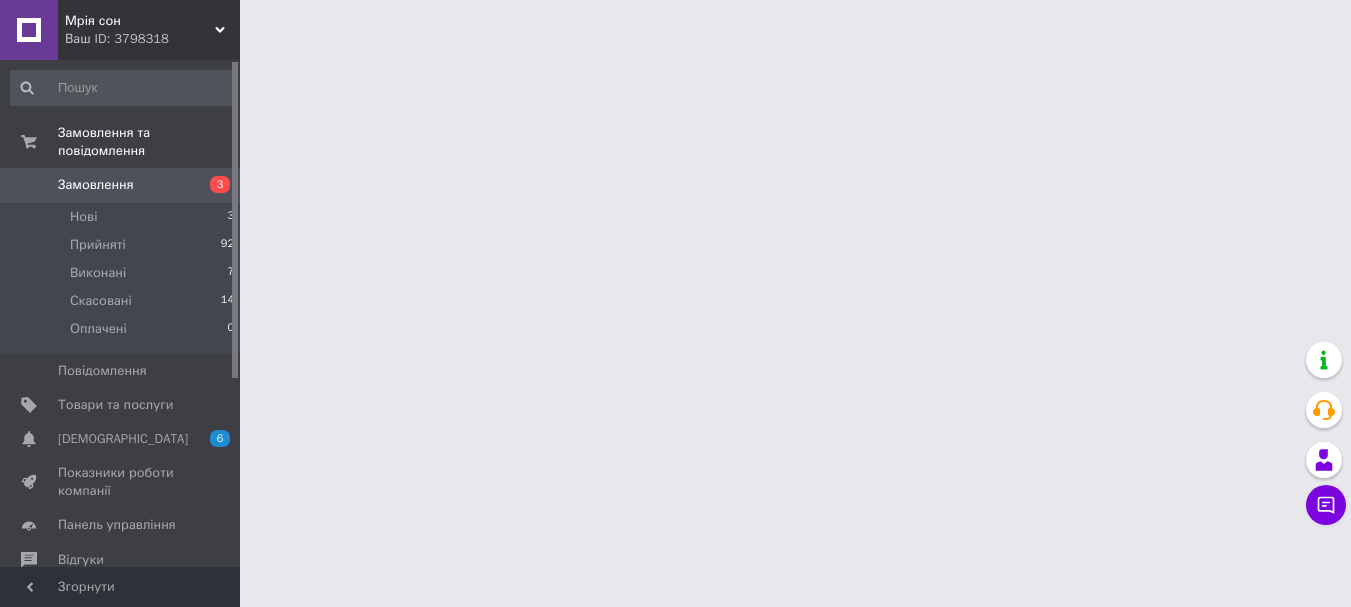 scroll, scrollTop: 0, scrollLeft: 0, axis: both 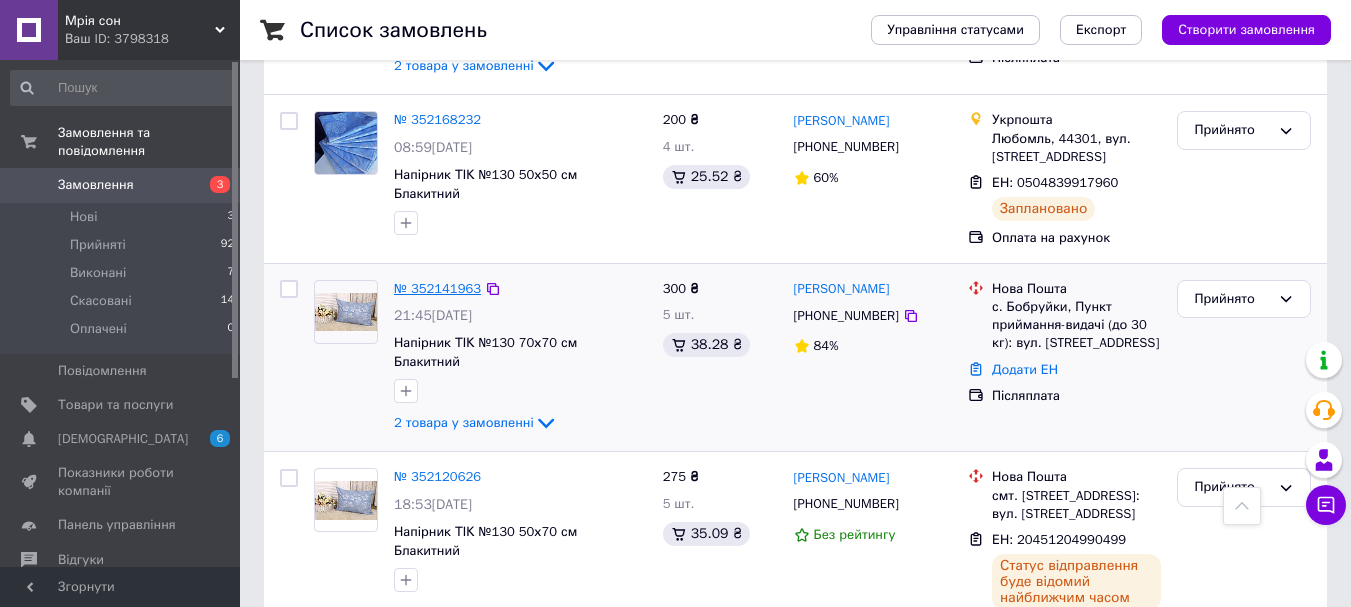 click on "№ 352141963" at bounding box center [437, 288] 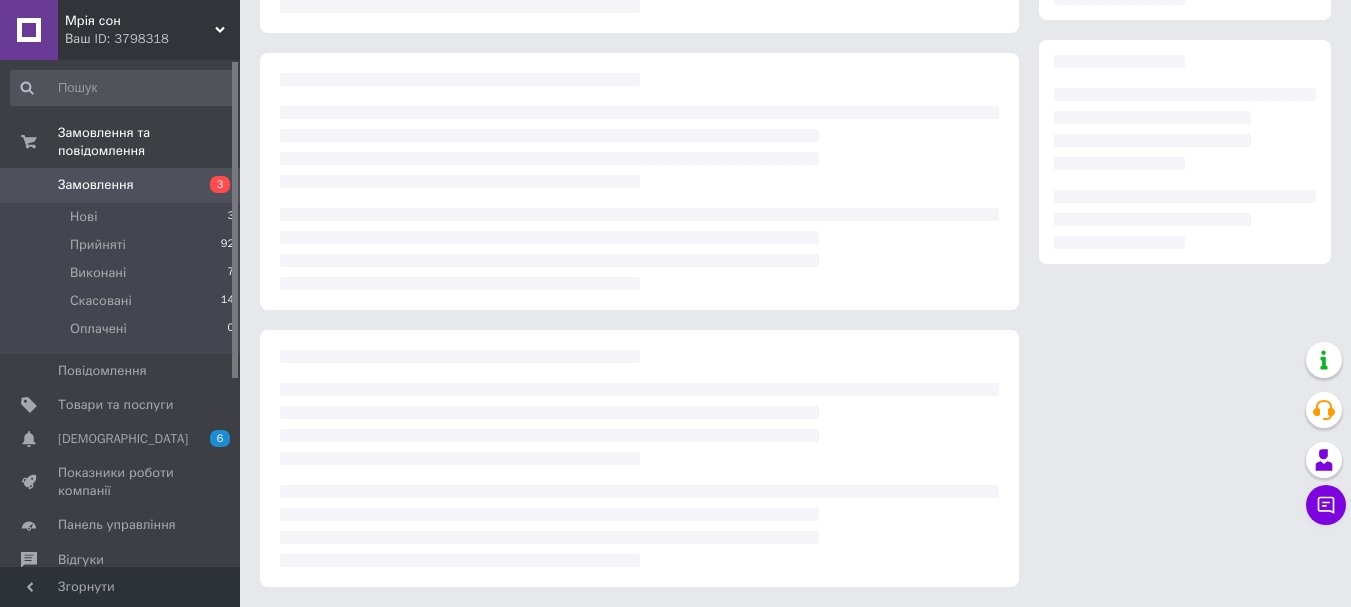 scroll, scrollTop: 307, scrollLeft: 0, axis: vertical 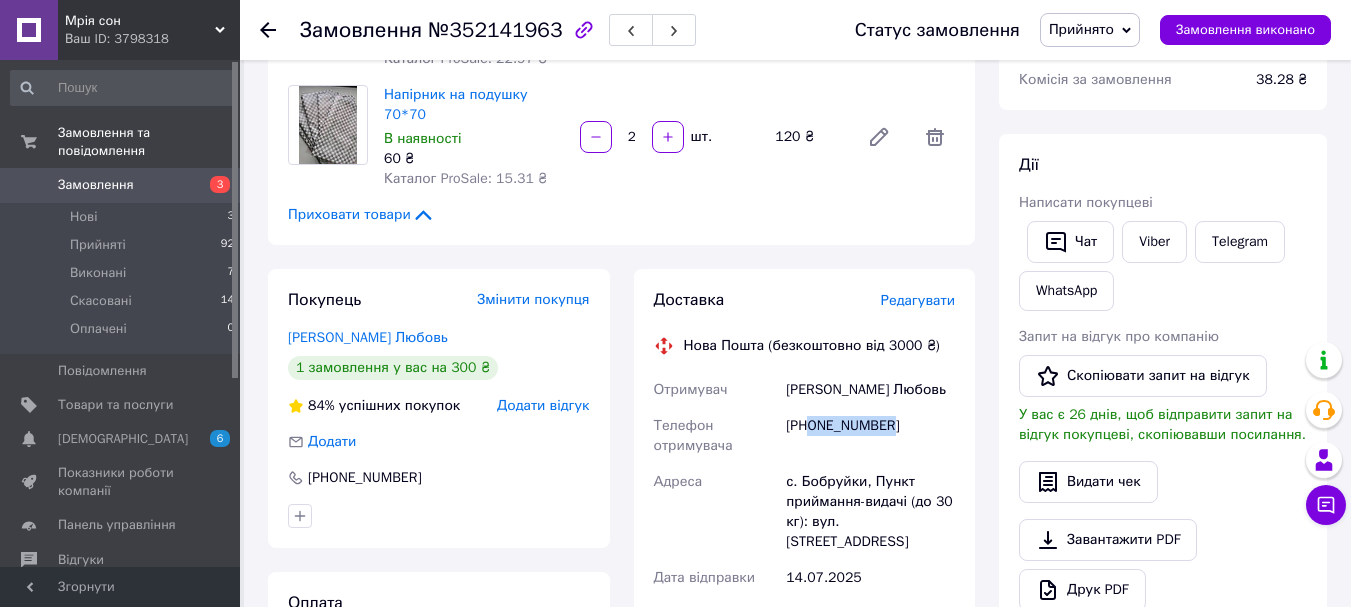 drag, startPoint x: 883, startPoint y: 407, endPoint x: 810, endPoint y: 418, distance: 73.82411 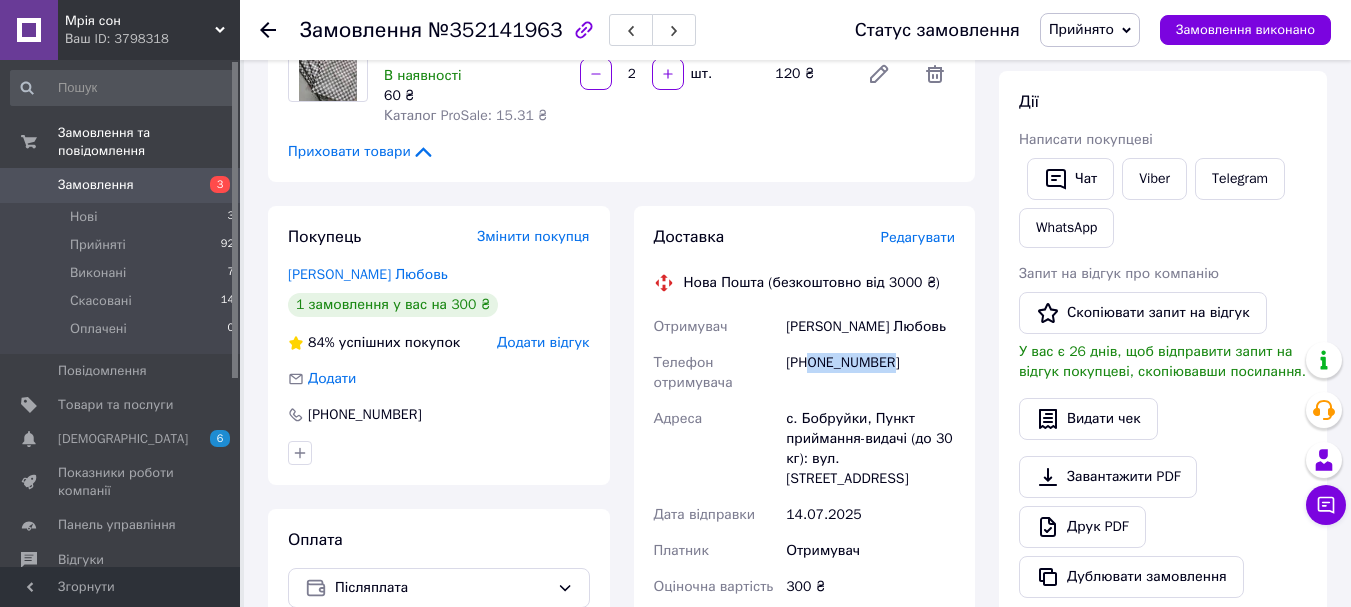 scroll, scrollTop: 339, scrollLeft: 0, axis: vertical 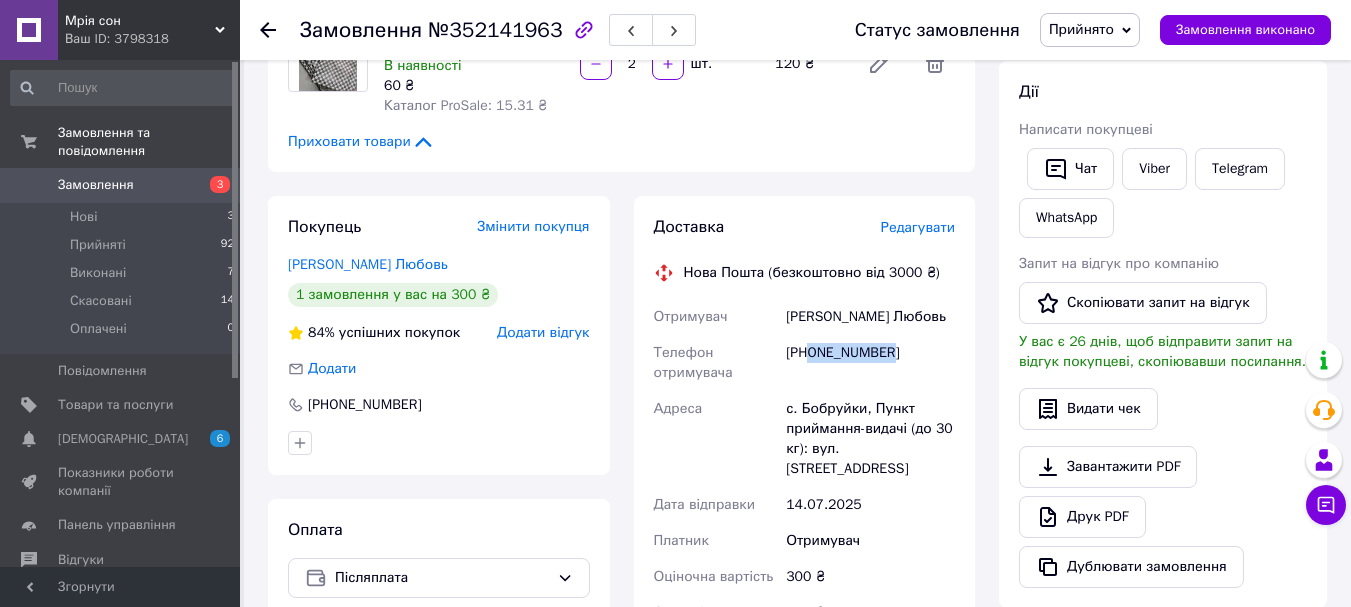 copy on "0991848403" 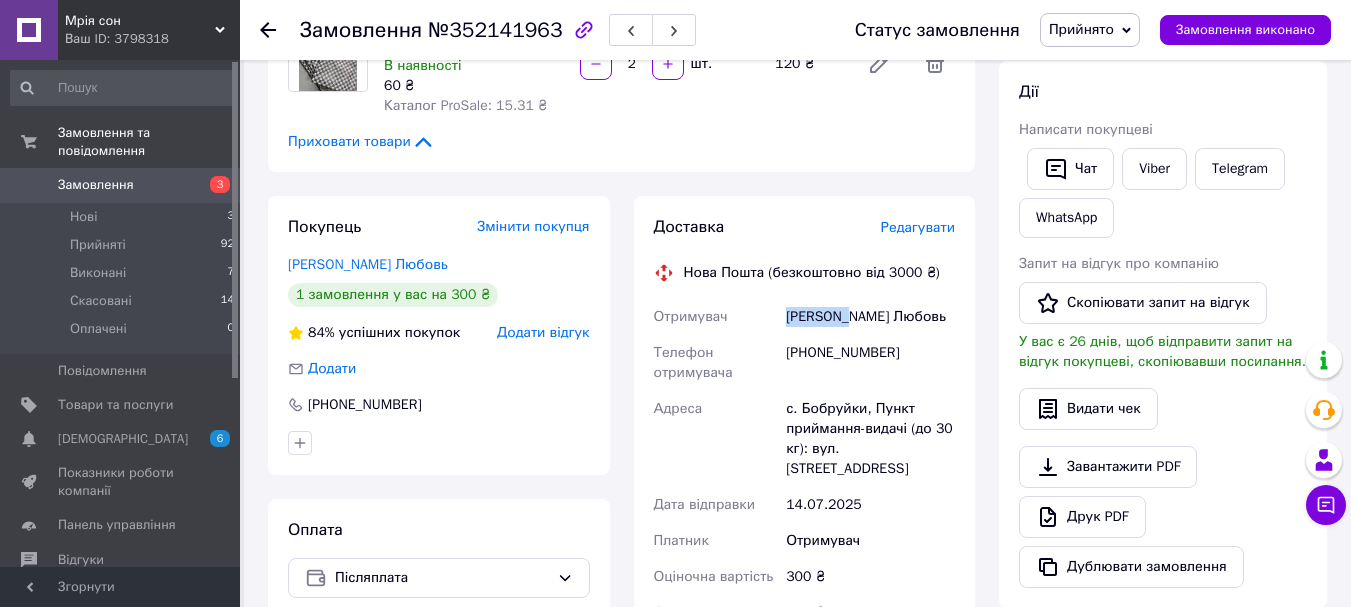 drag, startPoint x: 854, startPoint y: 291, endPoint x: 751, endPoint y: 295, distance: 103.077644 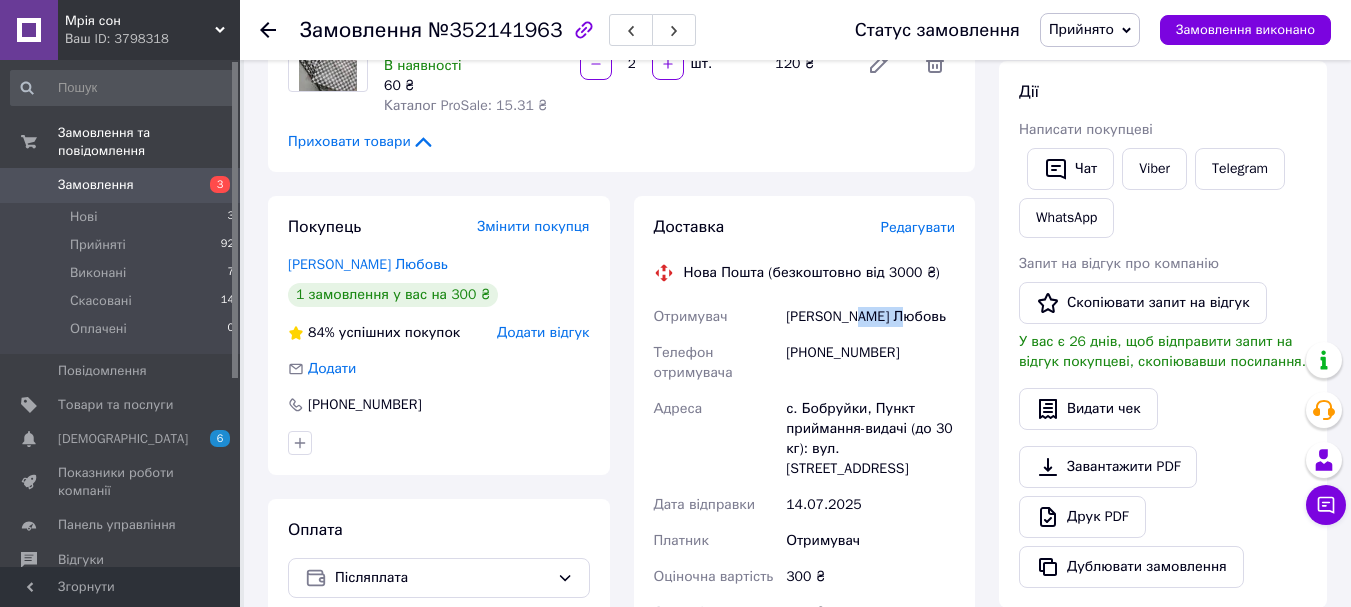 drag, startPoint x: 909, startPoint y: 296, endPoint x: 857, endPoint y: 299, distance: 52.086468 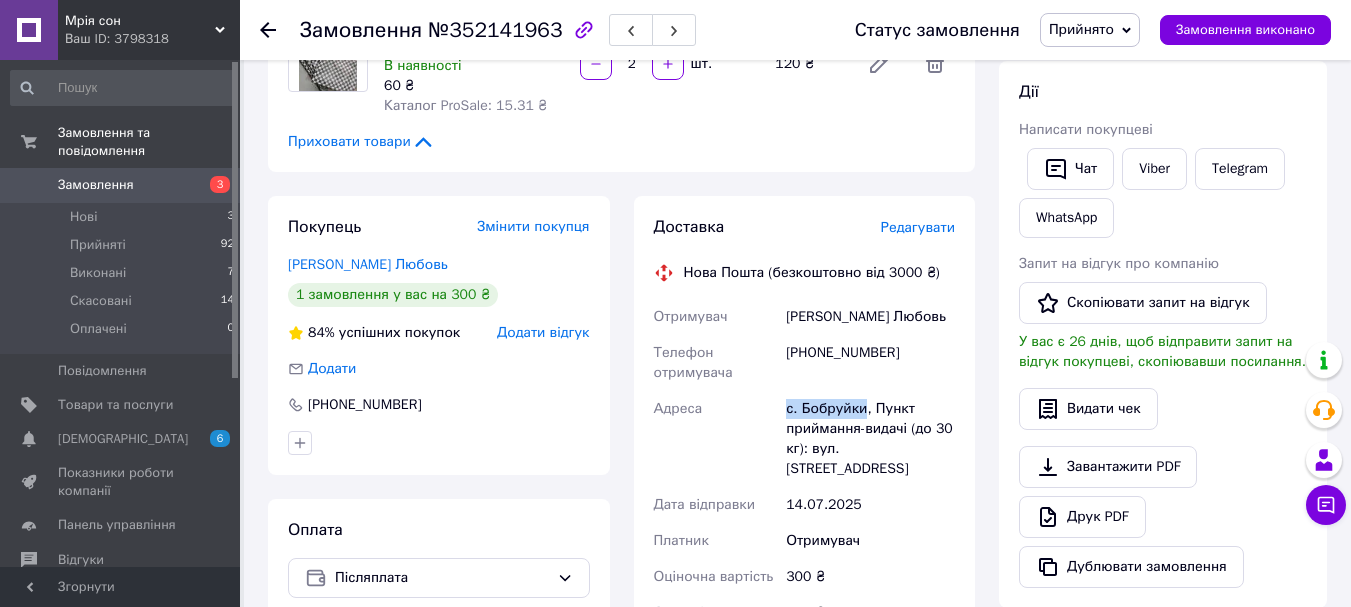 drag, startPoint x: 862, startPoint y: 388, endPoint x: 789, endPoint y: 394, distance: 73.24616 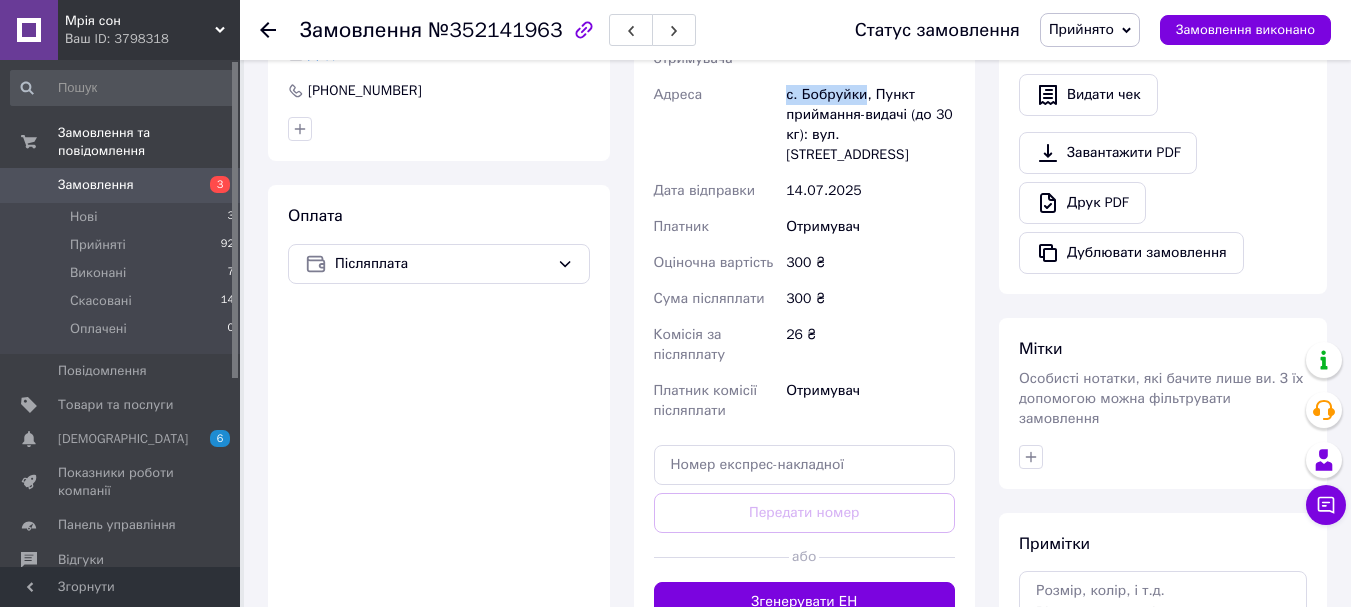 scroll, scrollTop: 668, scrollLeft: 0, axis: vertical 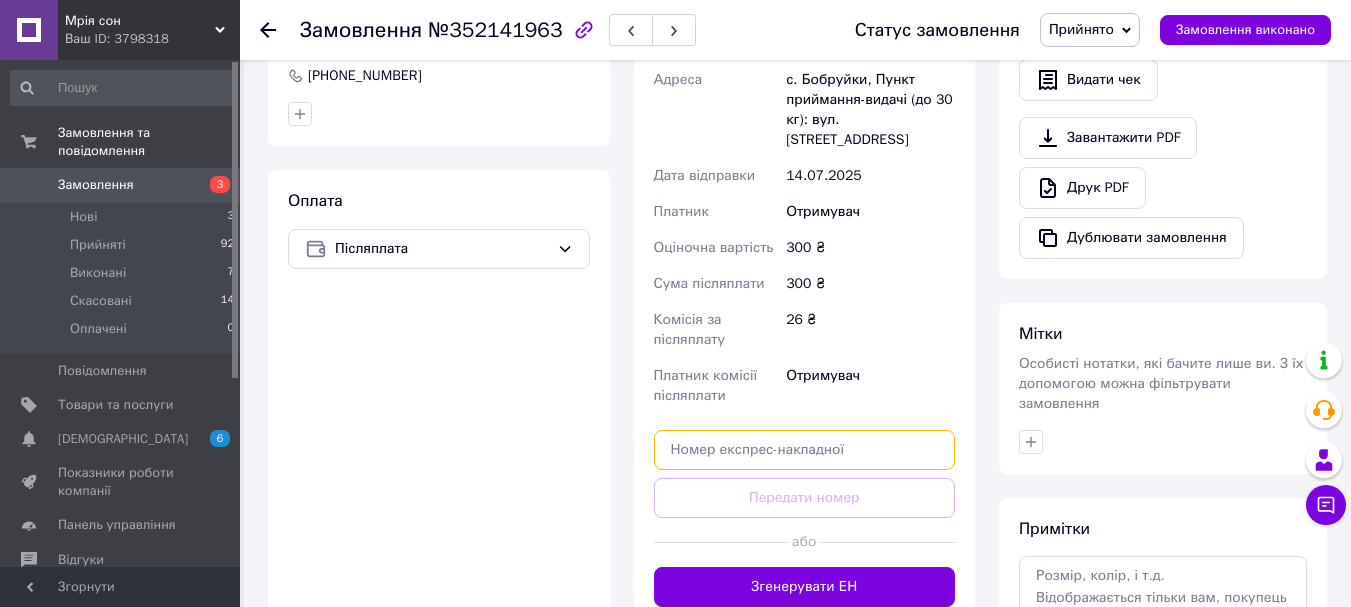 click at bounding box center [805, 450] 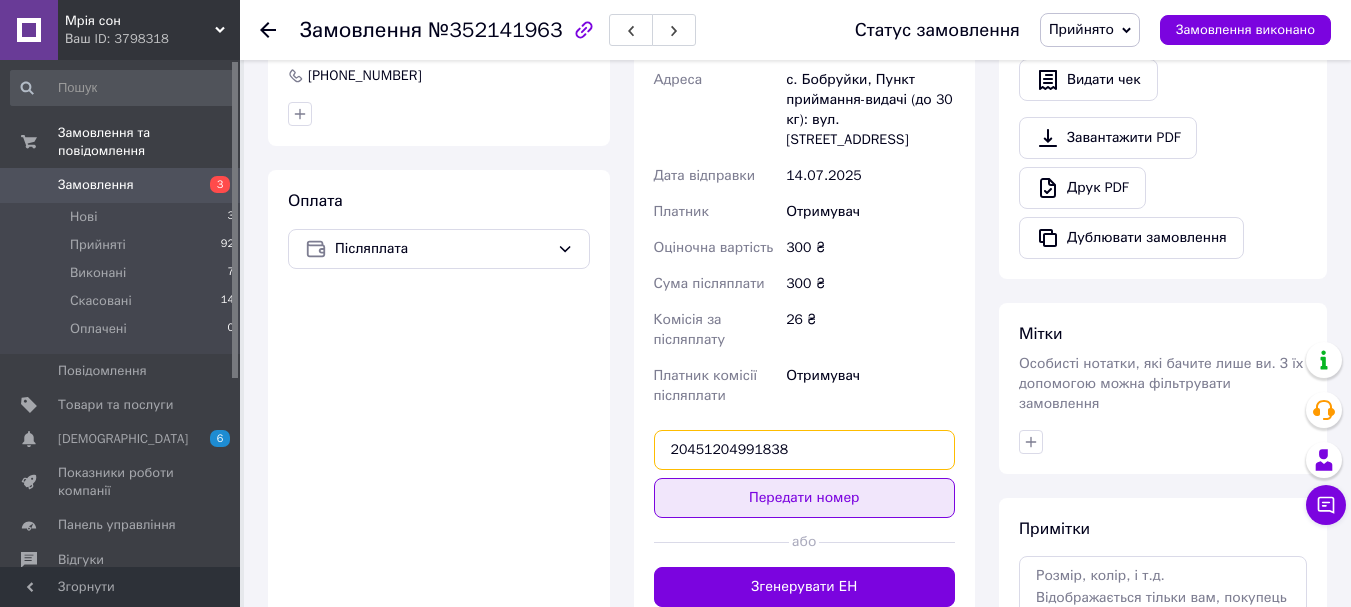 type on "20451204991838" 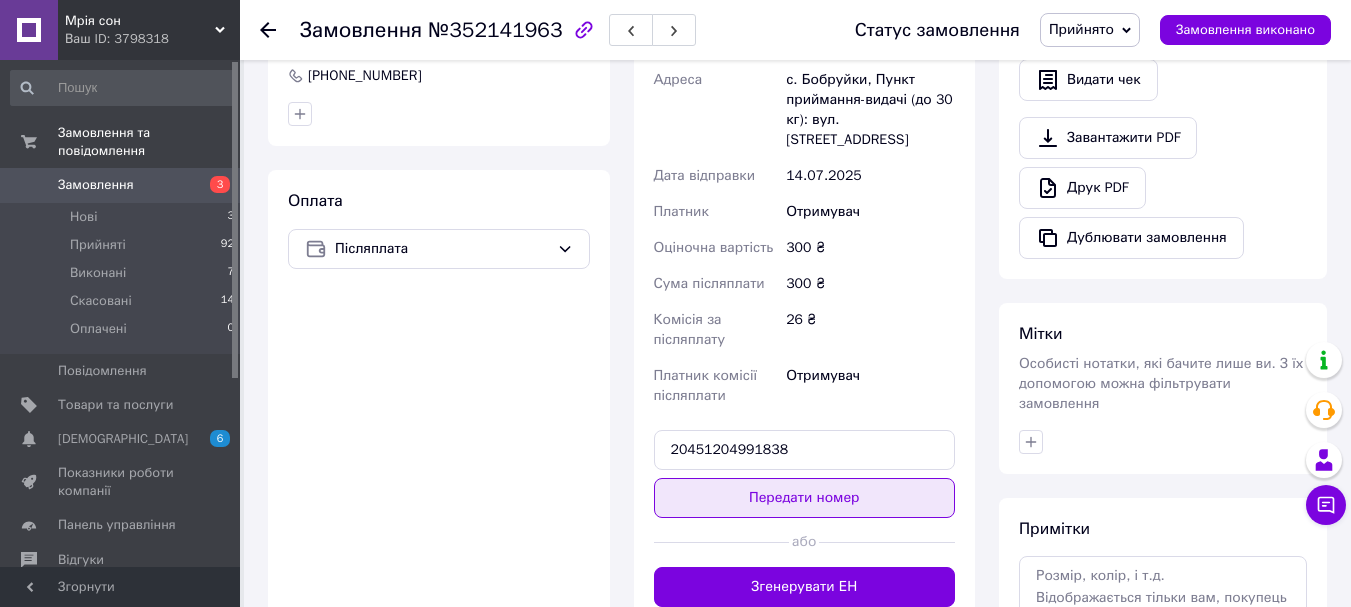 click on "Передати номер" at bounding box center (805, 498) 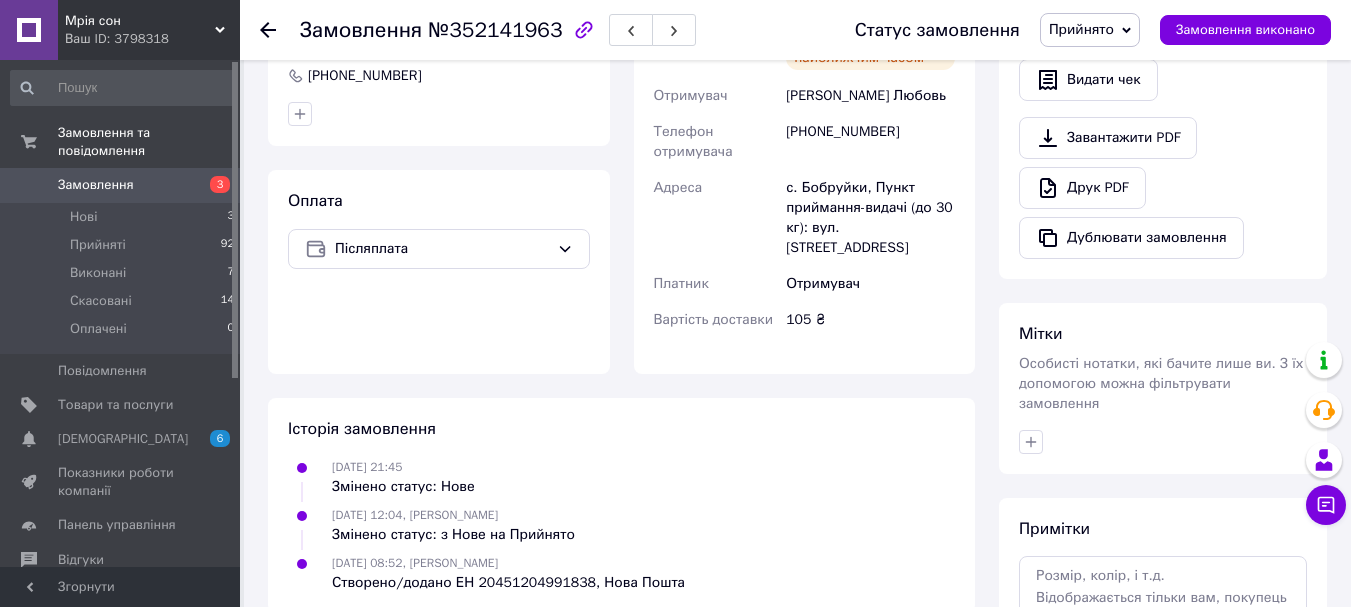 click 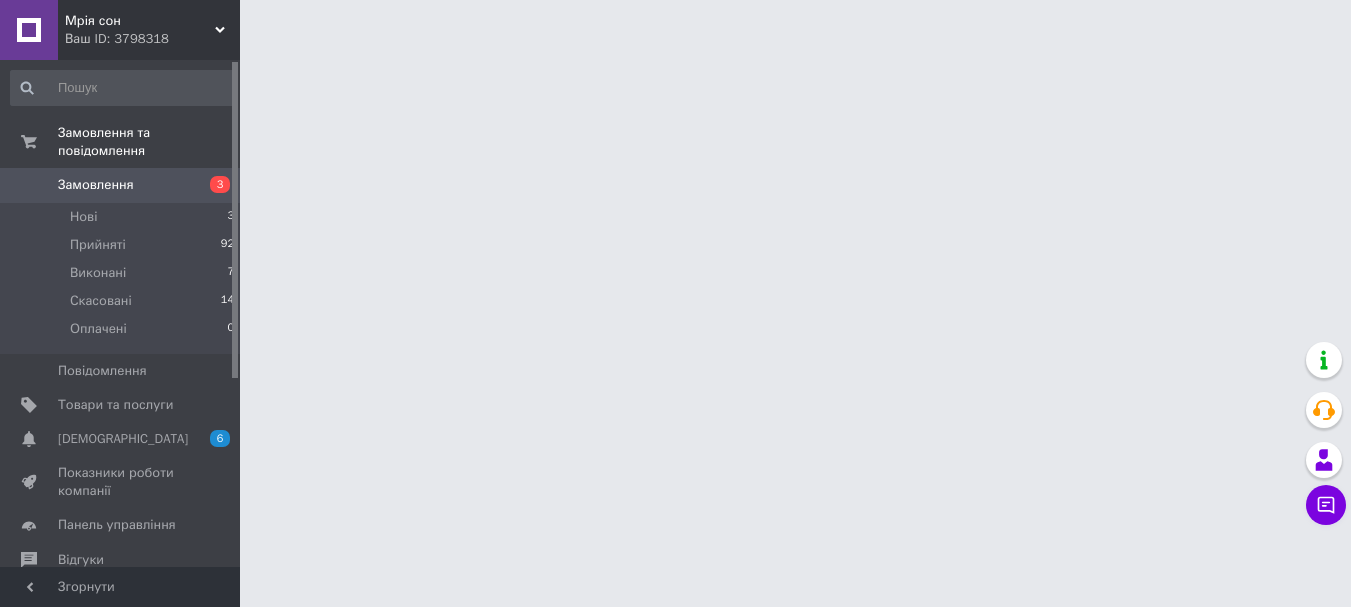 scroll, scrollTop: 0, scrollLeft: 0, axis: both 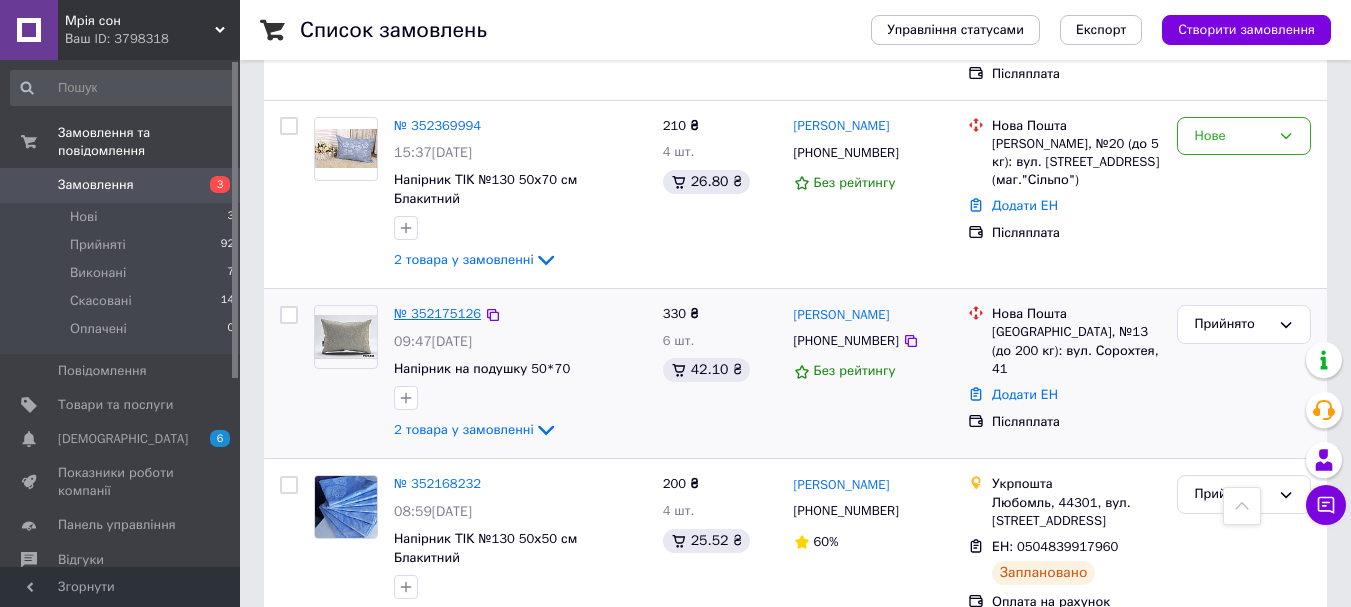 click on "№ 352175126" at bounding box center (437, 313) 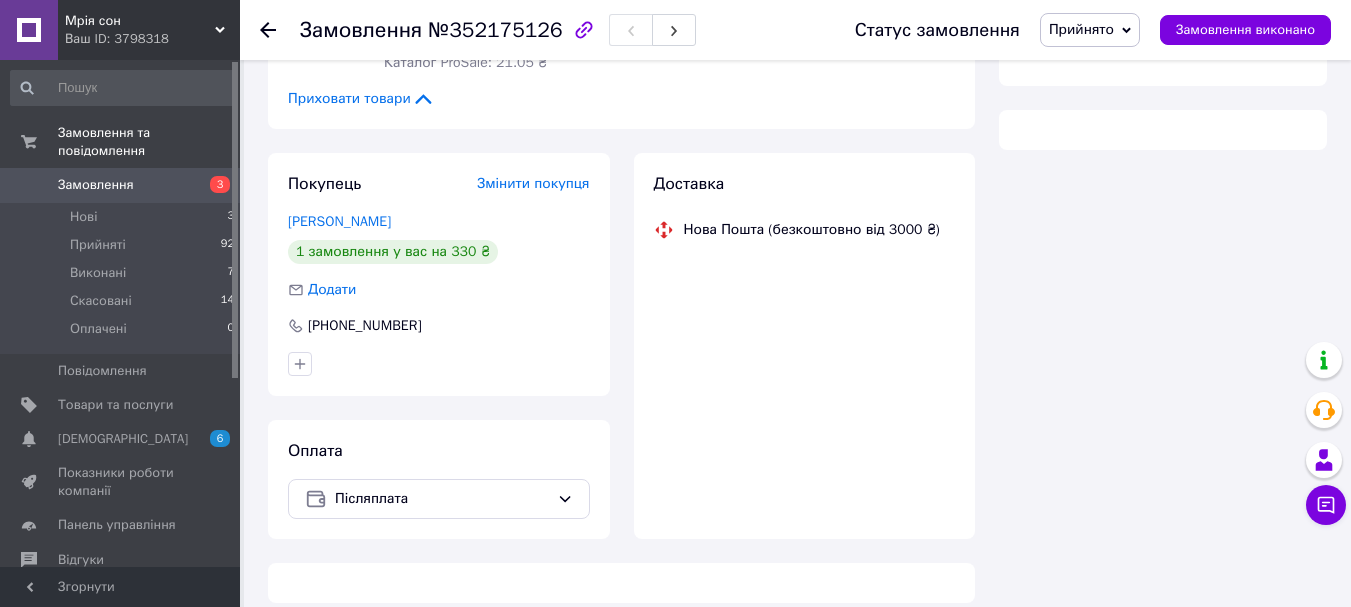 scroll, scrollTop: 647, scrollLeft: 0, axis: vertical 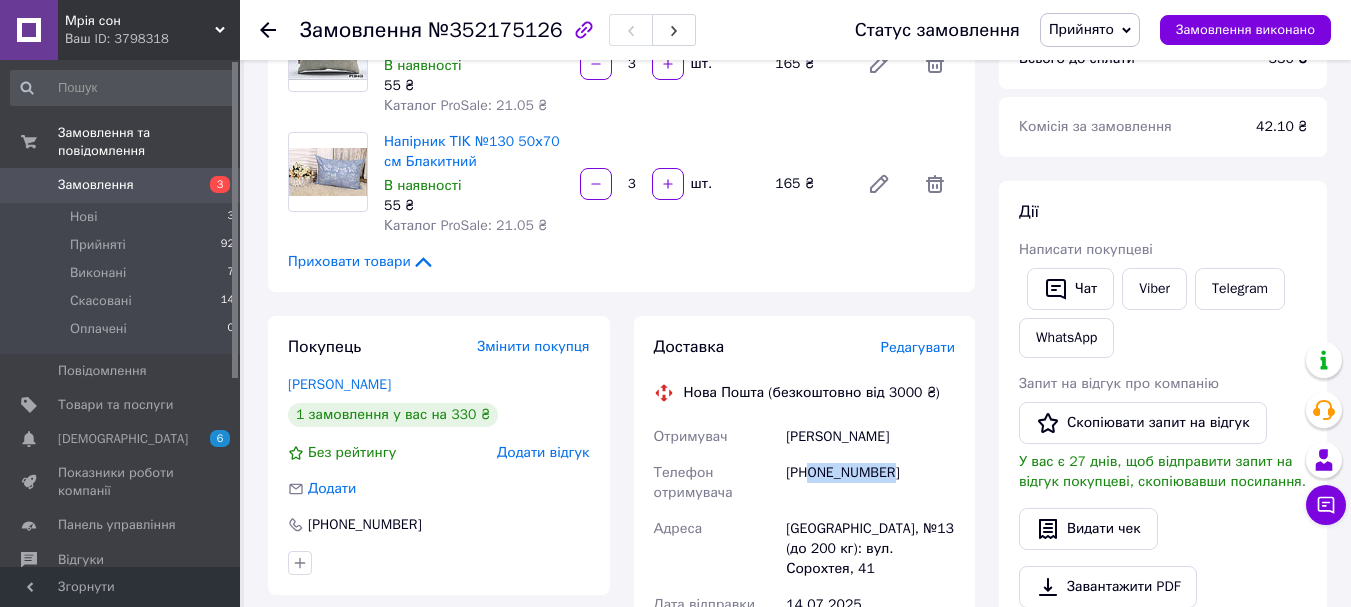 drag, startPoint x: 887, startPoint y: 451, endPoint x: 813, endPoint y: 472, distance: 76.922035 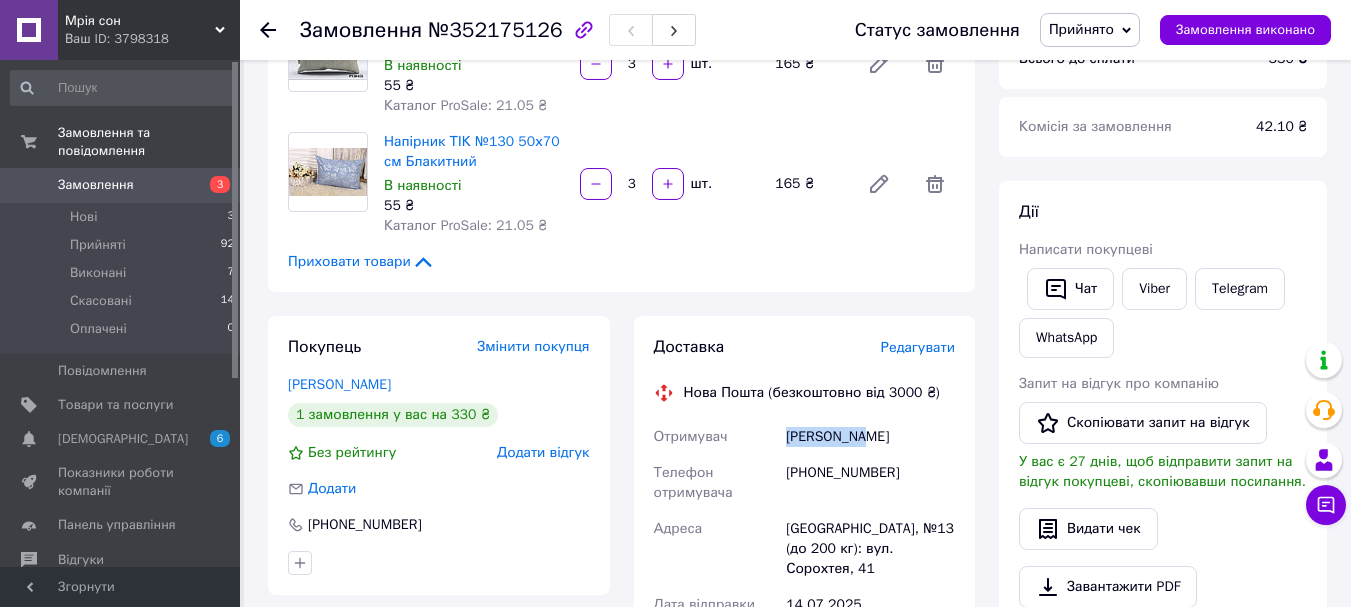 drag, startPoint x: 860, startPoint y: 421, endPoint x: 782, endPoint y: 424, distance: 78.05767 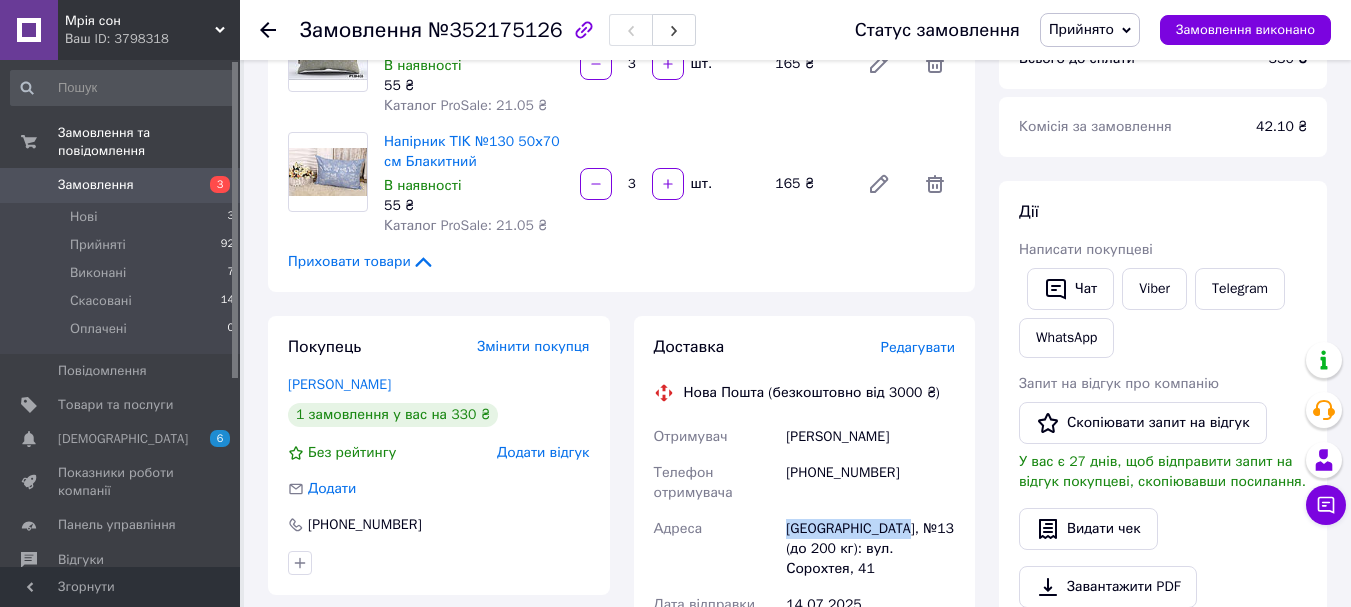 drag, startPoint x: 895, startPoint y: 507, endPoint x: 785, endPoint y: 514, distance: 110.2225 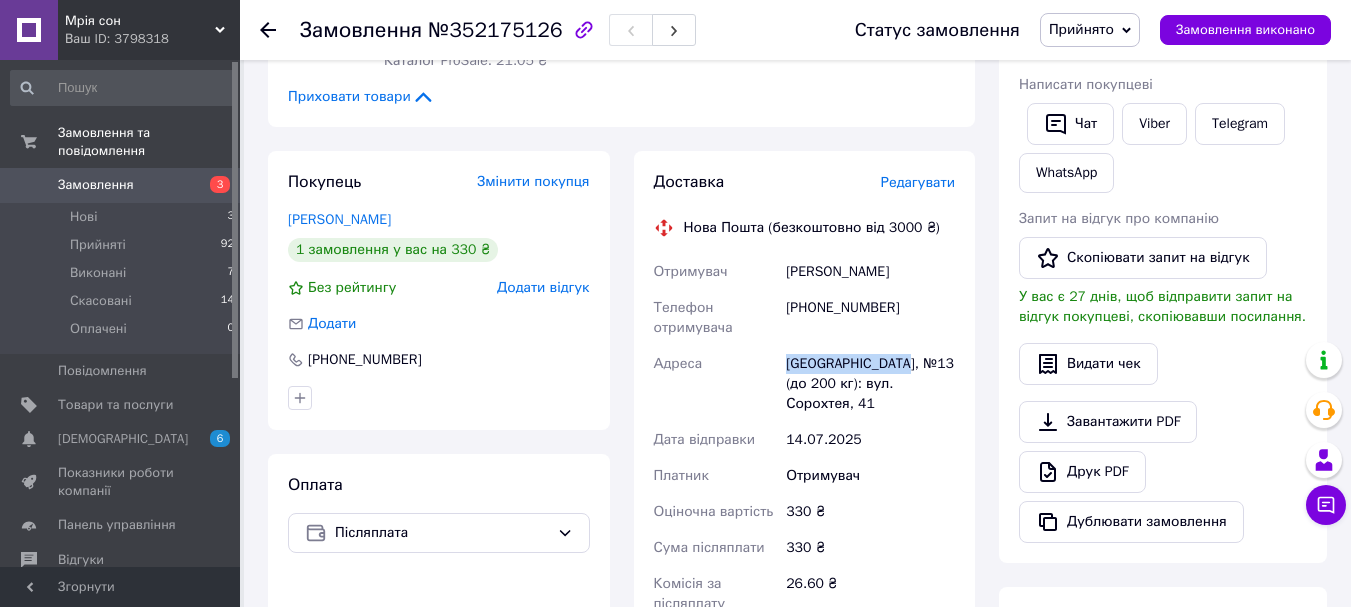 scroll, scrollTop: 431, scrollLeft: 0, axis: vertical 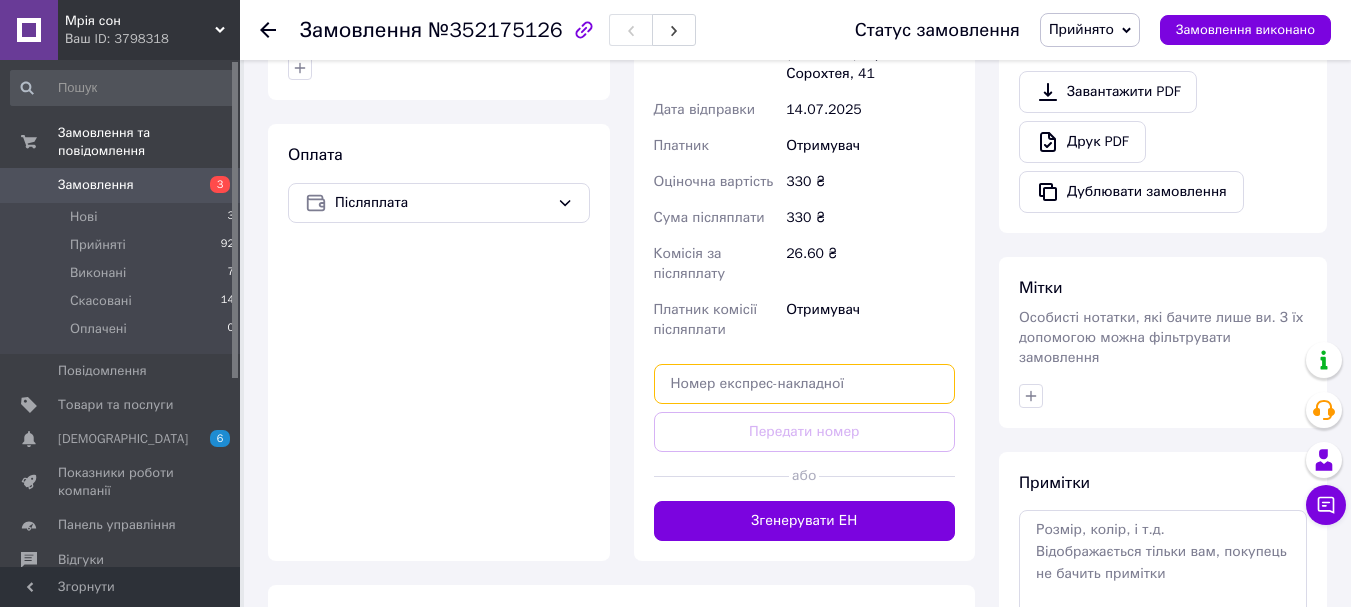 click at bounding box center (805, 384) 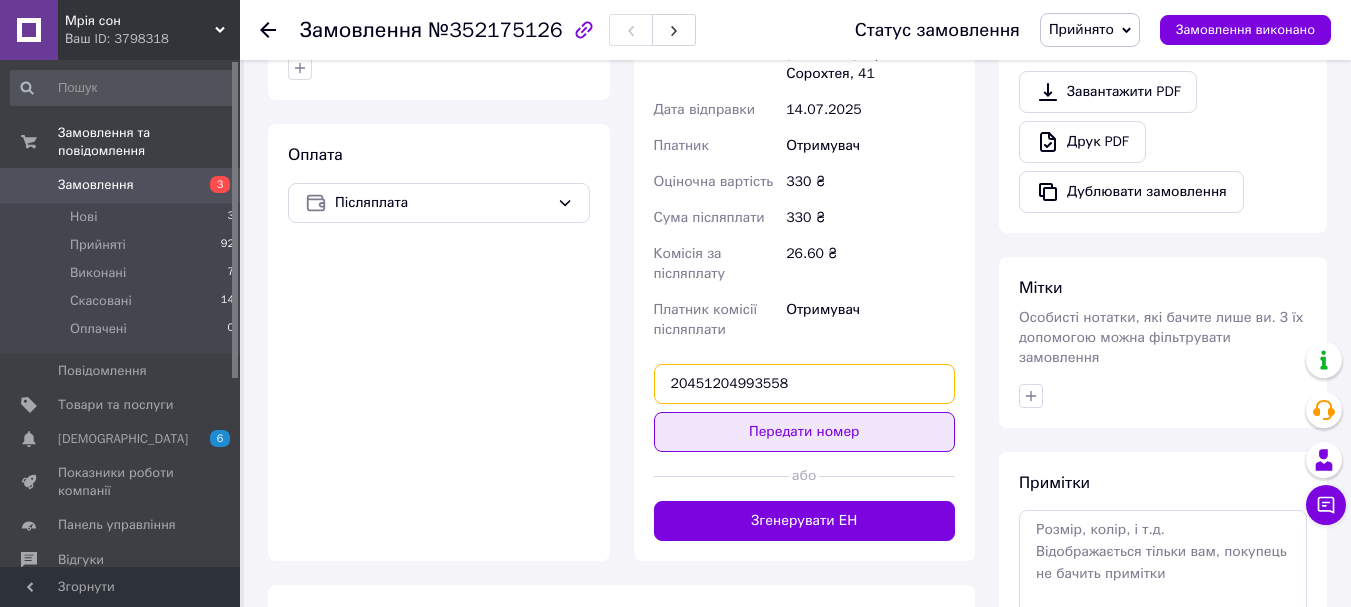 type on "20451204993558" 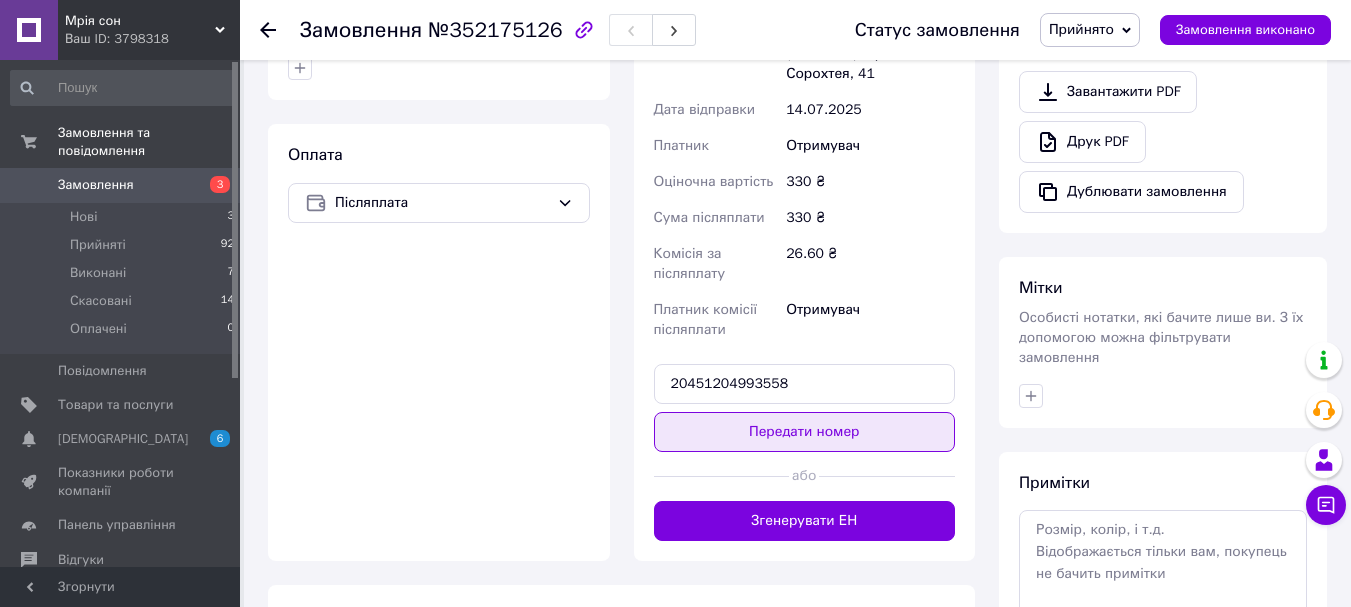 click on "Передати номер" at bounding box center [805, 432] 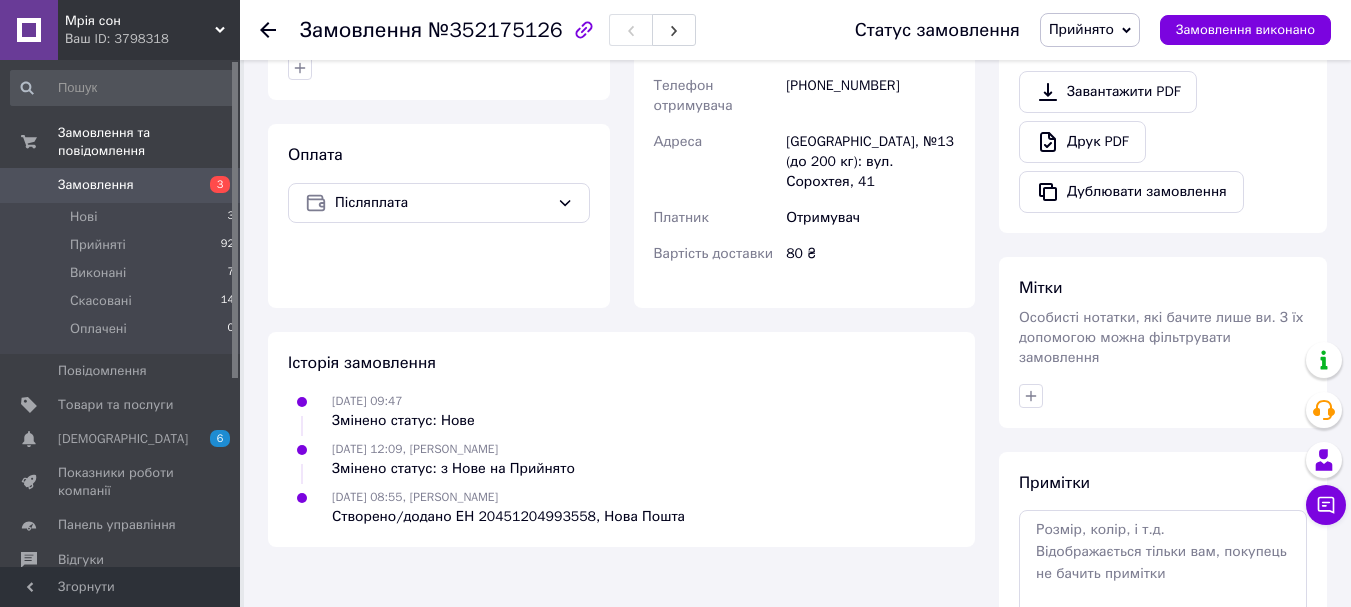 click 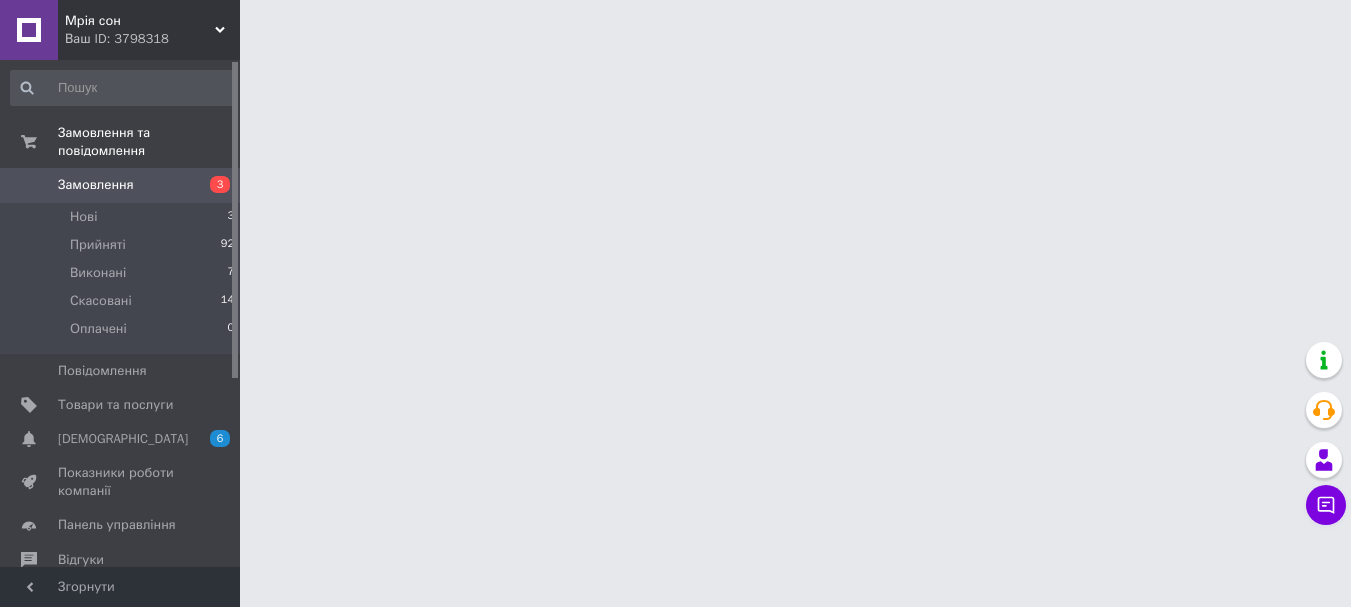 scroll, scrollTop: 0, scrollLeft: 0, axis: both 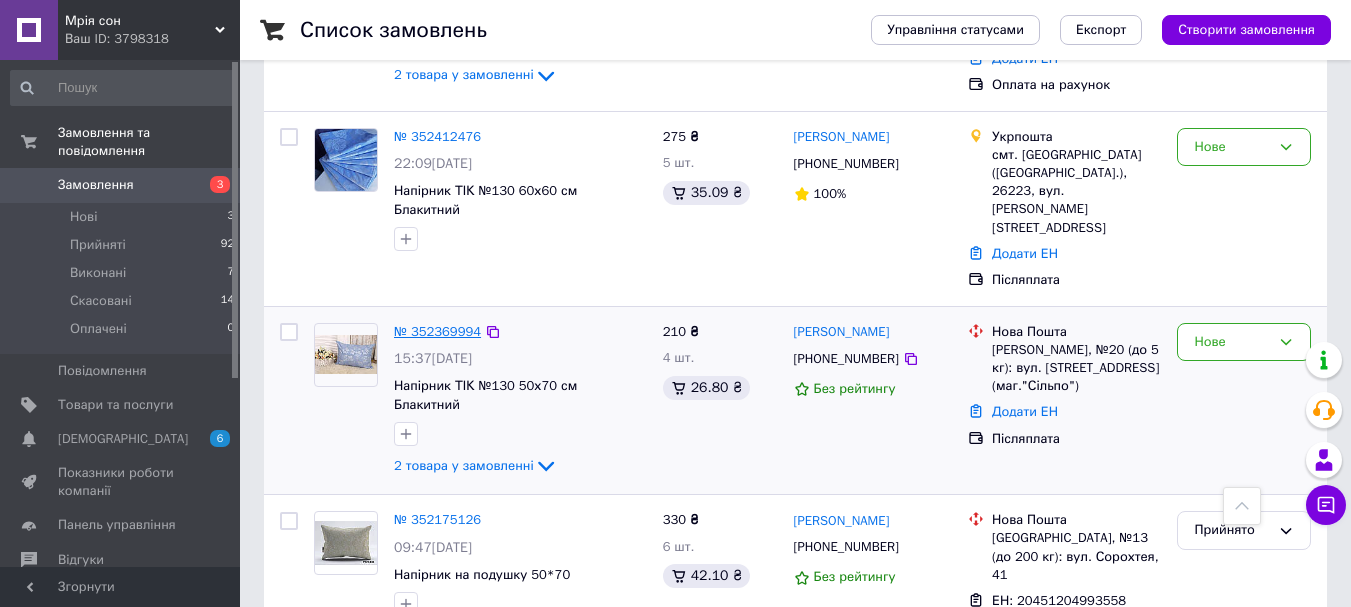 click on "№ 352369994" at bounding box center [437, 331] 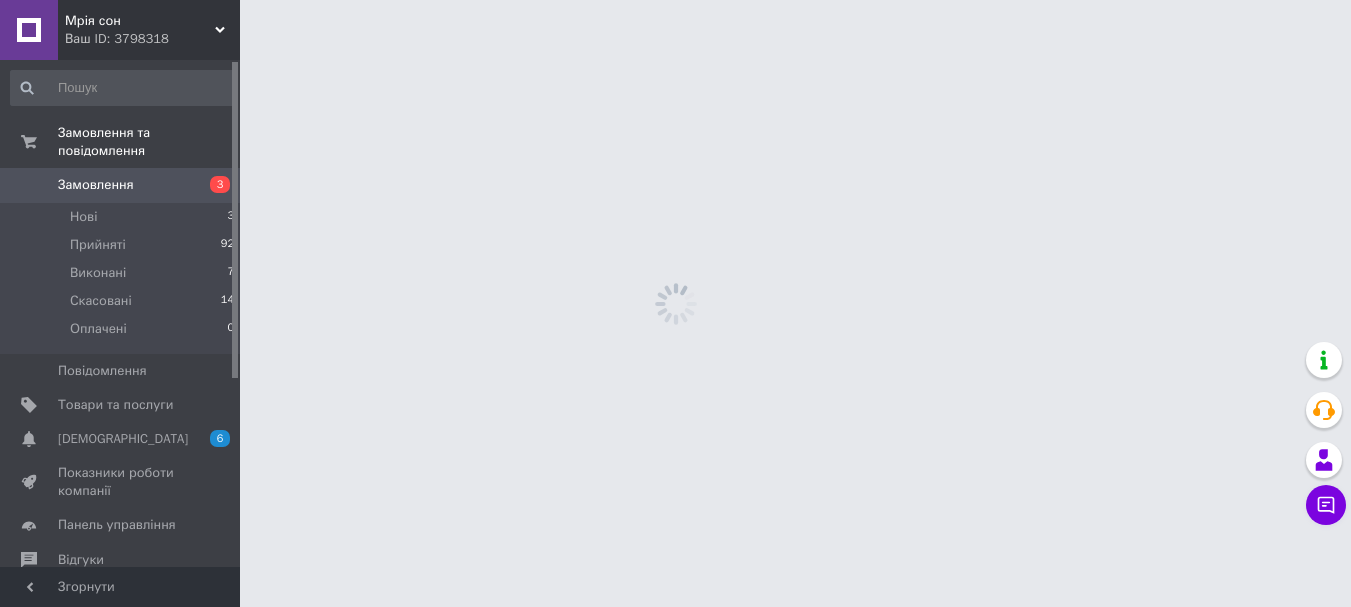 scroll, scrollTop: 0, scrollLeft: 0, axis: both 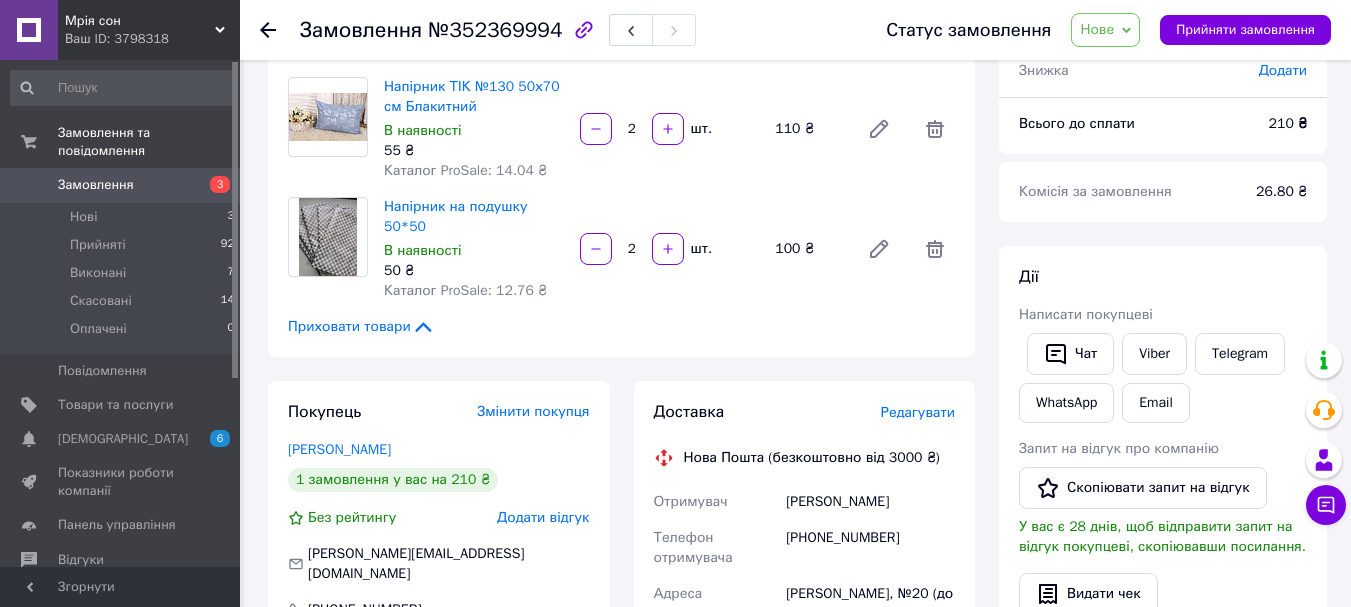 click at bounding box center (268, 30) 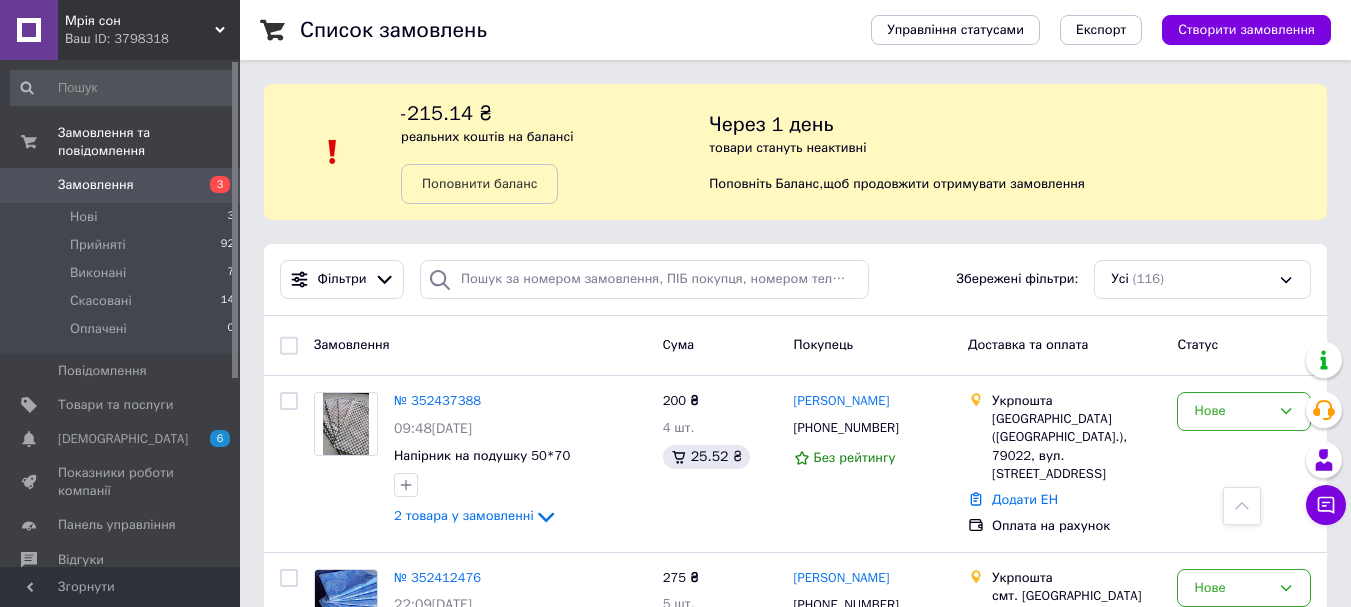 scroll, scrollTop: 392, scrollLeft: 0, axis: vertical 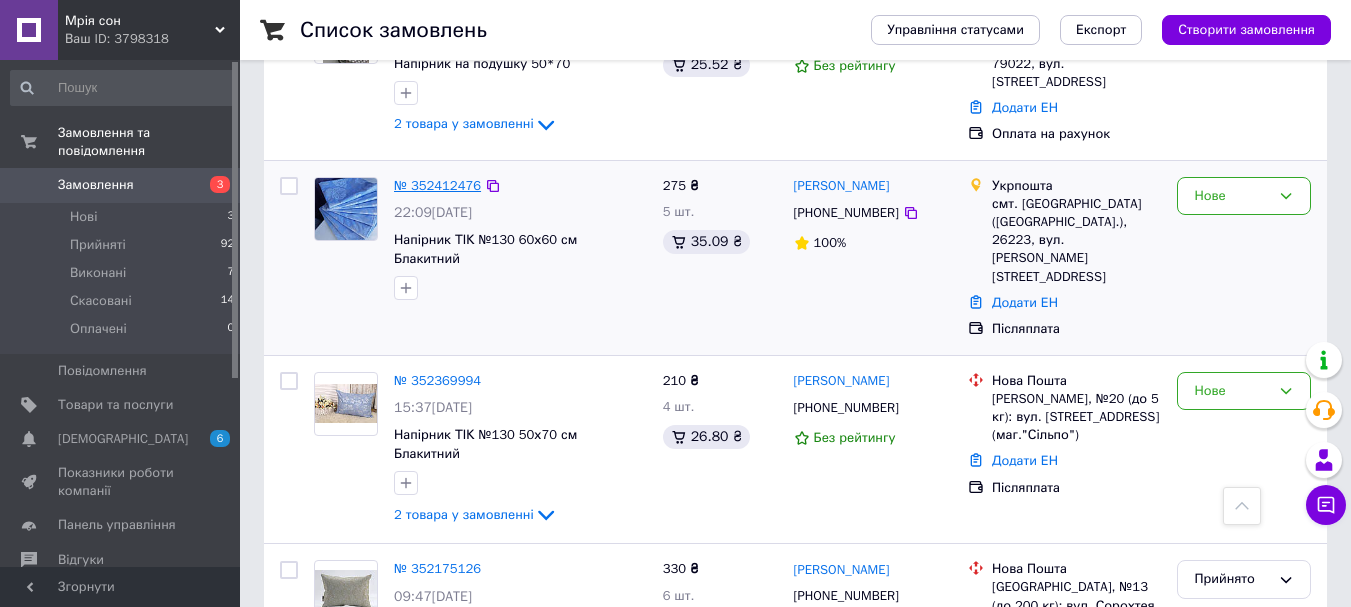 click on "№ 352412476" at bounding box center [437, 185] 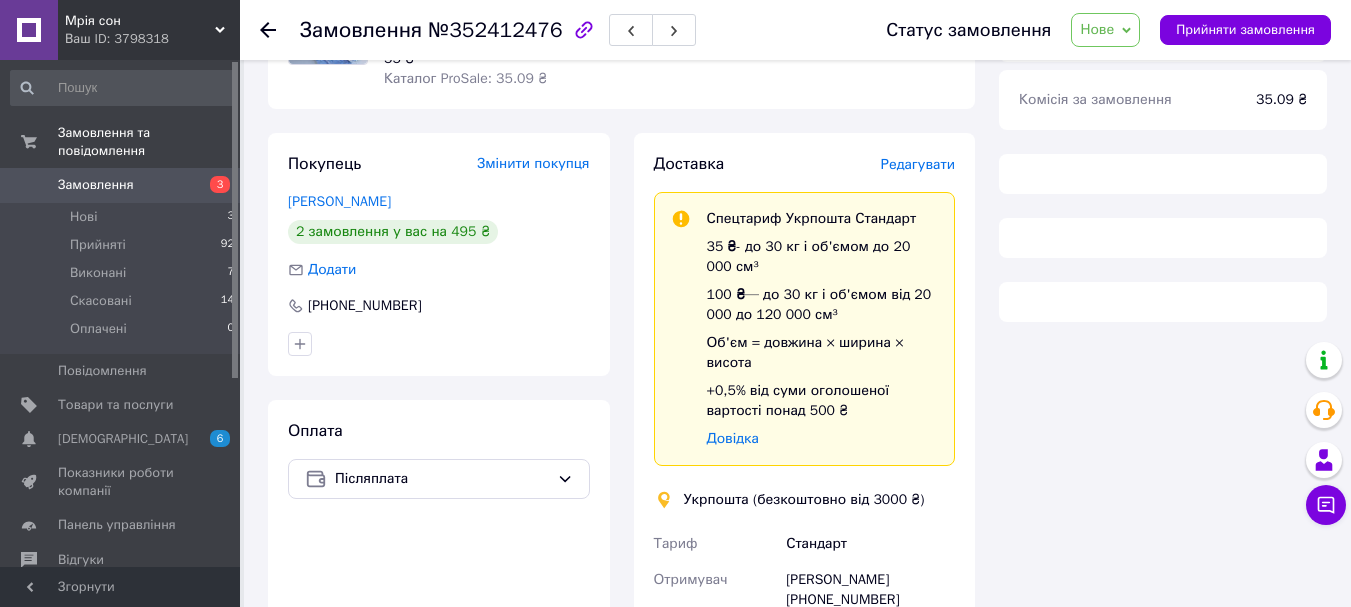 scroll, scrollTop: 392, scrollLeft: 0, axis: vertical 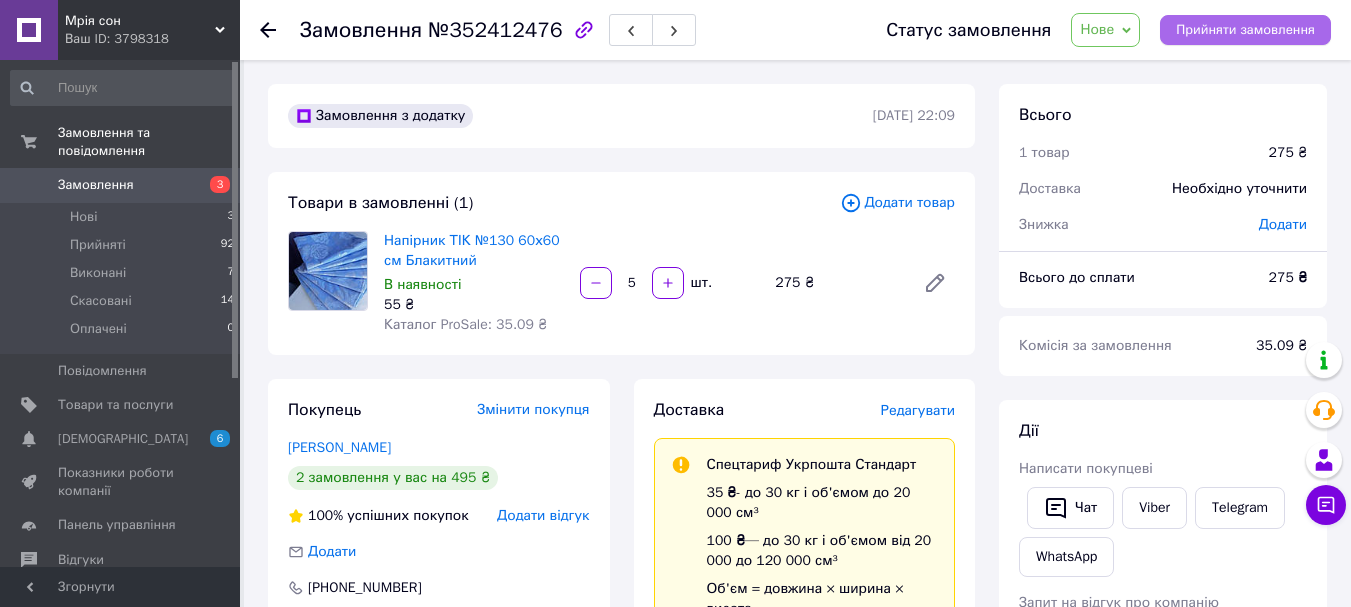 click on "Прийняти замовлення" at bounding box center [1245, 30] 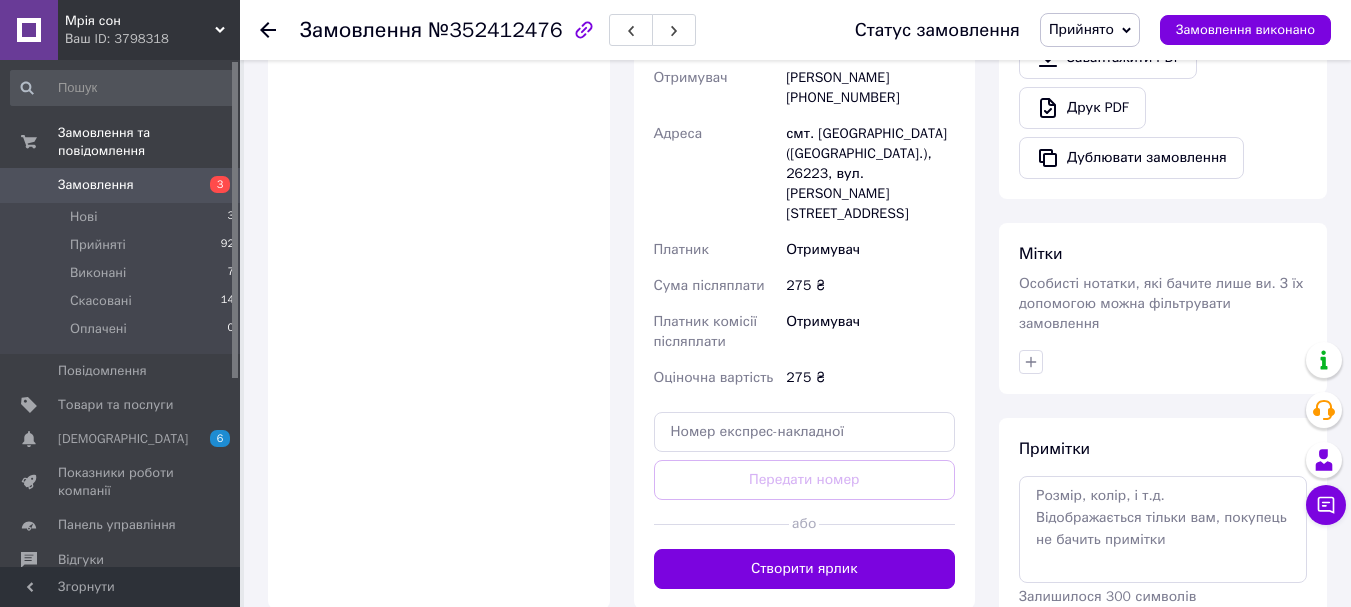 scroll, scrollTop: 804, scrollLeft: 0, axis: vertical 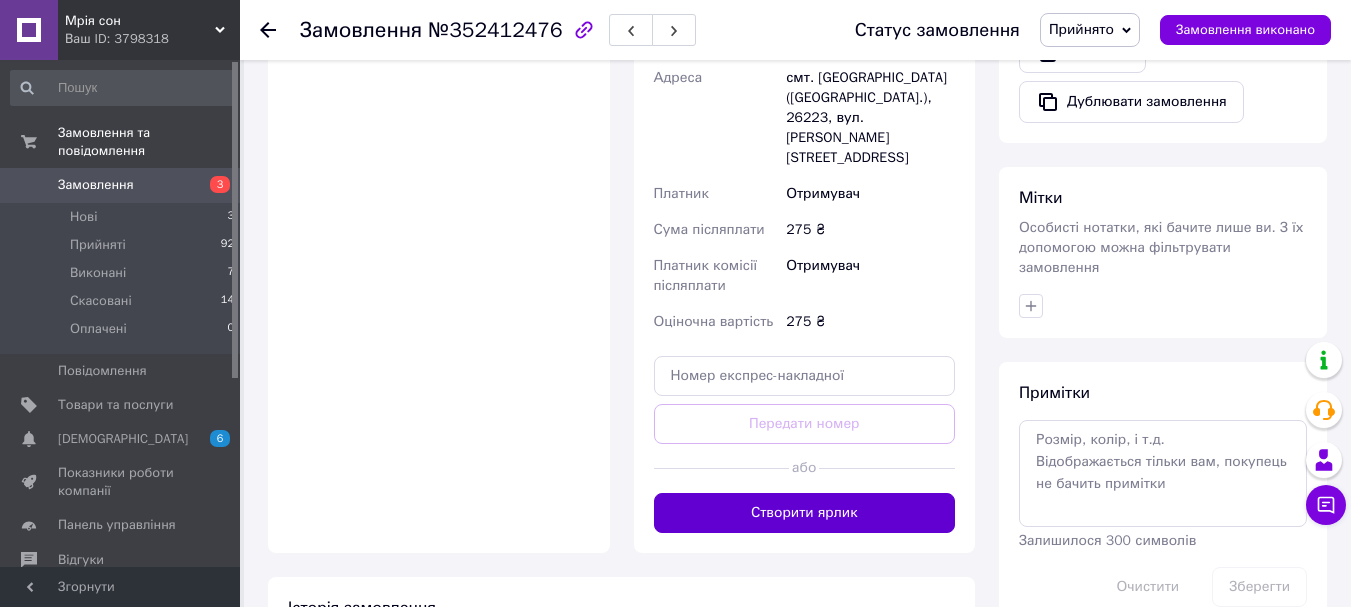 click on "Створити ярлик" at bounding box center [805, 513] 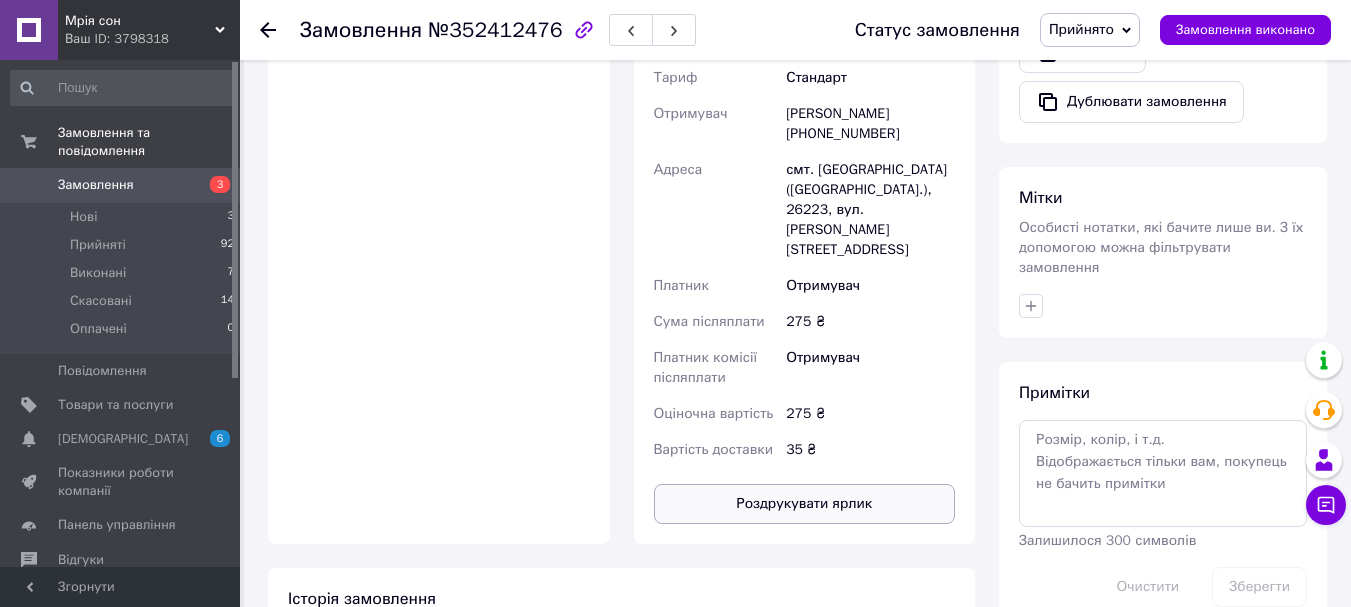click on "Роздрукувати ярлик" at bounding box center [805, 504] 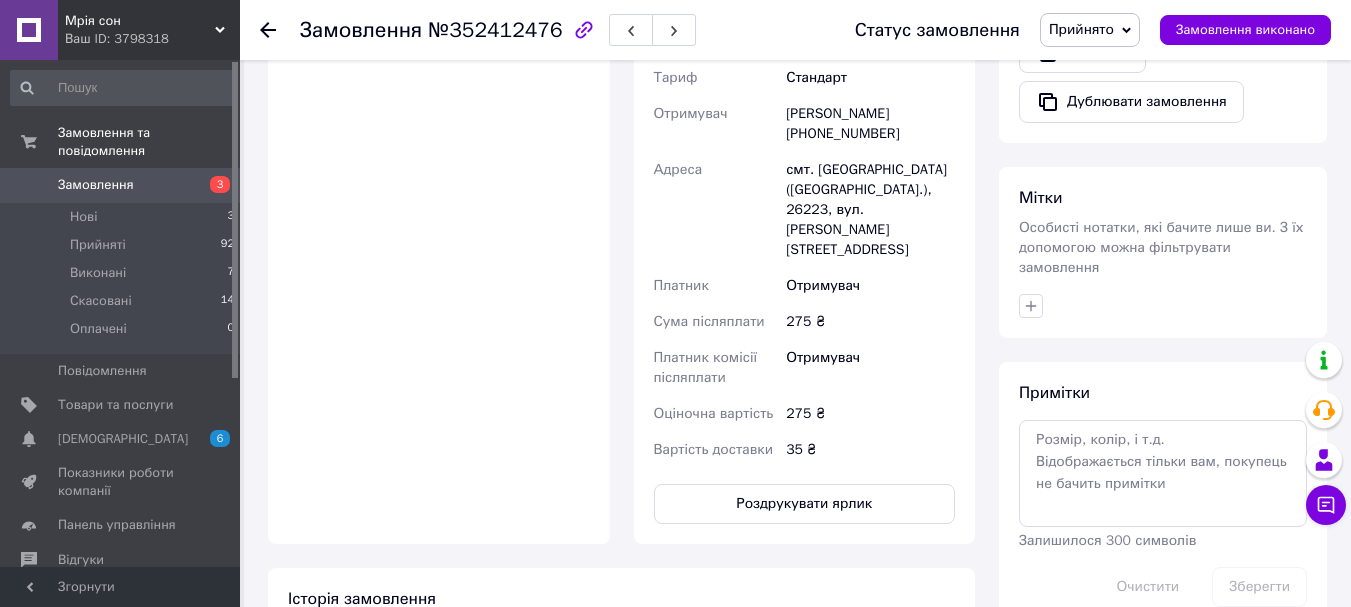 click on "Замовлення №352412476 Статус замовлення Прийнято Виконано Скасовано Оплачено Замовлення виконано" at bounding box center [795, 30] 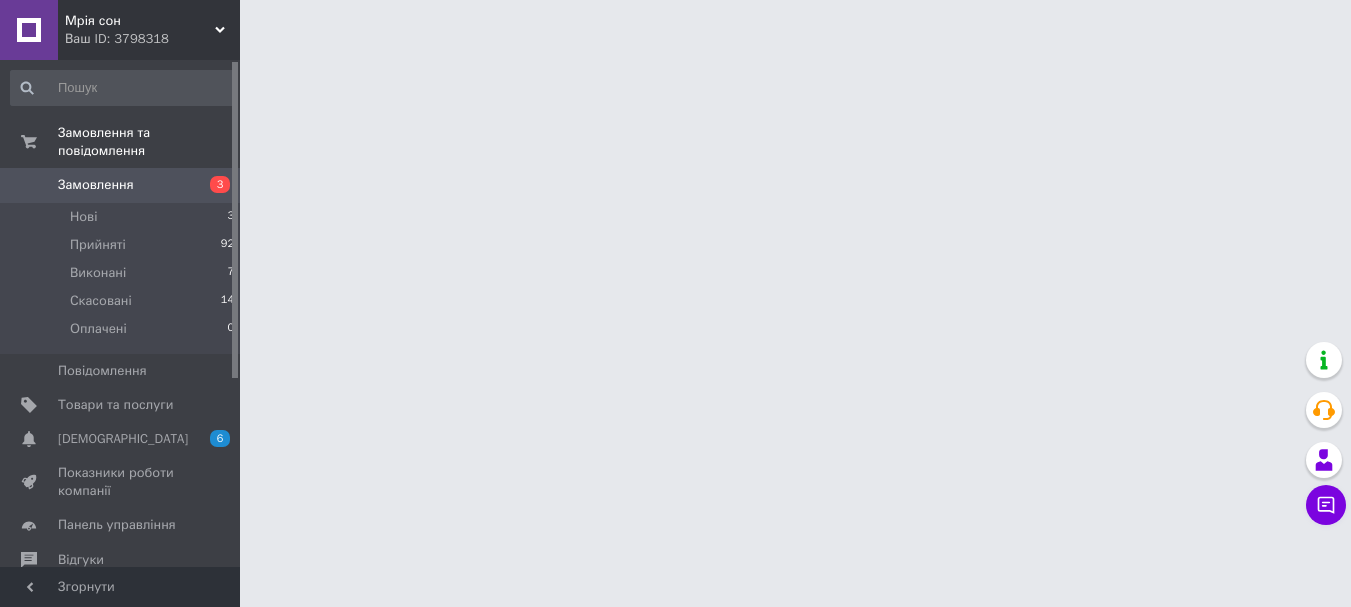 scroll, scrollTop: 0, scrollLeft: 0, axis: both 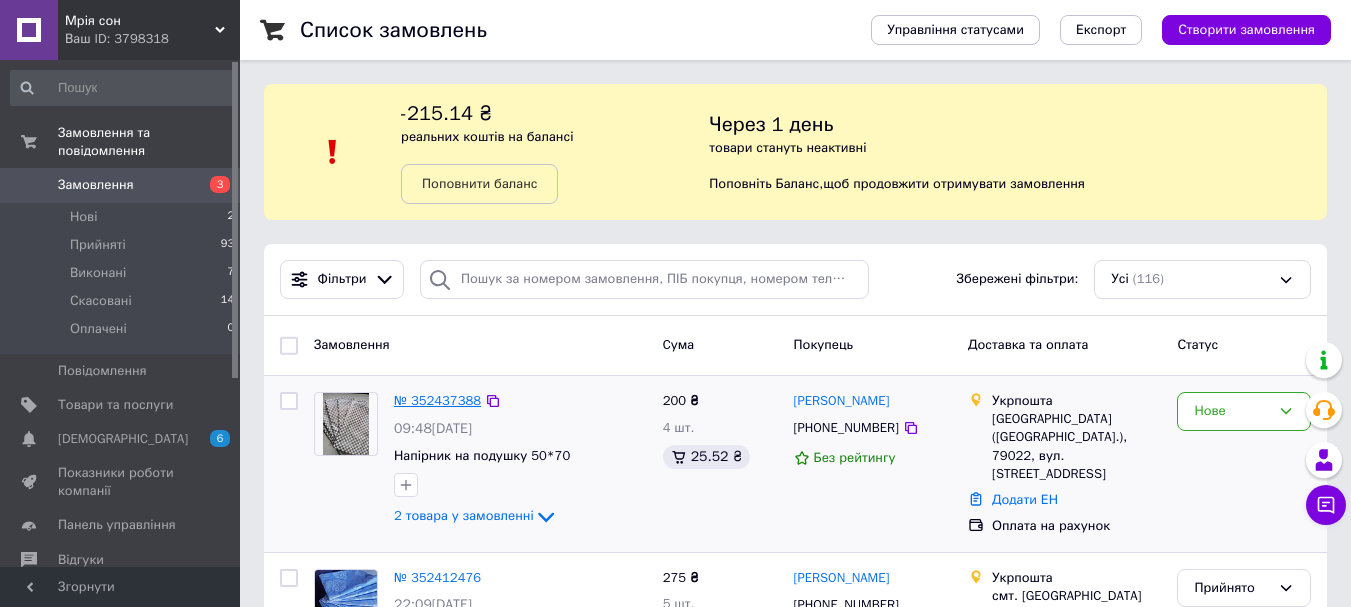 click on "№ 352437388" at bounding box center (437, 400) 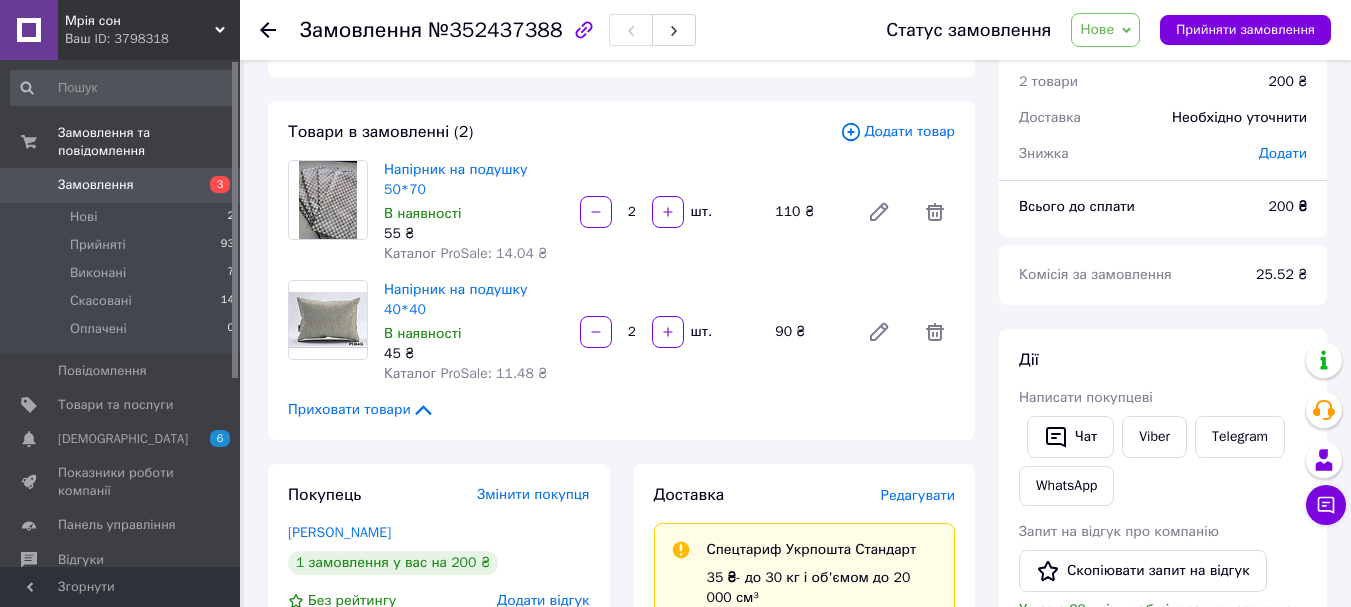 scroll, scrollTop: 42, scrollLeft: 0, axis: vertical 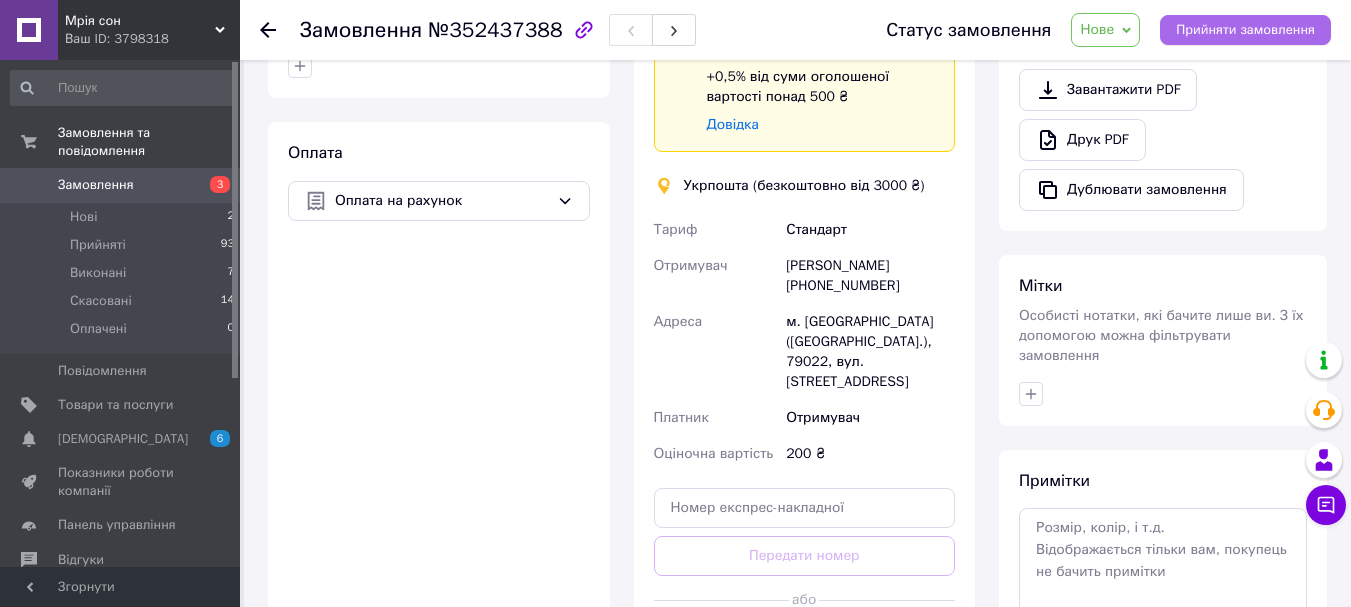 click on "Прийняти замовлення" at bounding box center [1245, 30] 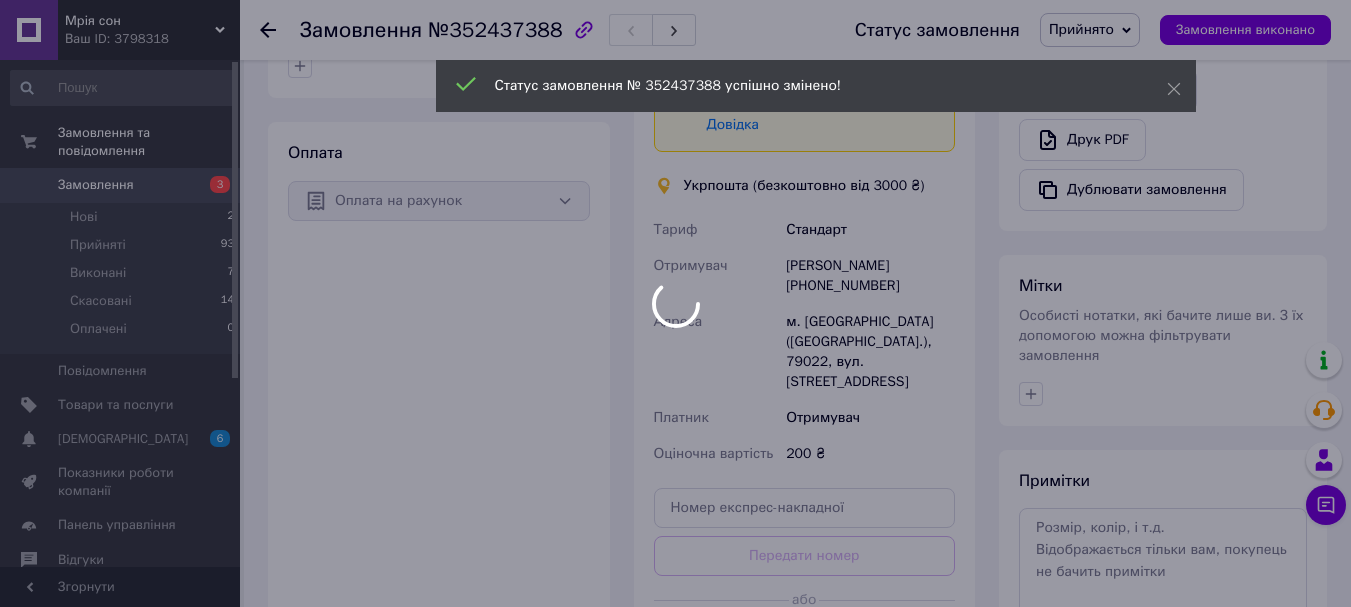 click on "Мрія сон Ваш ID: 3798318 Сайт Мрія сон Кабінет покупця Перевірити стан системи Сторінка на порталі Довідка Вийти Замовлення та повідомлення Замовлення 3 Нові 2 Прийняті 93 Виконані 7 Скасовані 14 Оплачені 0 Повідомлення 0 Товари та послуги Сповіщення 6 0 Показники роботи компанії Панель управління Відгуки Покупці Каталог ProSale Аналітика Управління сайтом Гаманець компанії [PERSON_NAME] Тарифи та рахунки Prom мікс 1 000 (13 місяців) Згорнути
Замовлення №352437388 Статус замовлення Прийнято Виконано 55 ₴ 2   2" at bounding box center (675, 68) 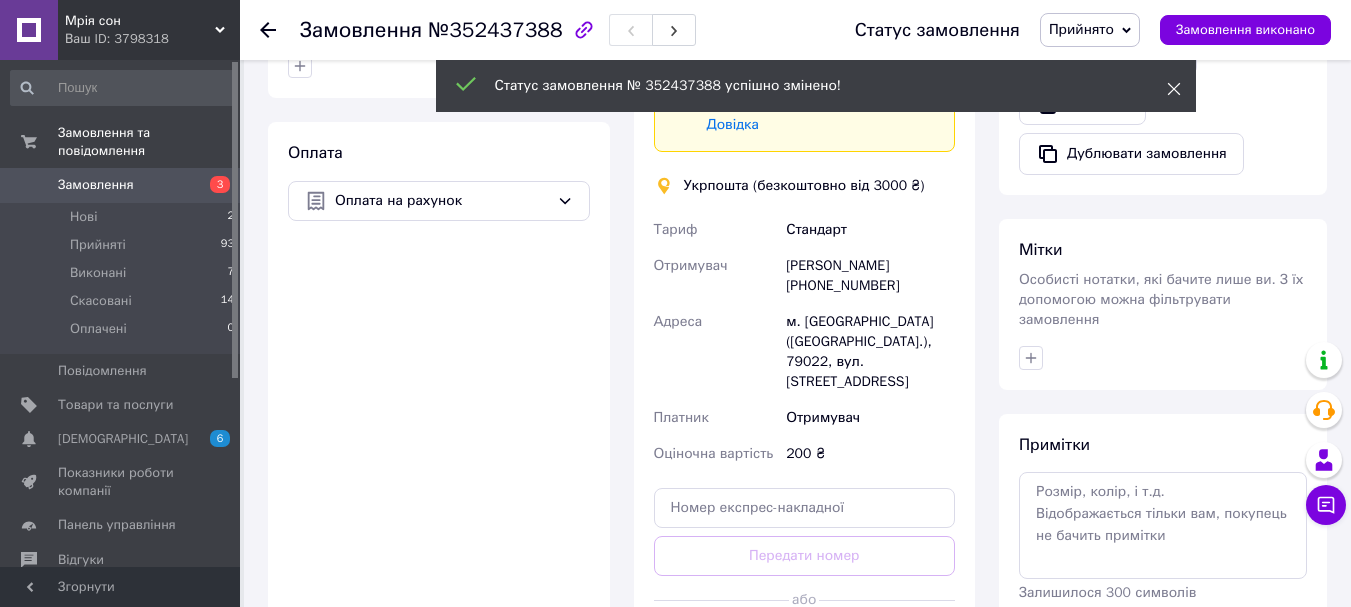 click 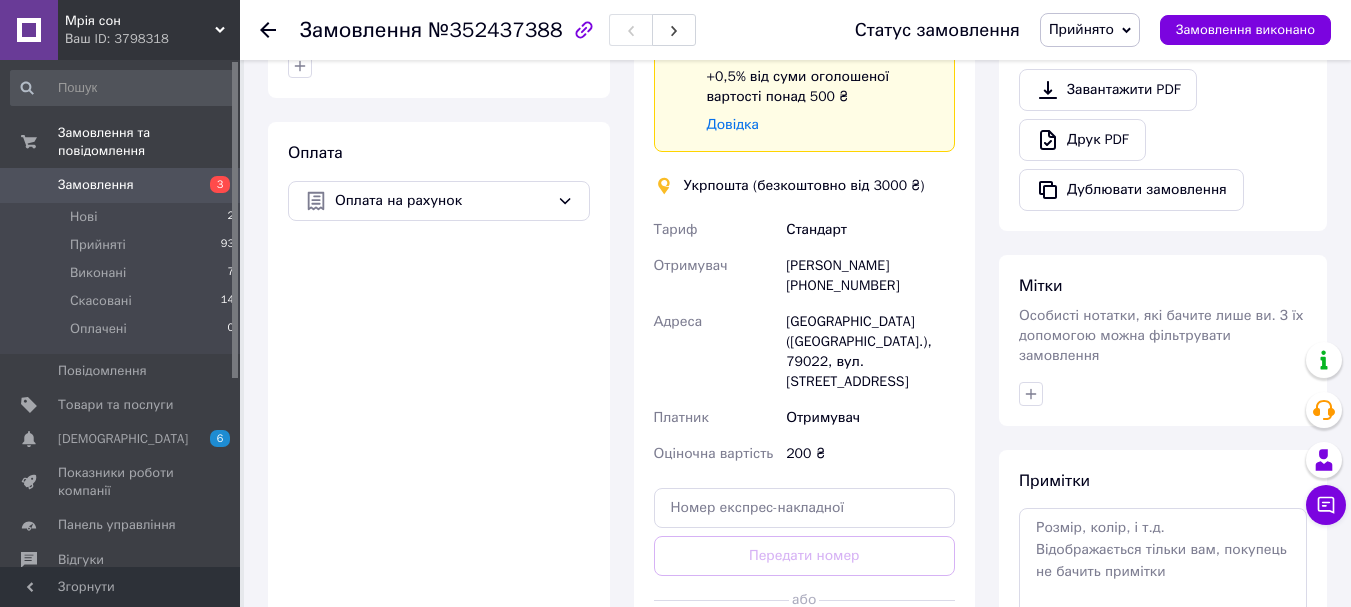 click on "Прийнято" at bounding box center [1081, 29] 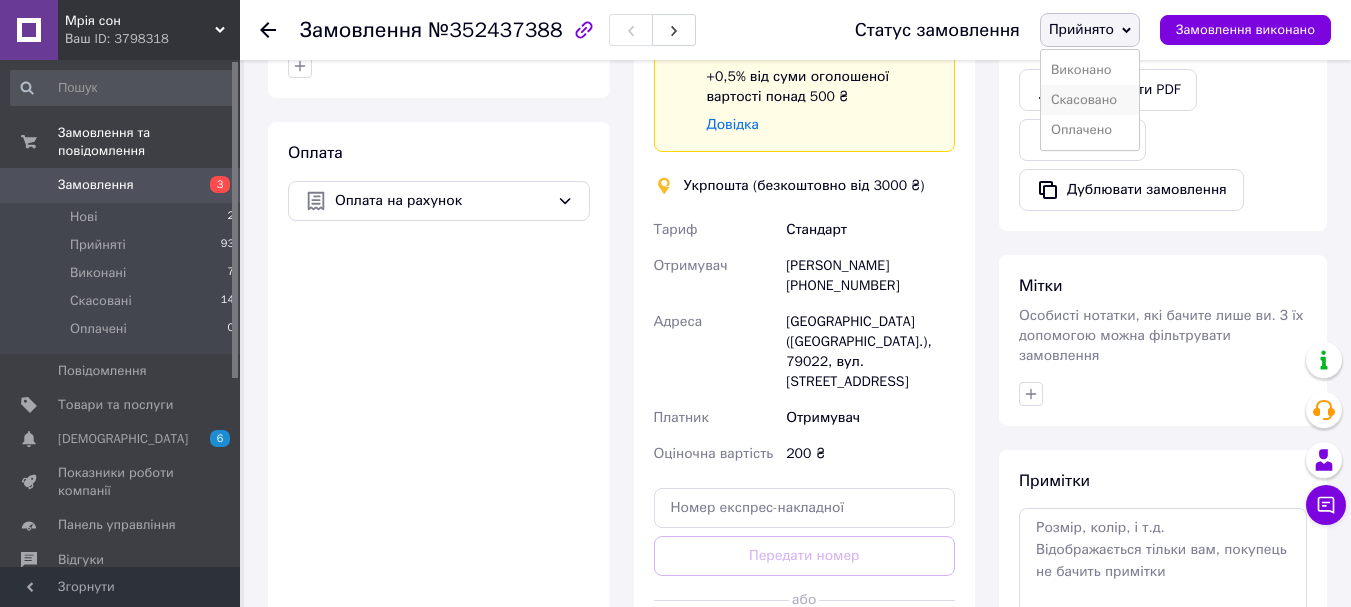click on "Скасовано" at bounding box center [1090, 100] 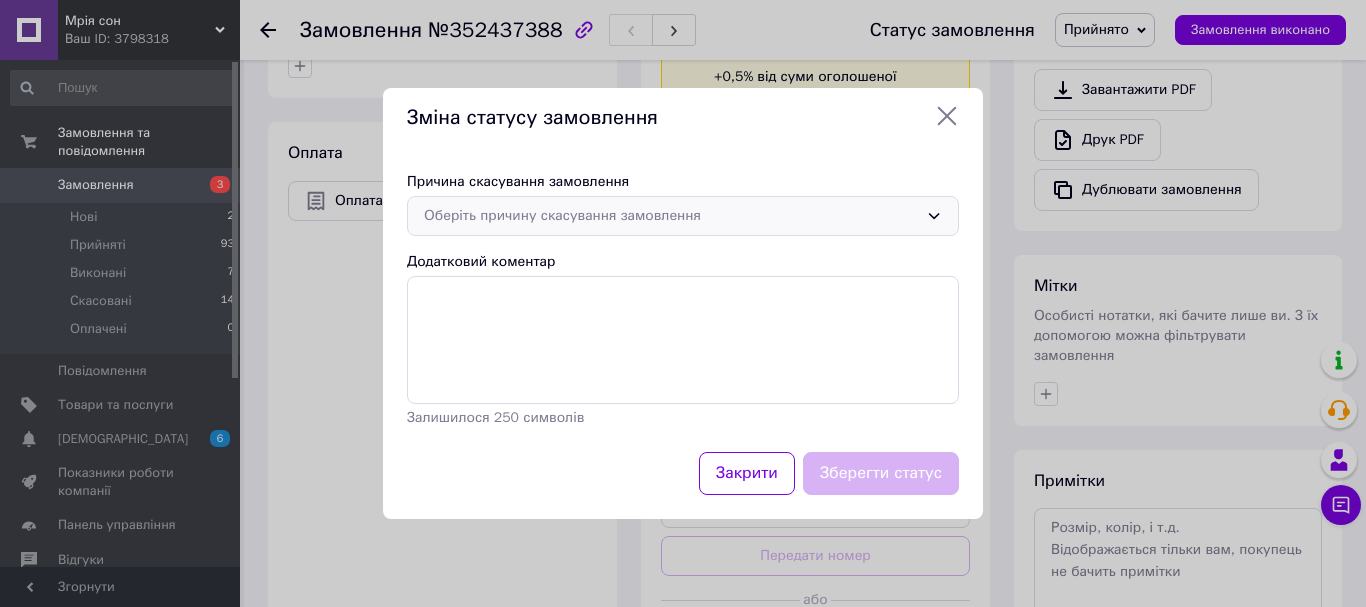 click on "Оберіть причину скасування замовлення" at bounding box center (671, 216) 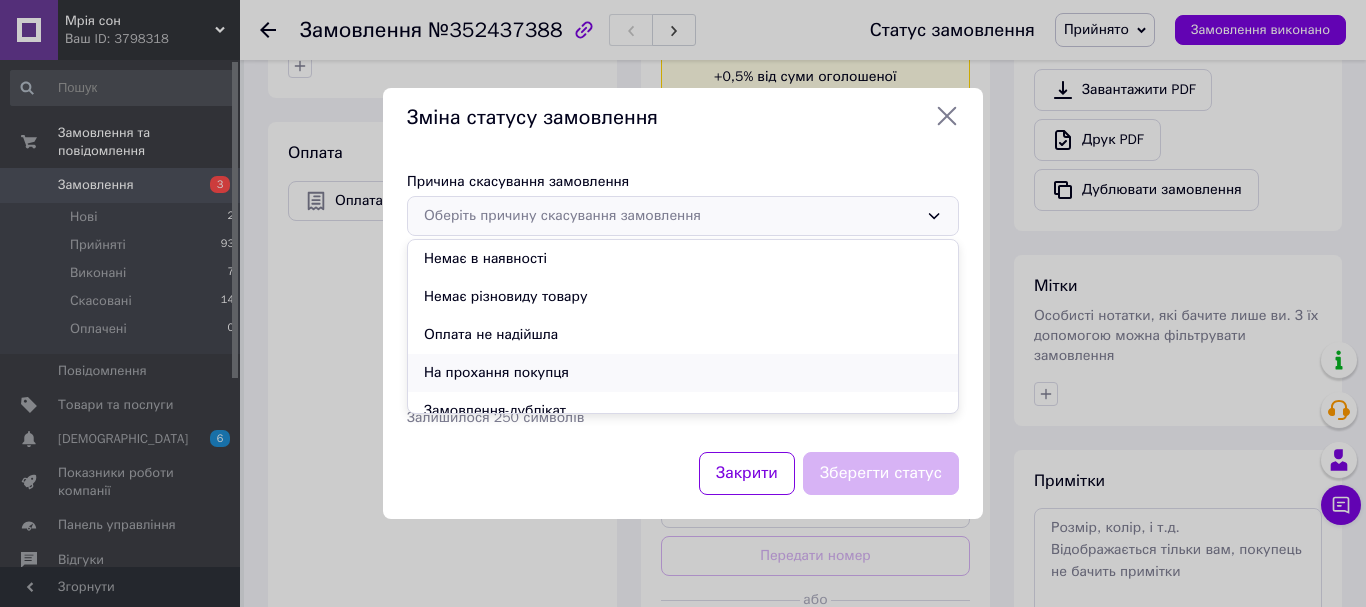 click on "На прохання покупця" at bounding box center (683, 373) 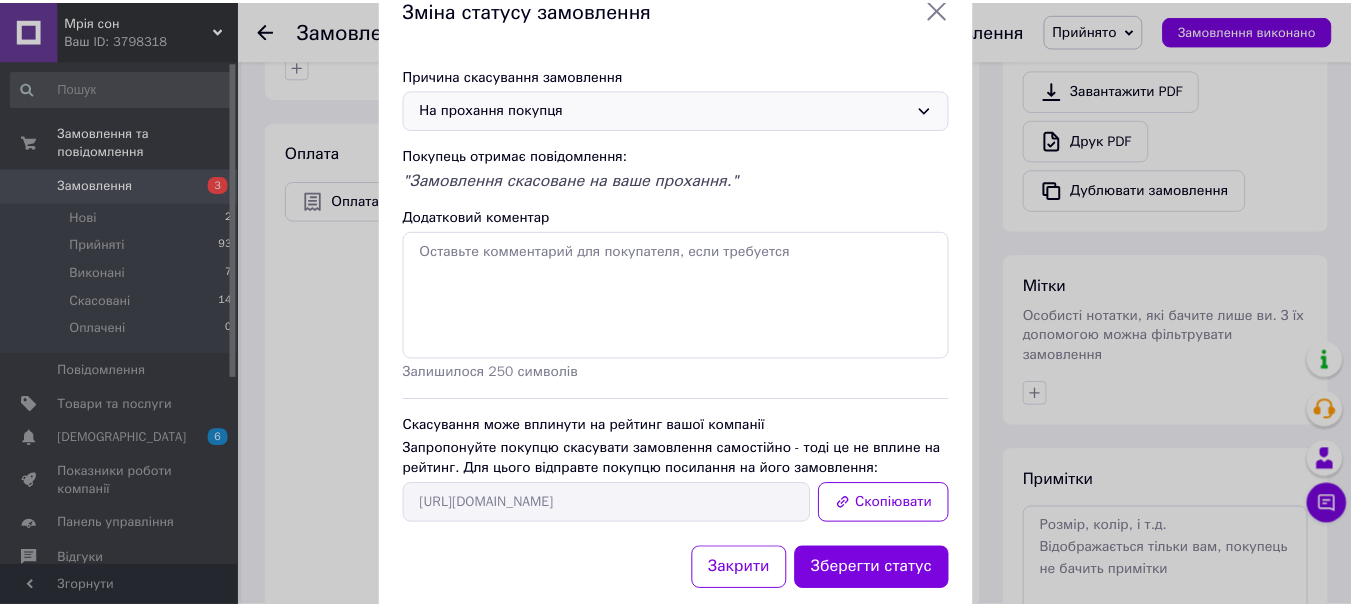 scroll, scrollTop: 100, scrollLeft: 0, axis: vertical 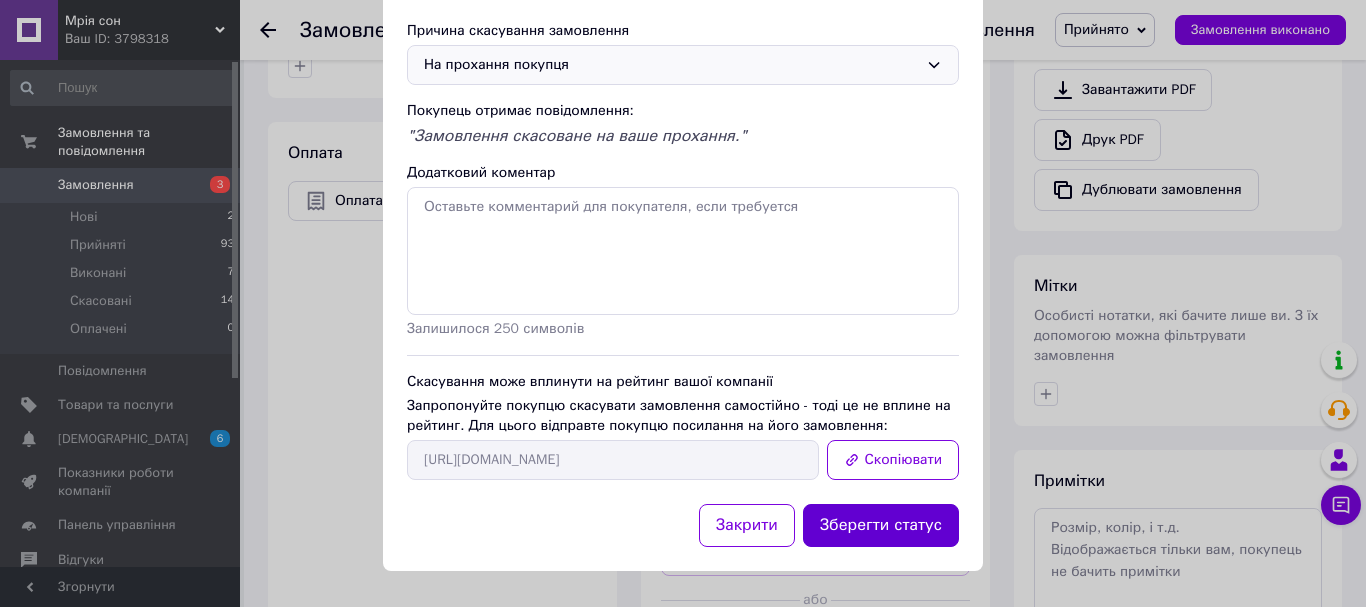 click on "Зберегти статус" at bounding box center (881, 525) 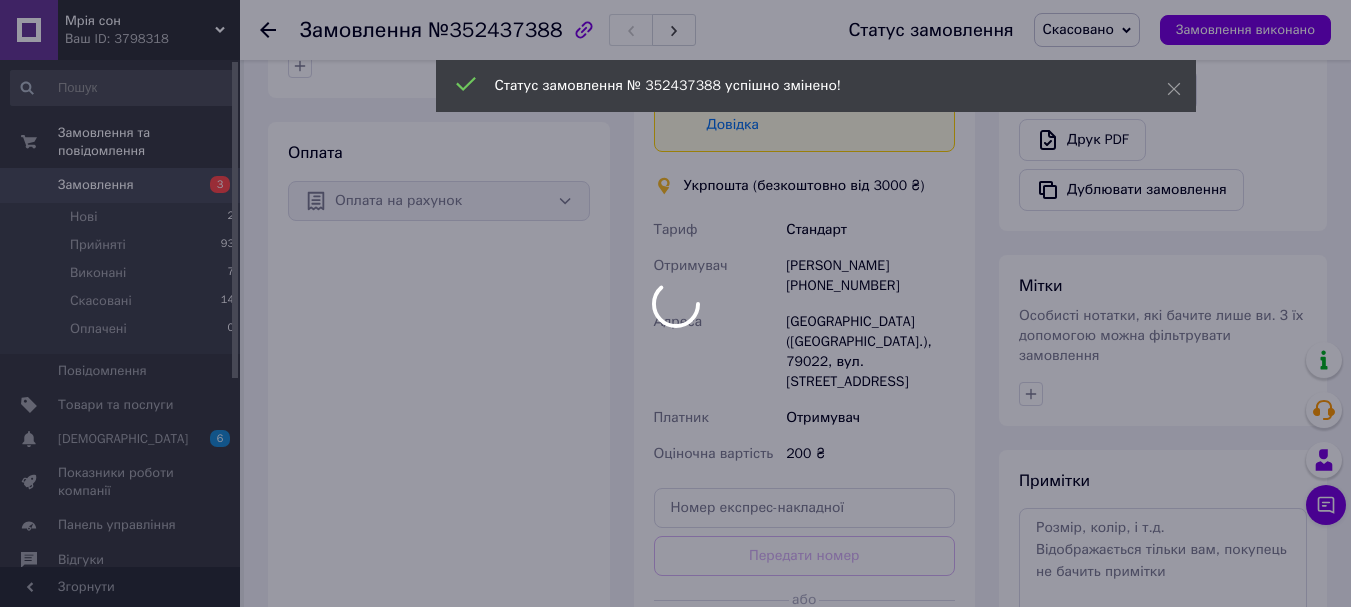 scroll, scrollTop: 720, scrollLeft: 0, axis: vertical 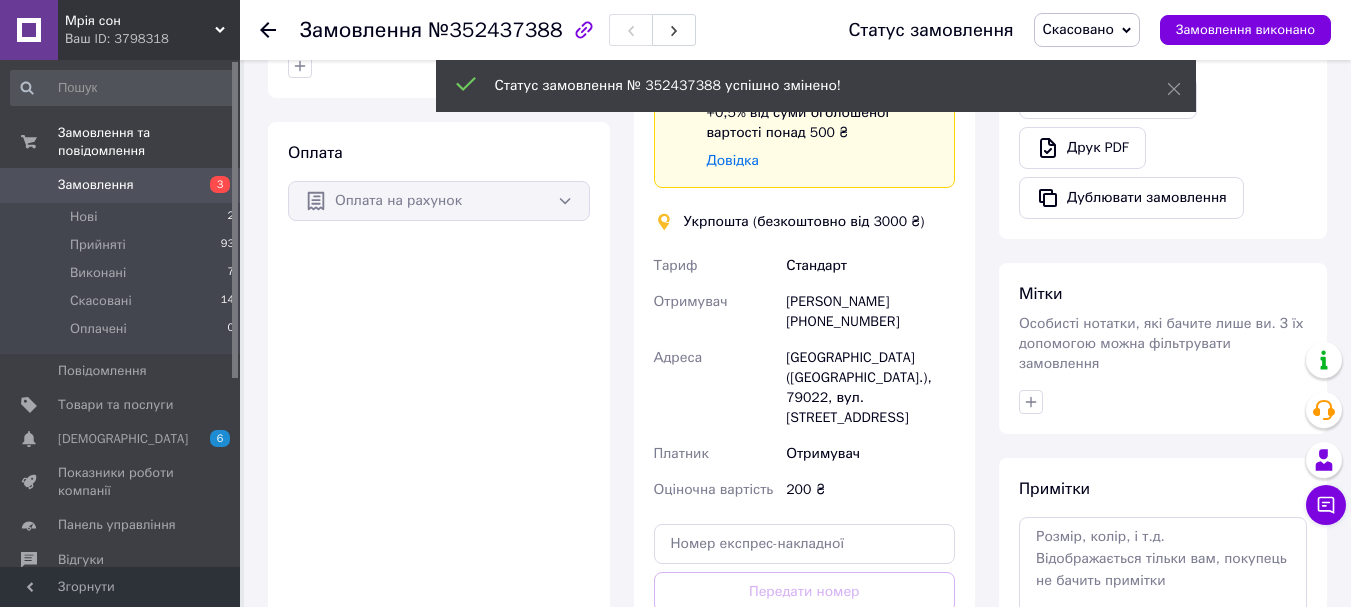 click 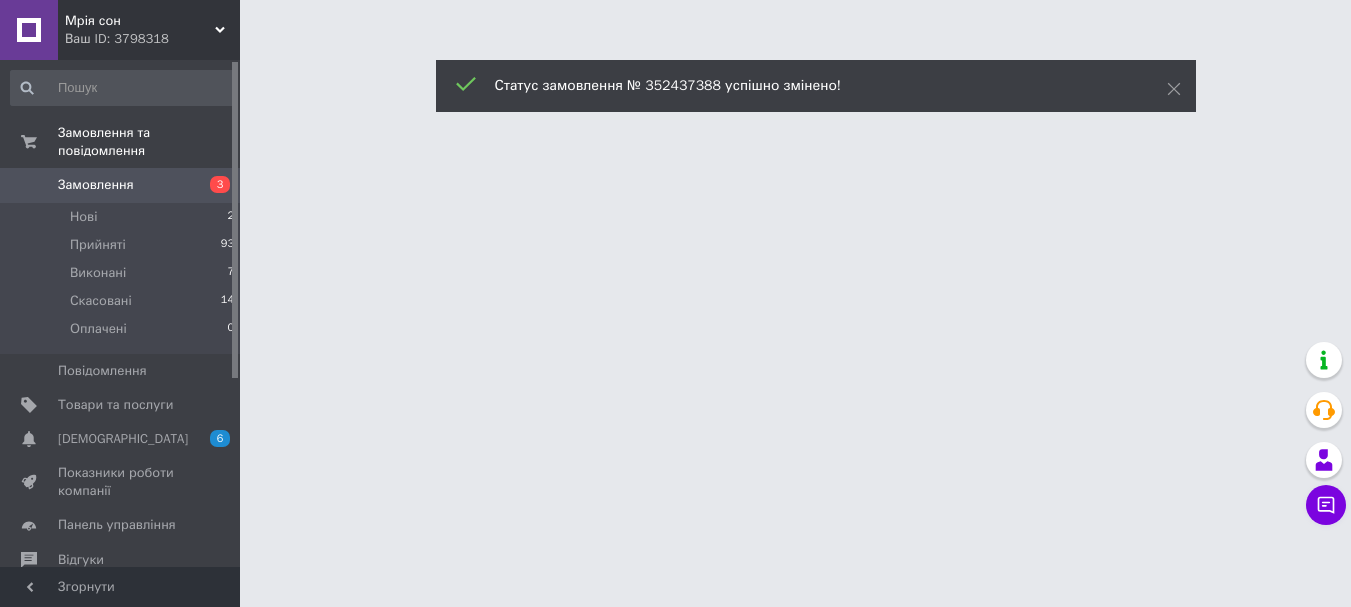 scroll, scrollTop: 0, scrollLeft: 0, axis: both 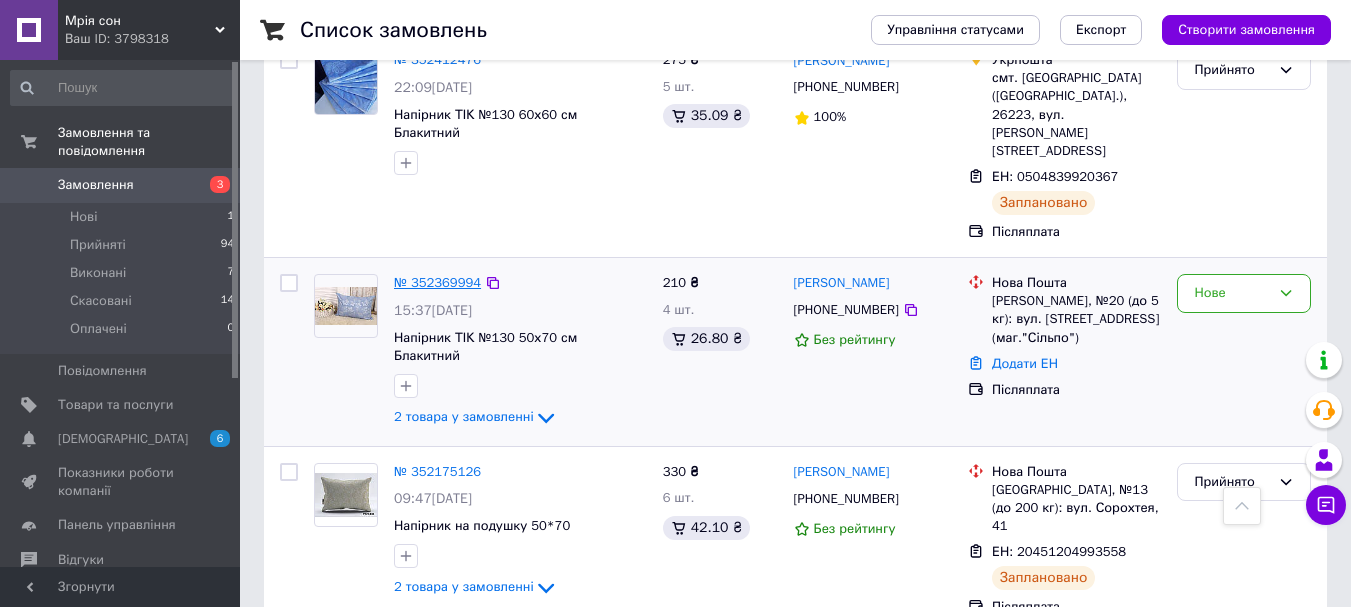 click on "№ 352369994" at bounding box center (437, 282) 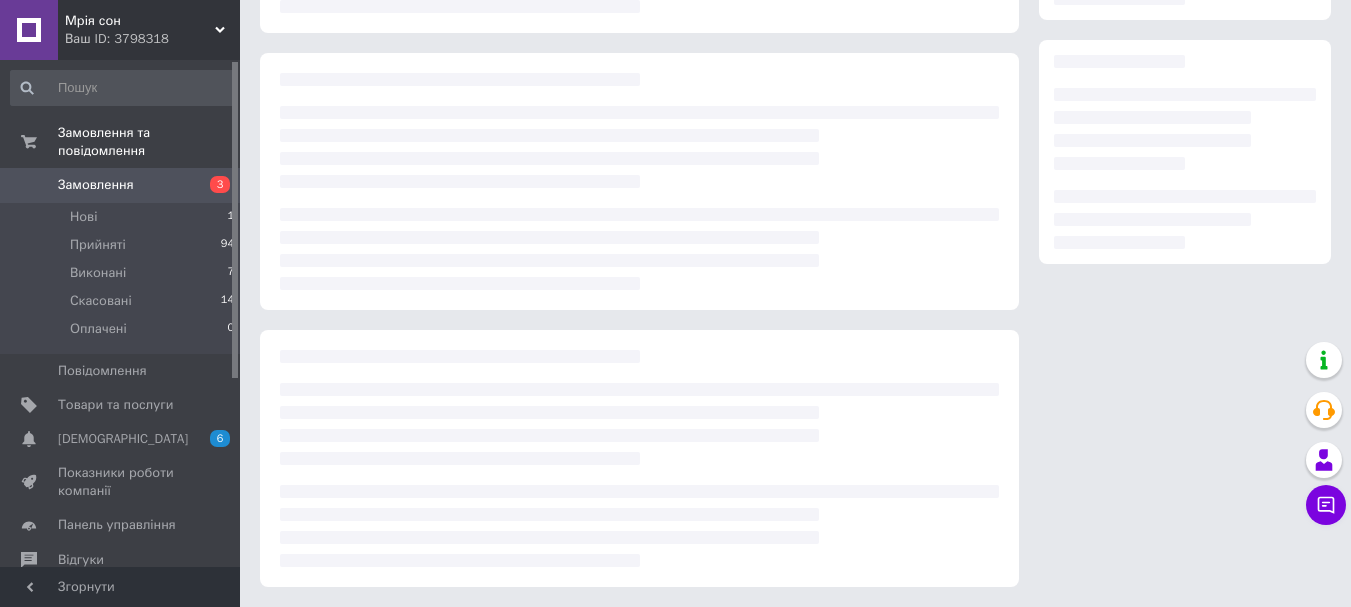 scroll, scrollTop: 307, scrollLeft: 0, axis: vertical 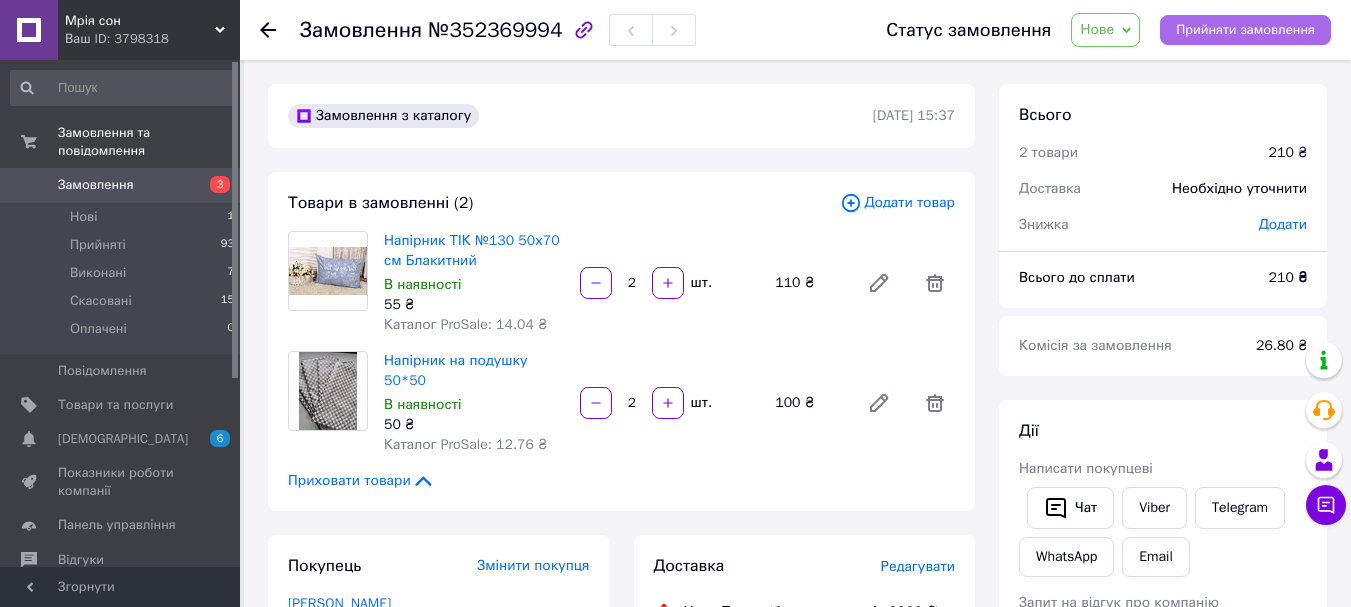 click on "Прийняти замовлення" at bounding box center (1245, 30) 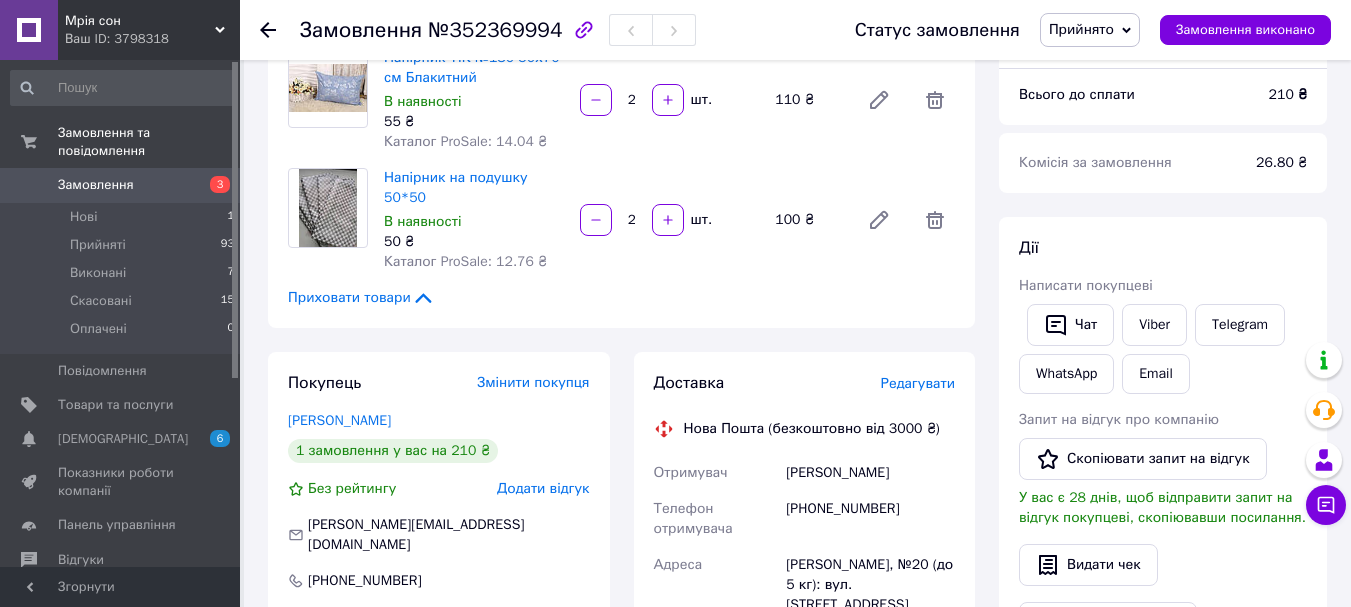 scroll, scrollTop: 191, scrollLeft: 0, axis: vertical 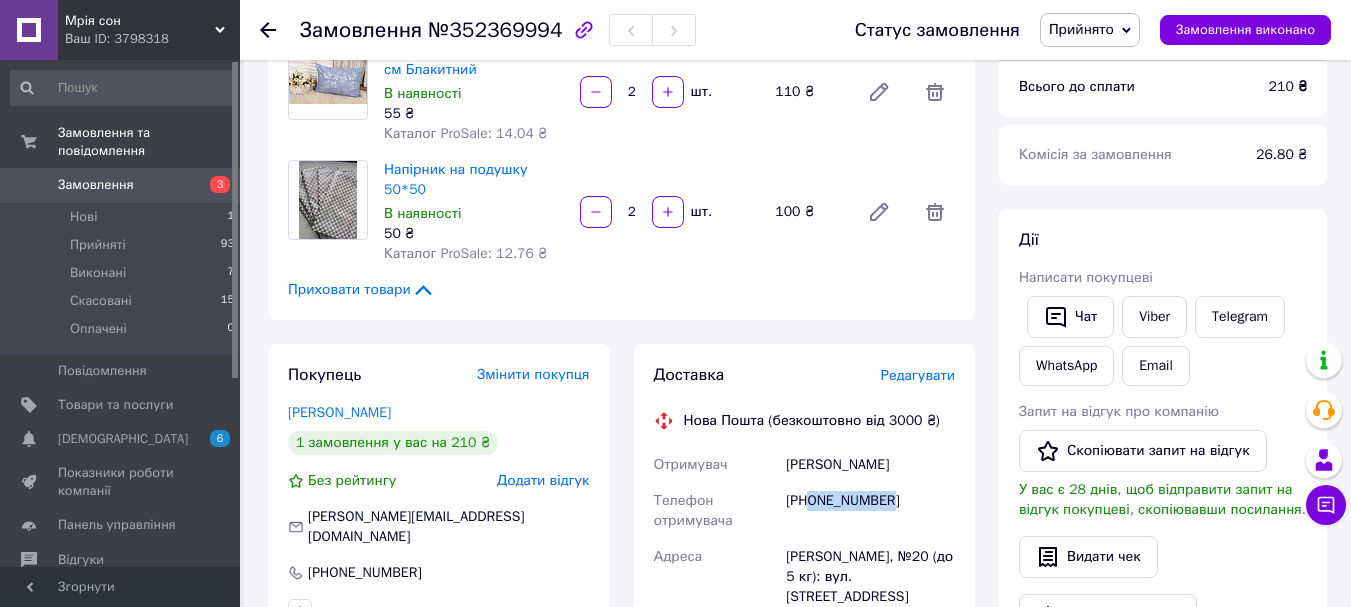 drag, startPoint x: 887, startPoint y: 476, endPoint x: 810, endPoint y: 499, distance: 80.36168 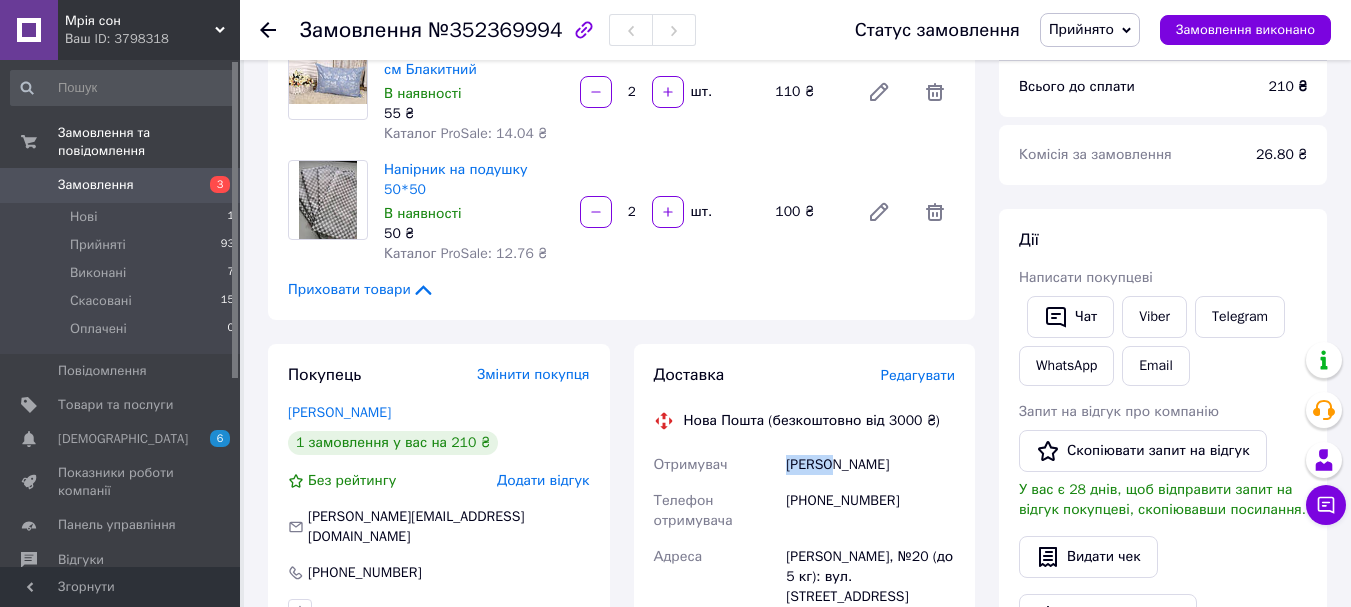 drag, startPoint x: 841, startPoint y: 443, endPoint x: 764, endPoint y: 453, distance: 77.64664 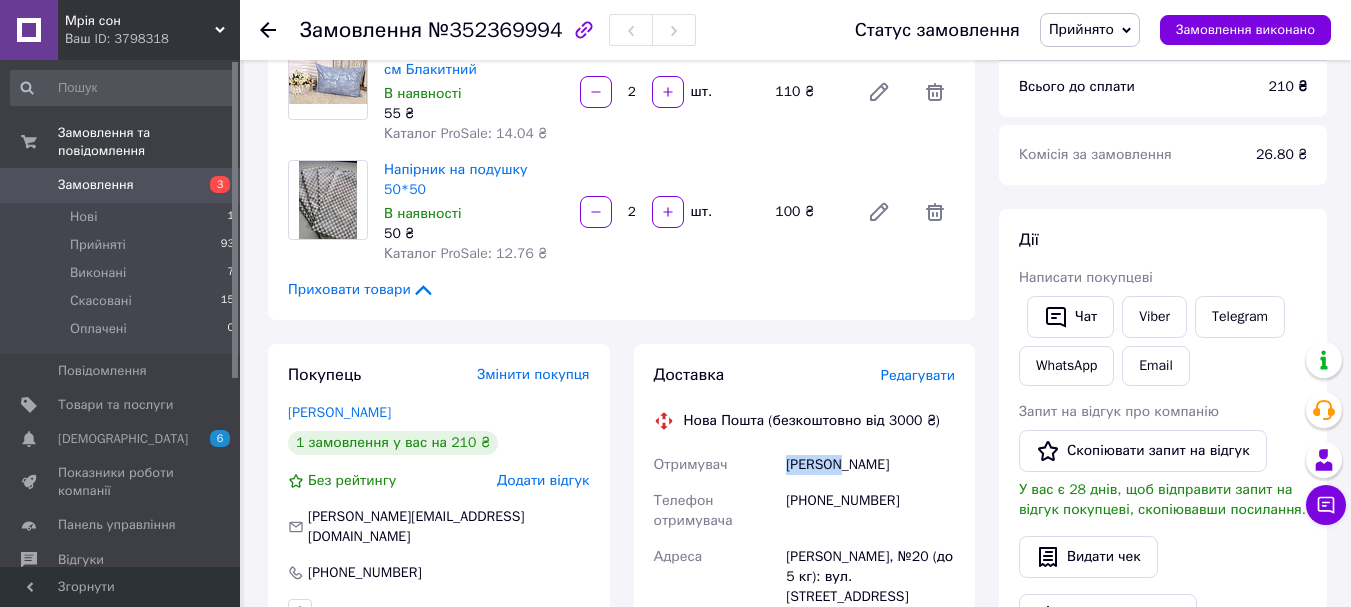 drag, startPoint x: 845, startPoint y: 441, endPoint x: 755, endPoint y: 456, distance: 91.24144 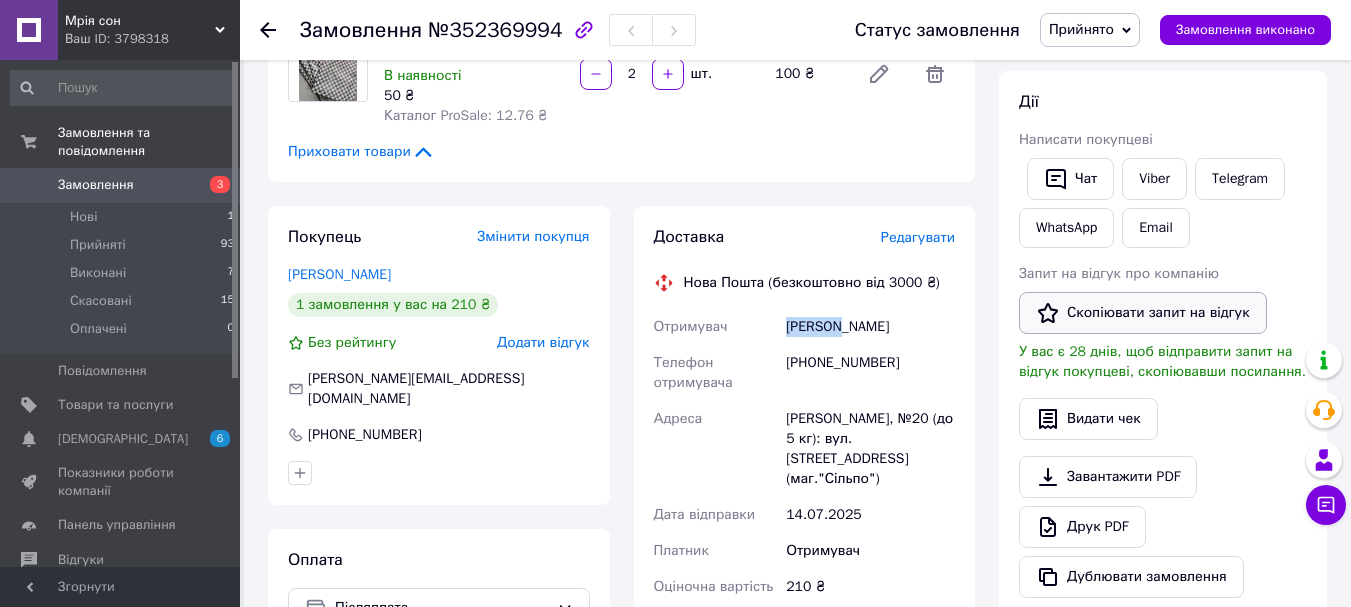 scroll, scrollTop: 334, scrollLeft: 0, axis: vertical 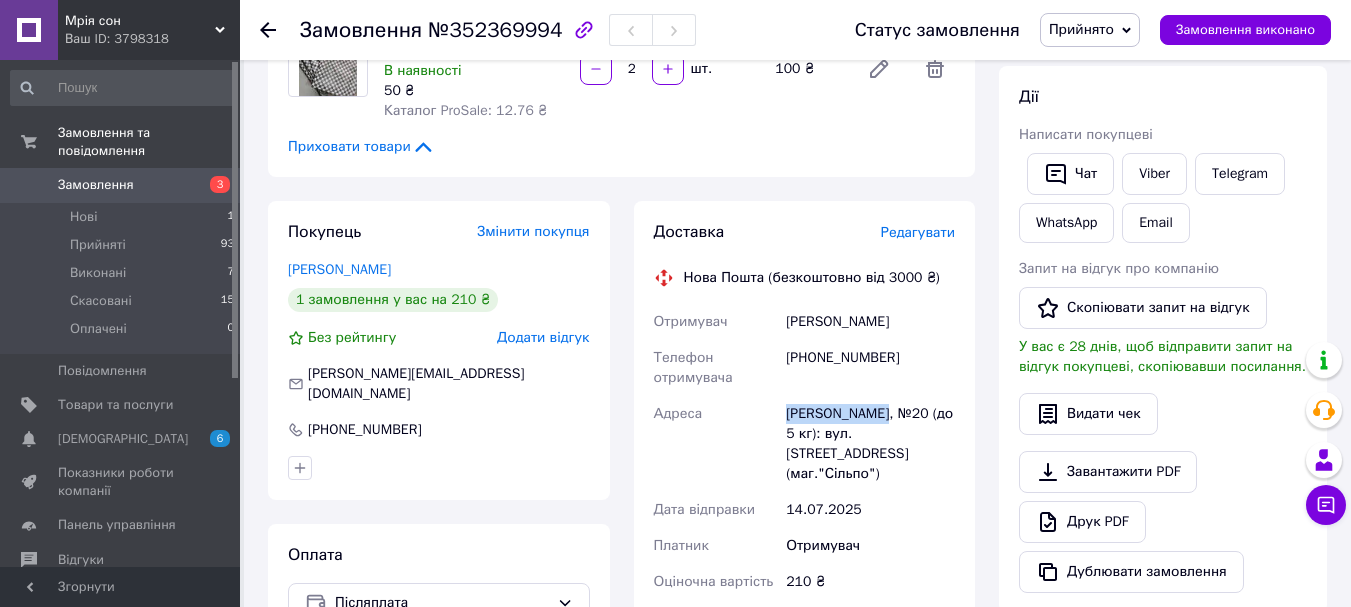 drag, startPoint x: 888, startPoint y: 392, endPoint x: 753, endPoint y: 404, distance: 135.53229 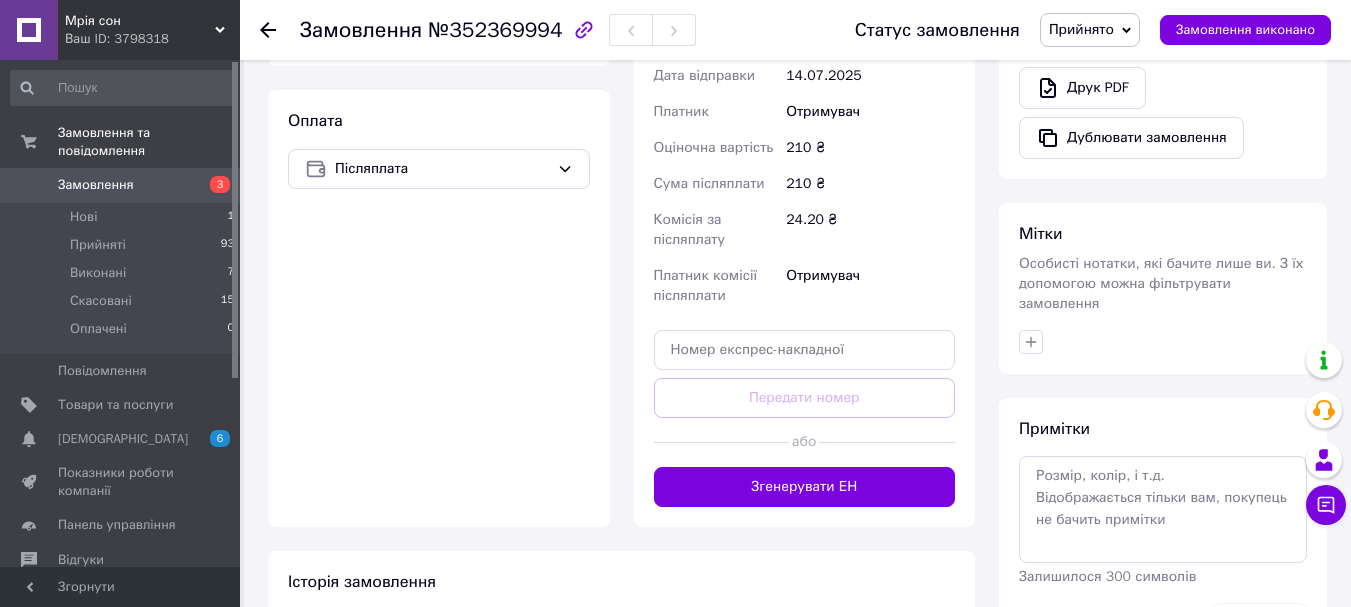 scroll, scrollTop: 823, scrollLeft: 0, axis: vertical 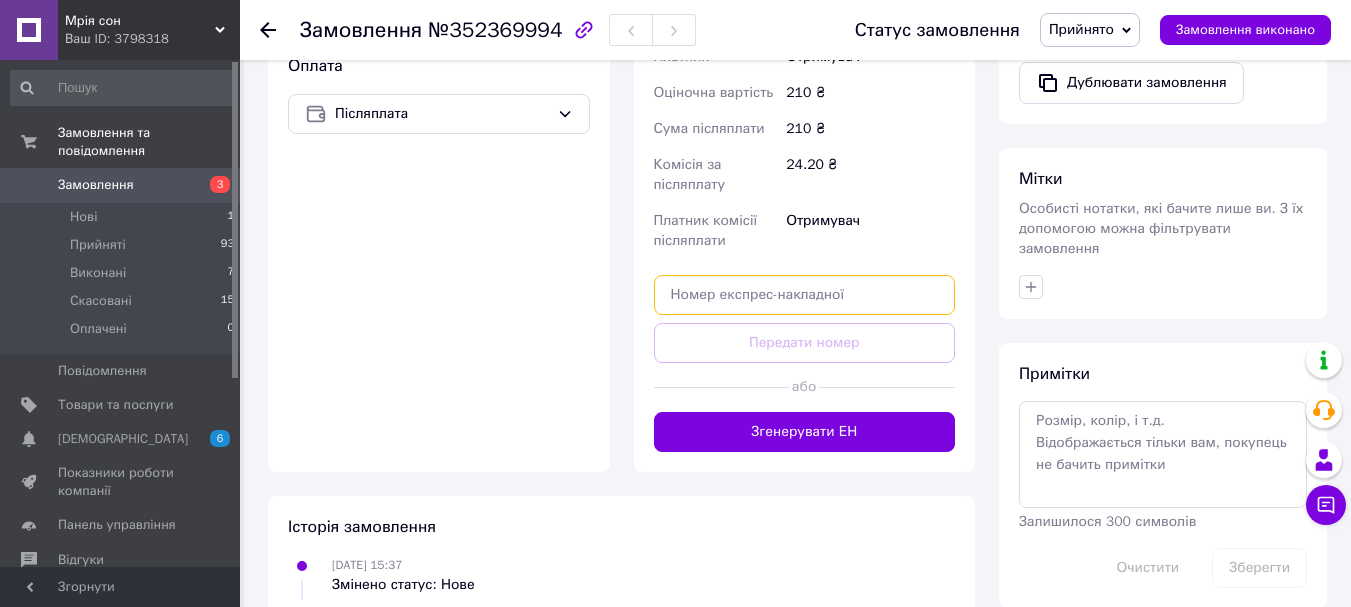click at bounding box center [805, 295] 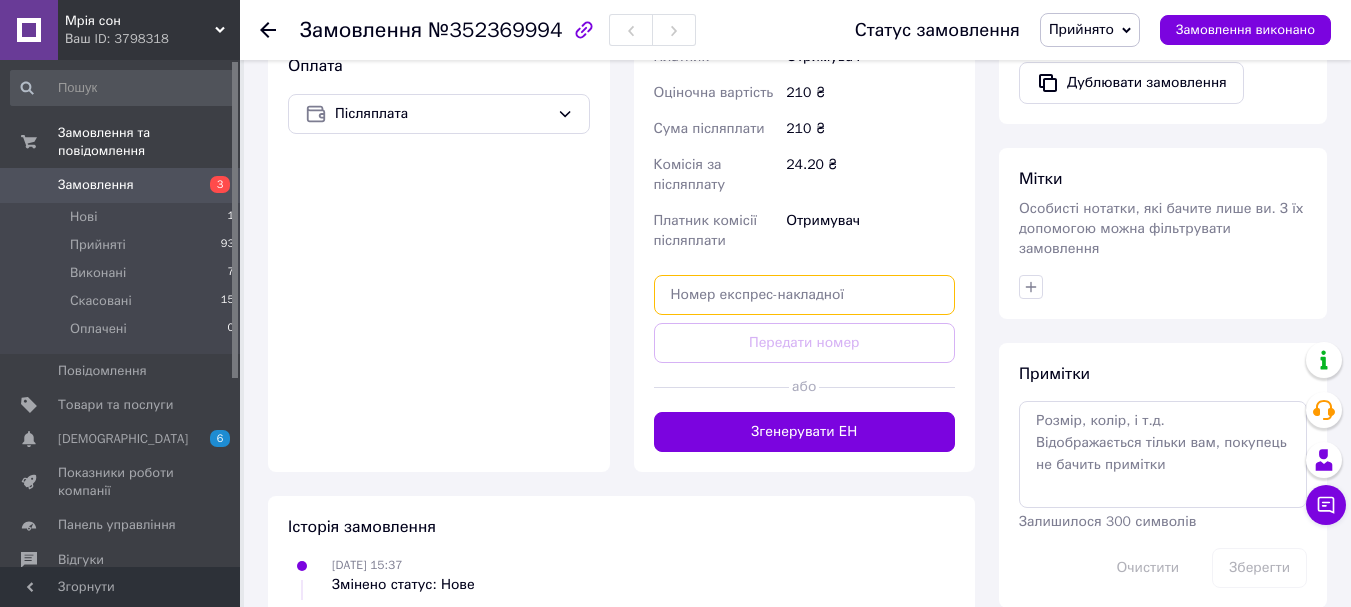 paste on "20451205018757" 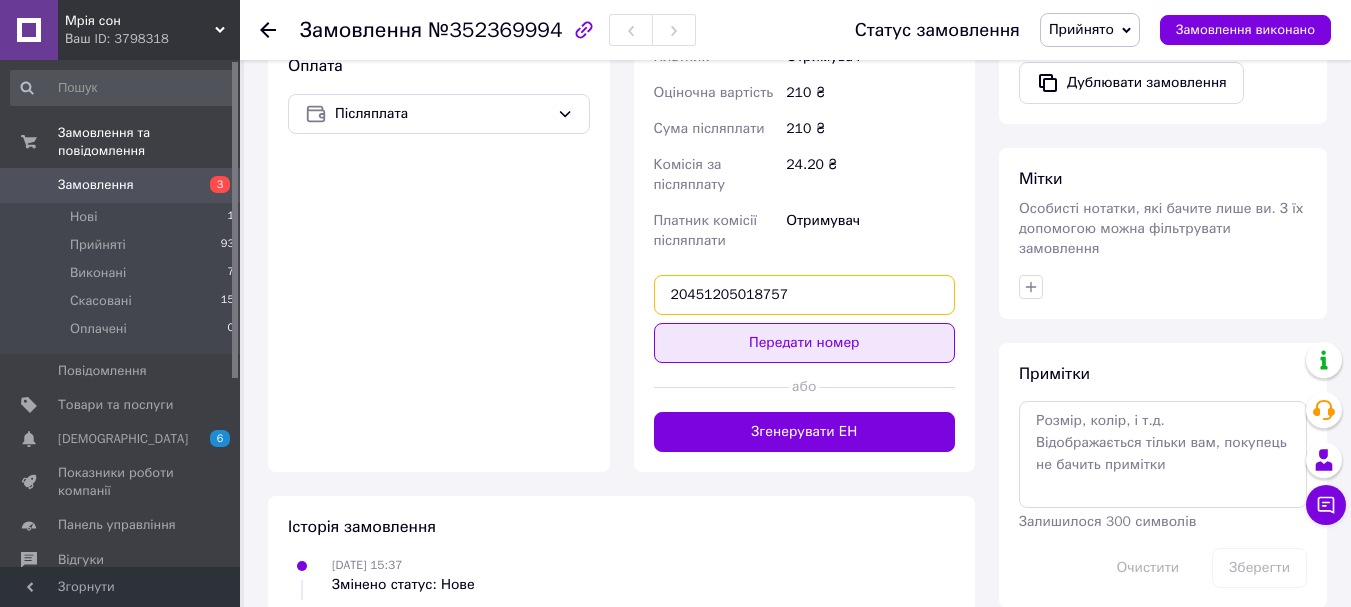 type on "20451205018757" 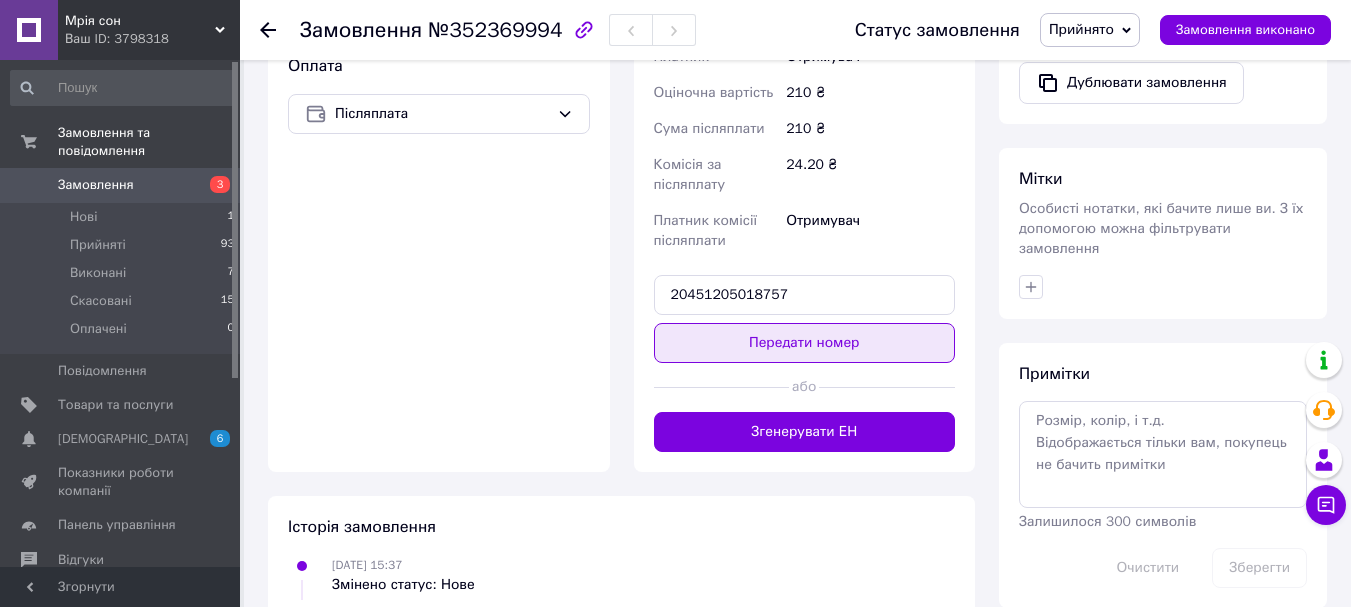 click on "Передати номер" at bounding box center (805, 343) 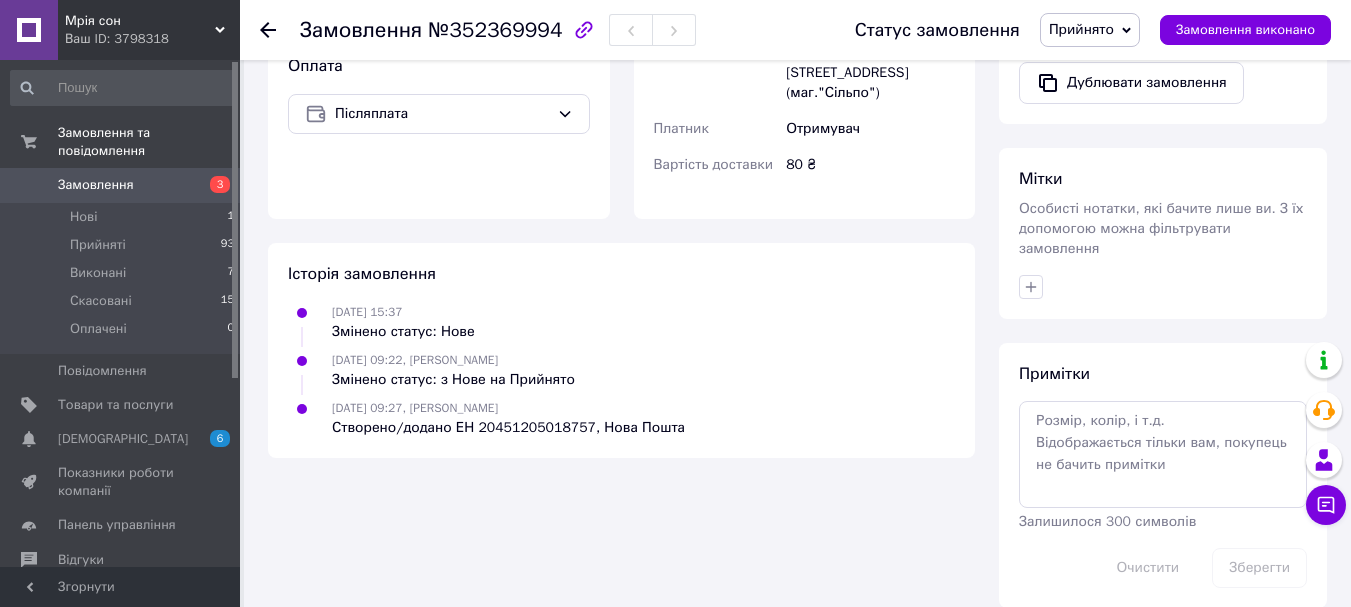 click 